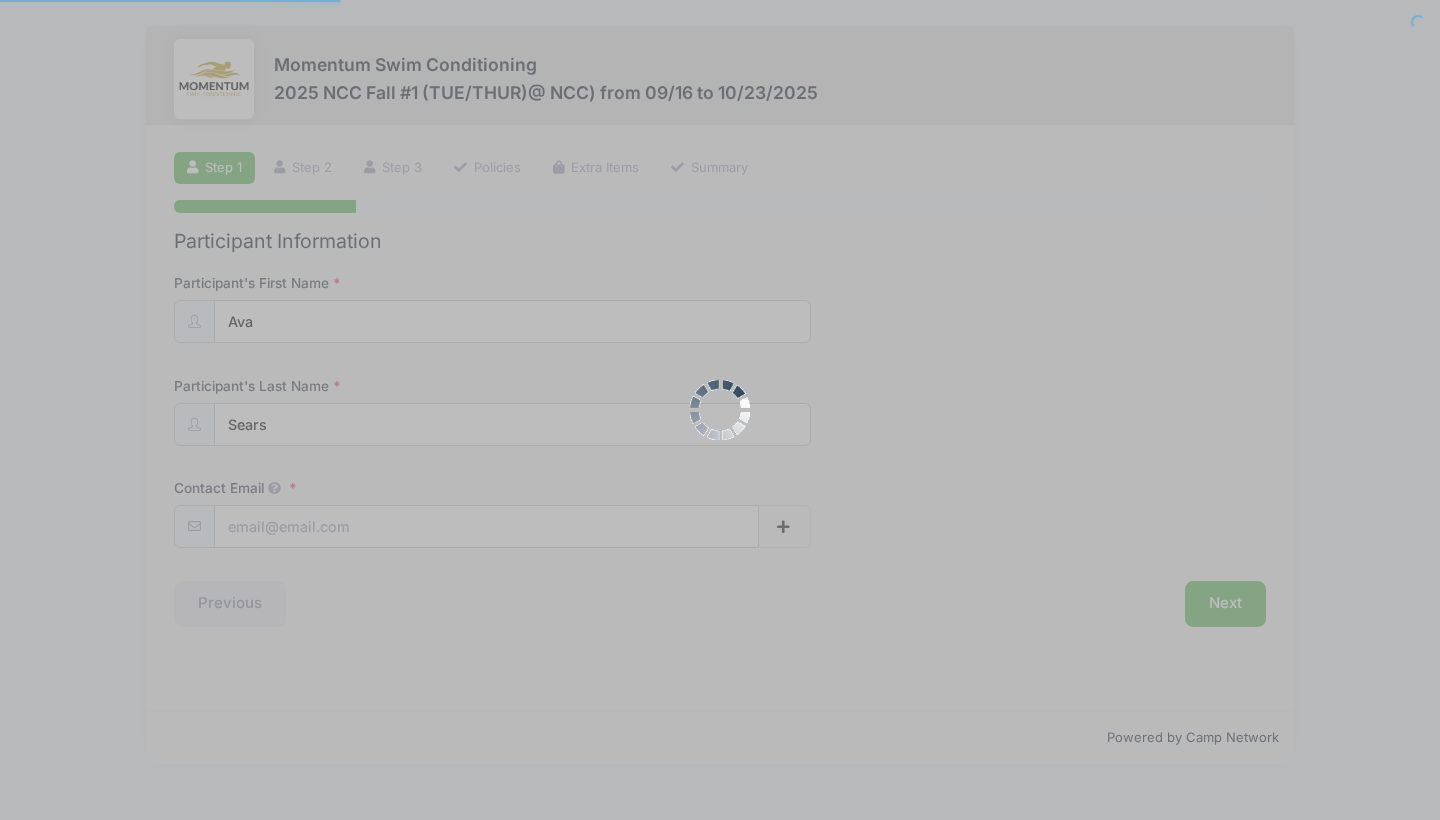 scroll, scrollTop: 0, scrollLeft: 0, axis: both 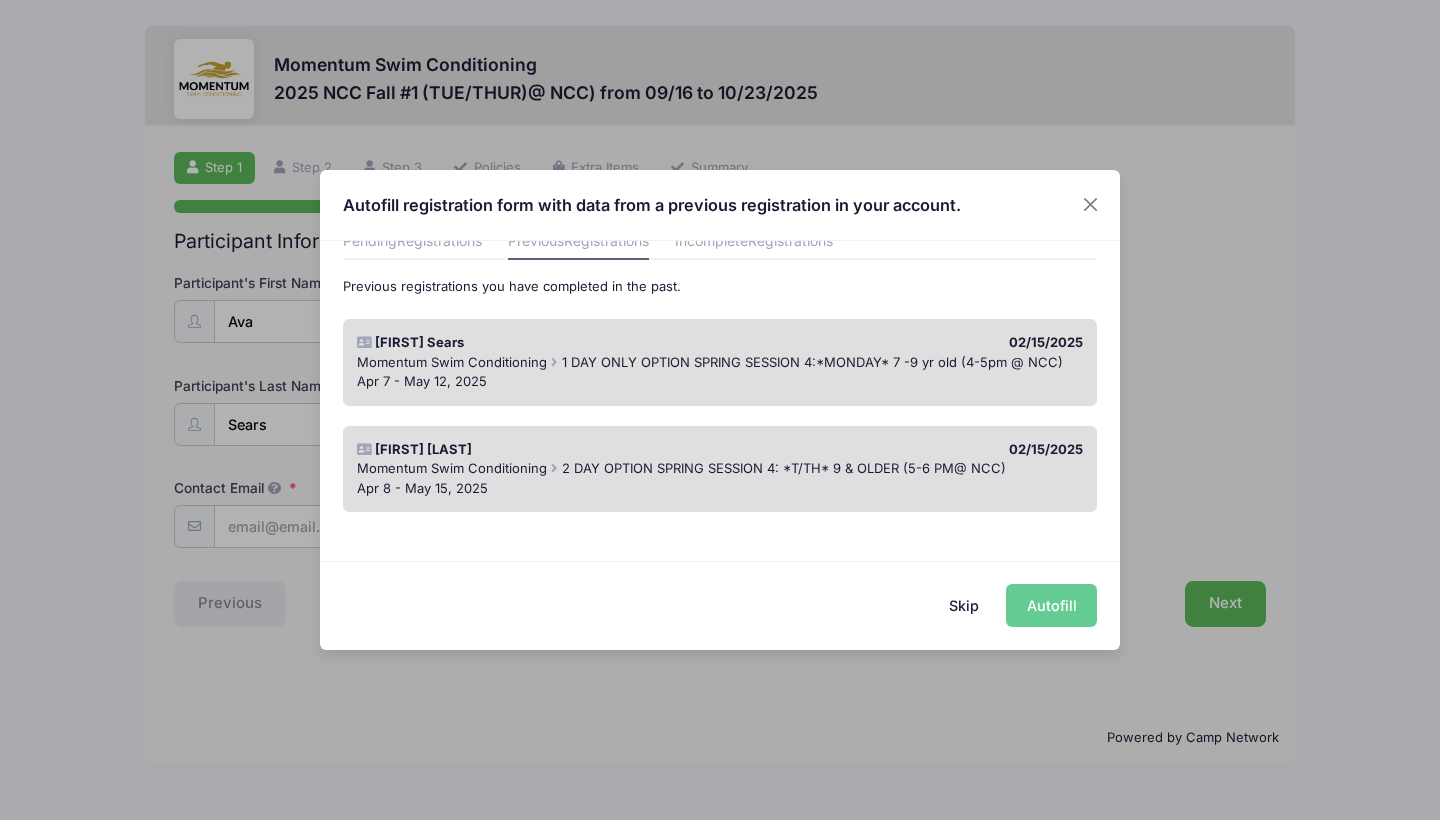 click on "Skip" at bounding box center (964, 605) 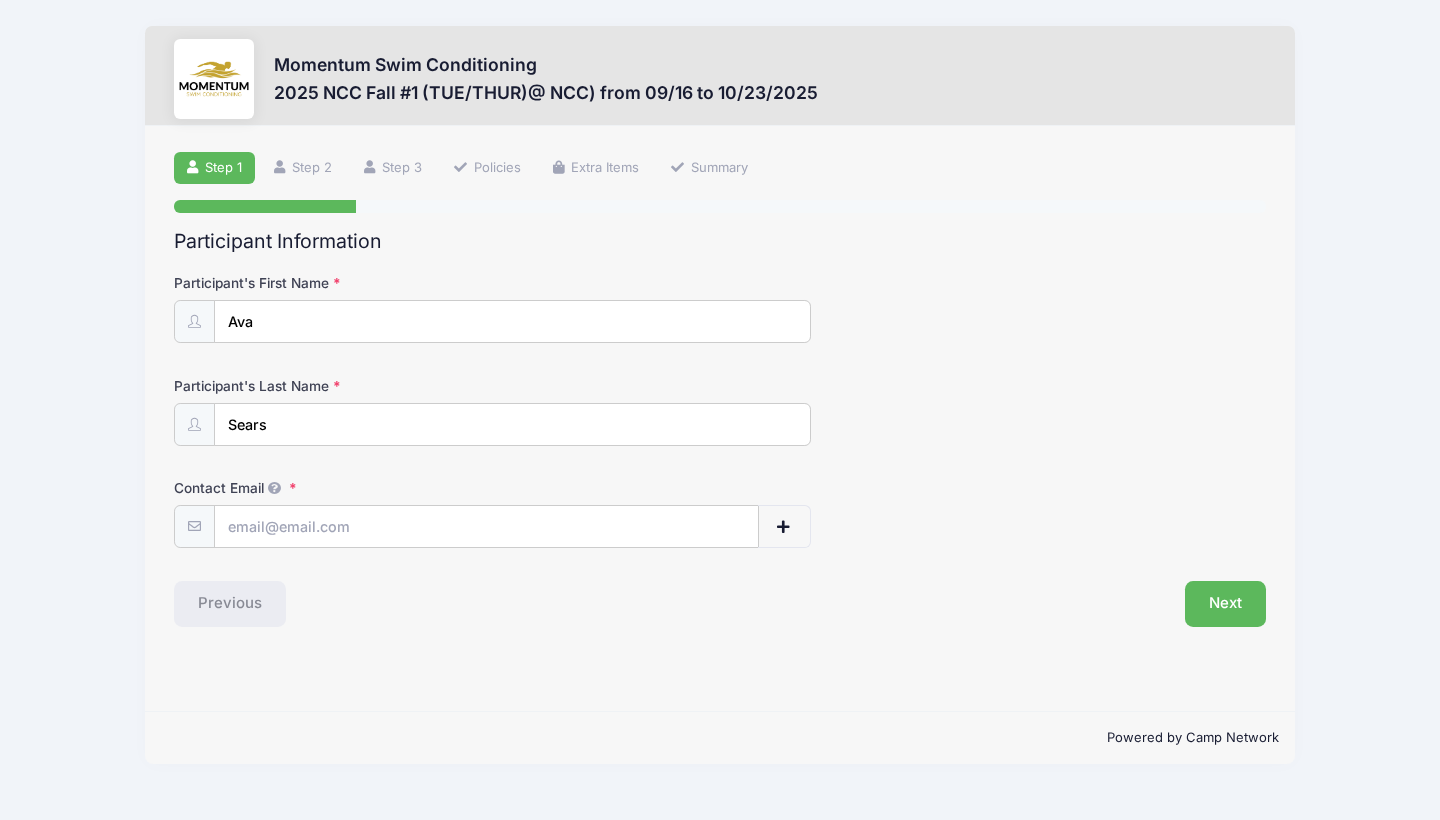 scroll, scrollTop: 0, scrollLeft: 0, axis: both 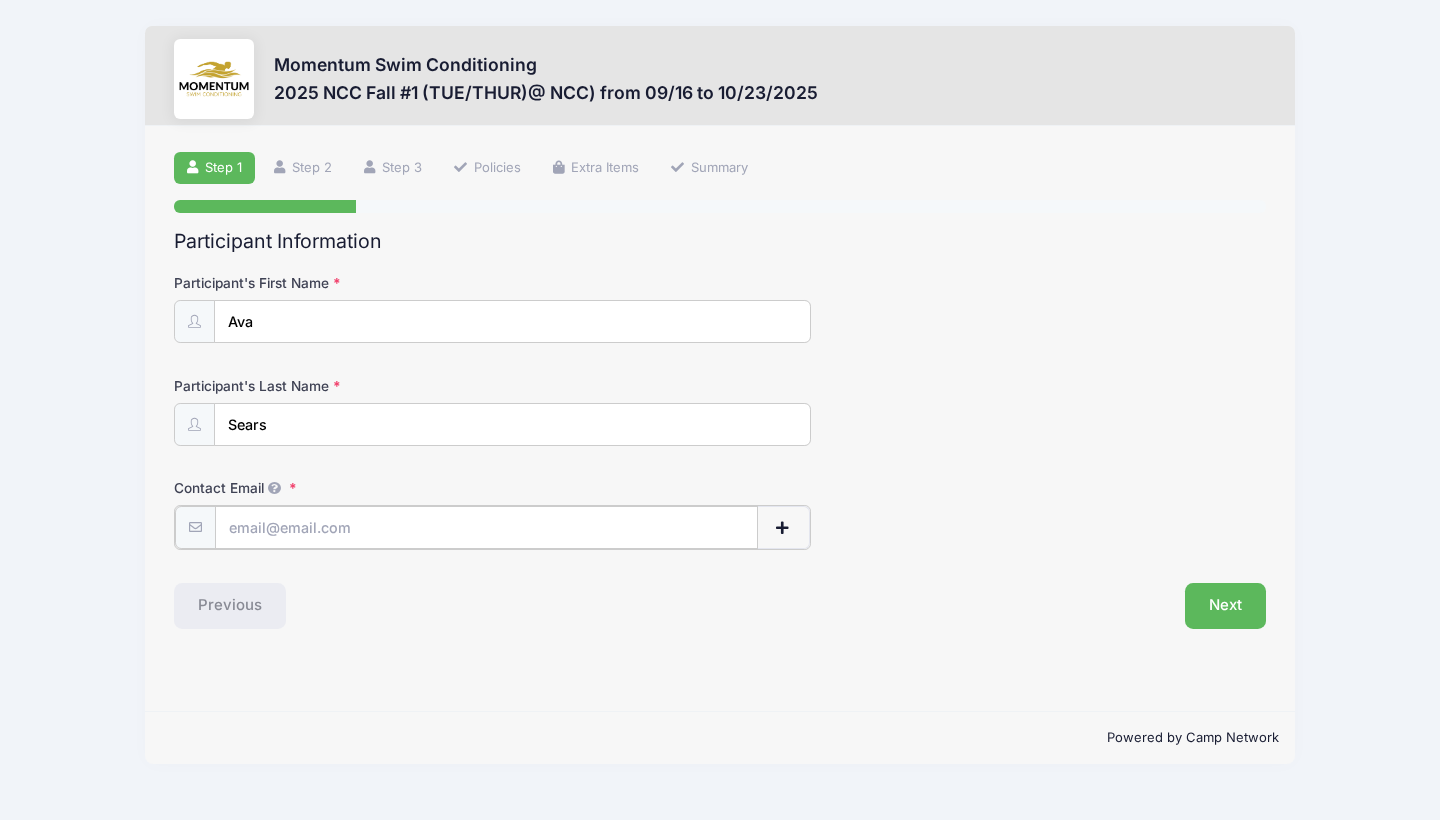 type on "[EMAIL]" 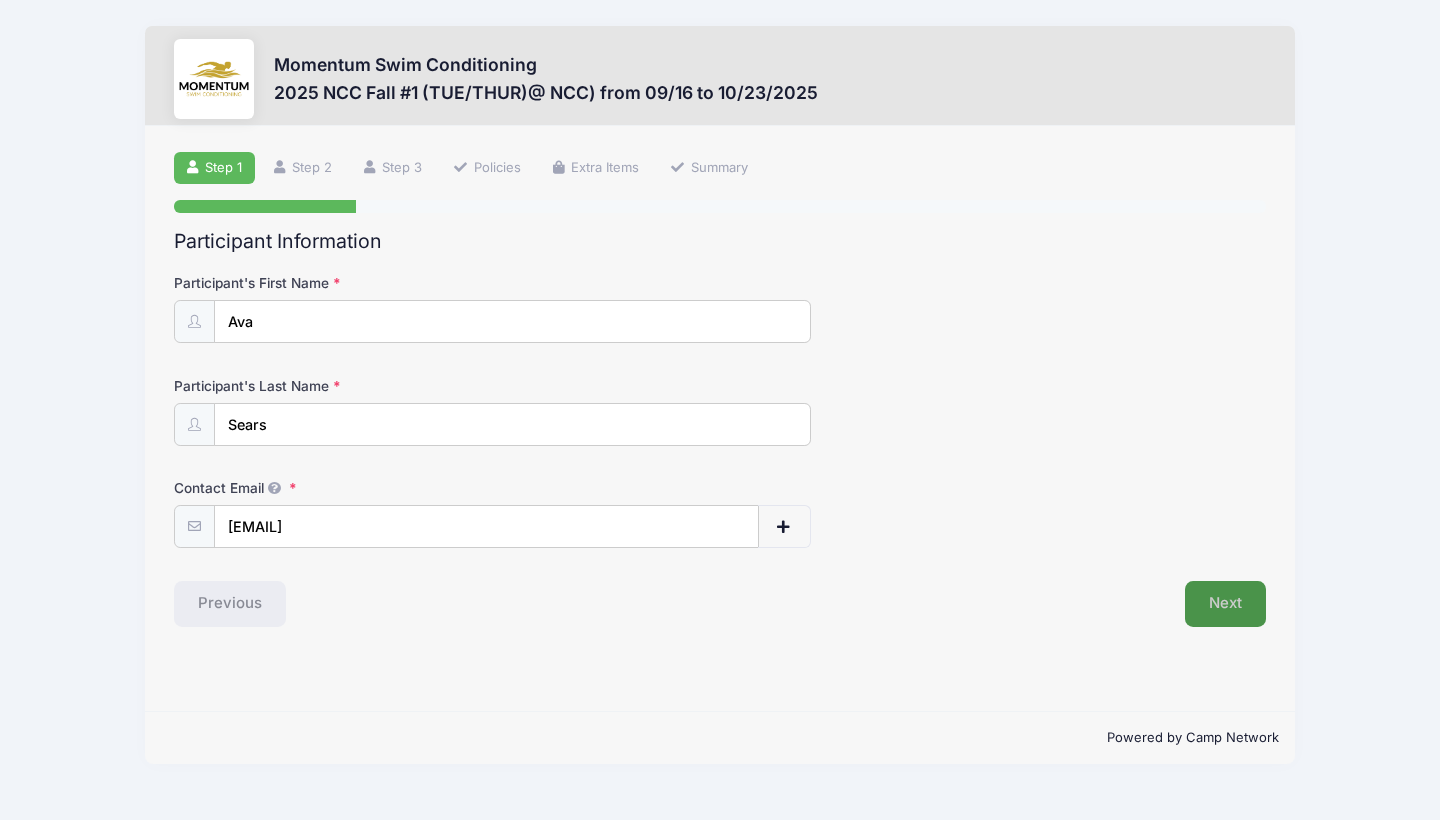 click on "Next" at bounding box center [1225, 604] 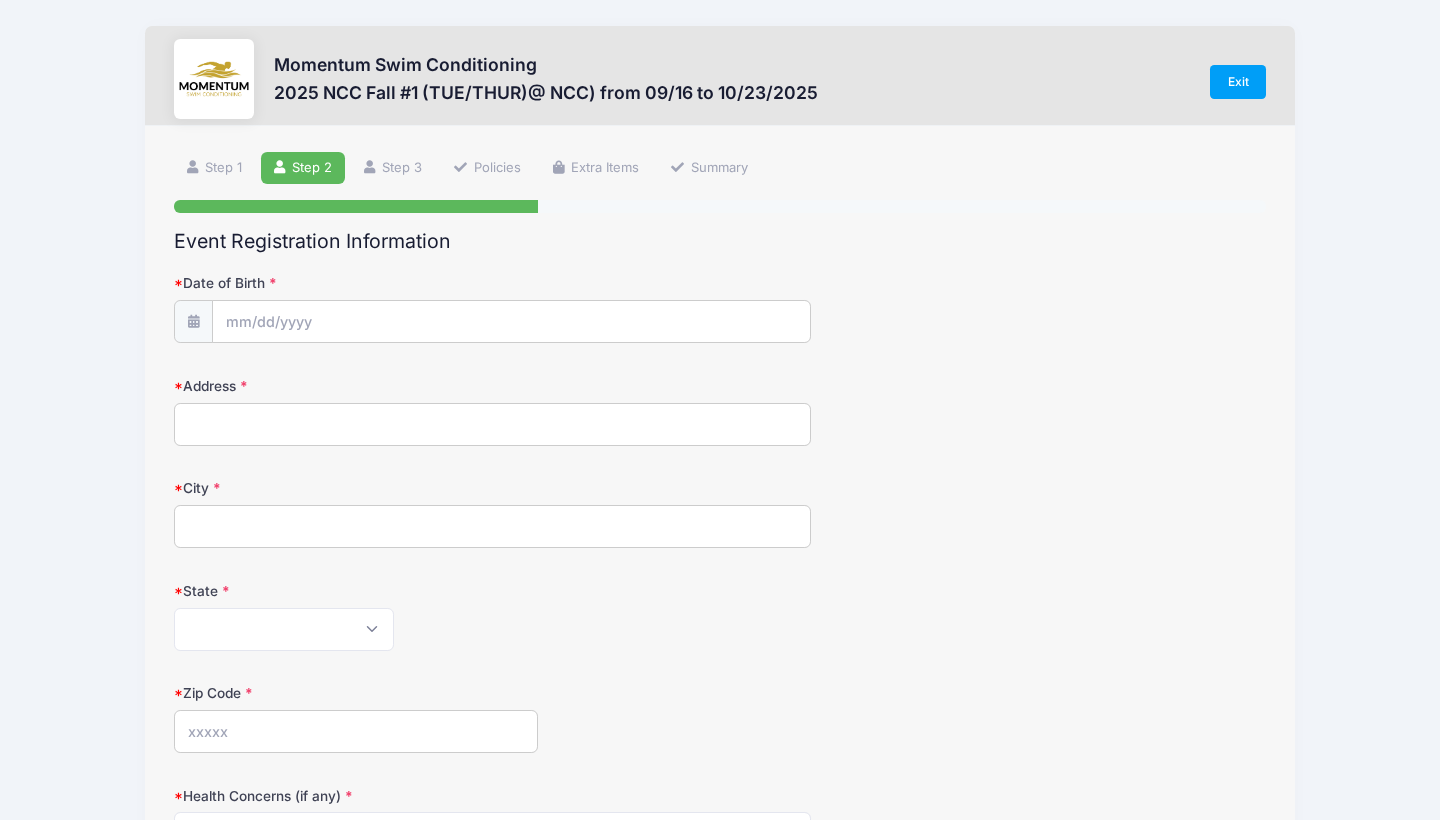 click on "Date of Birth
Address
City
State
Alabama Alaska American Samoa Arizona Arkansas Armed Forces Africa Armed Forces Americas Armed Forces Canada Armed Forces Europe Armed Forces Middle East Armed Forces Pacific" at bounding box center [720, 701] 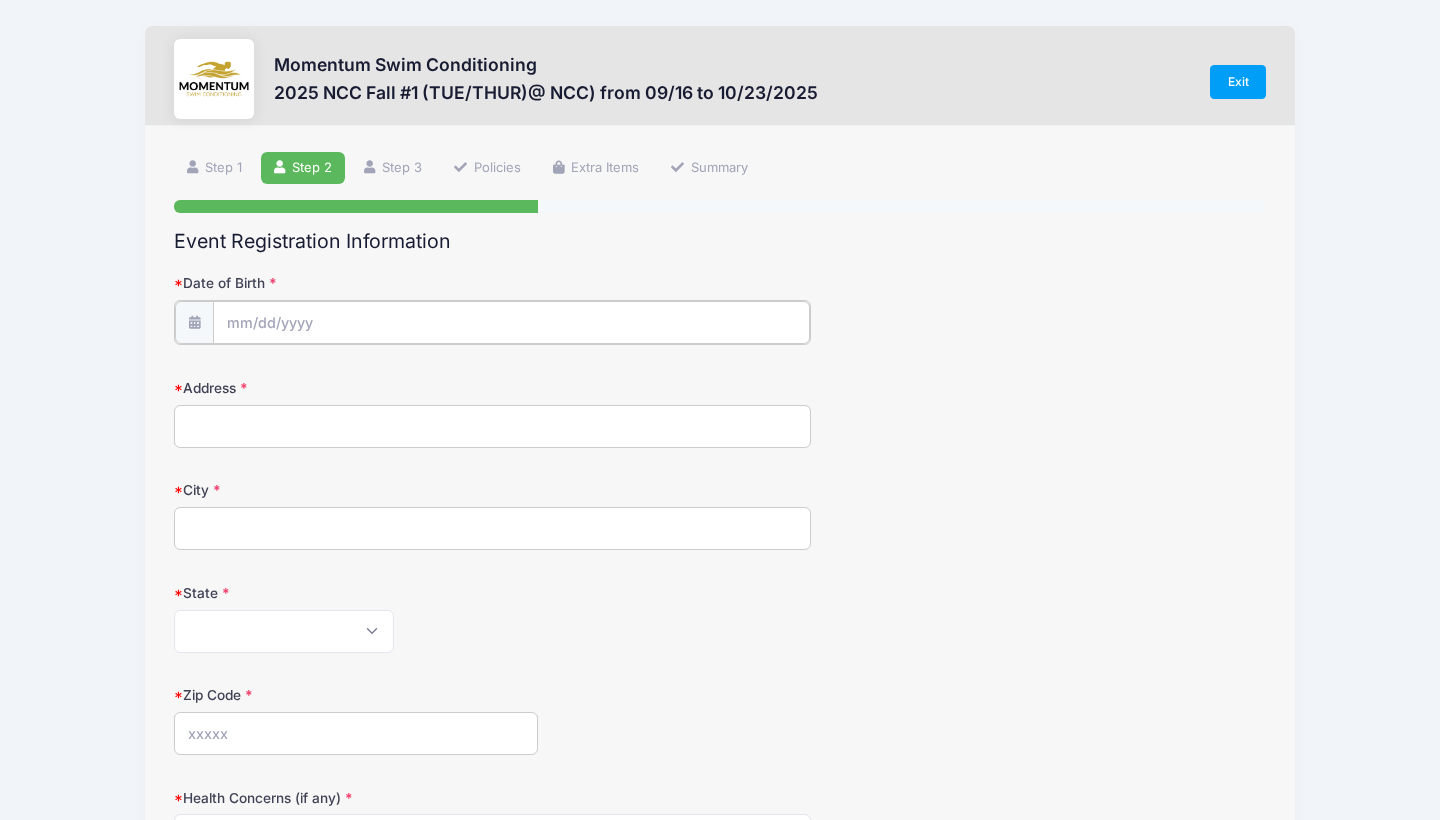 click on "Date of Birth" at bounding box center (511, 322) 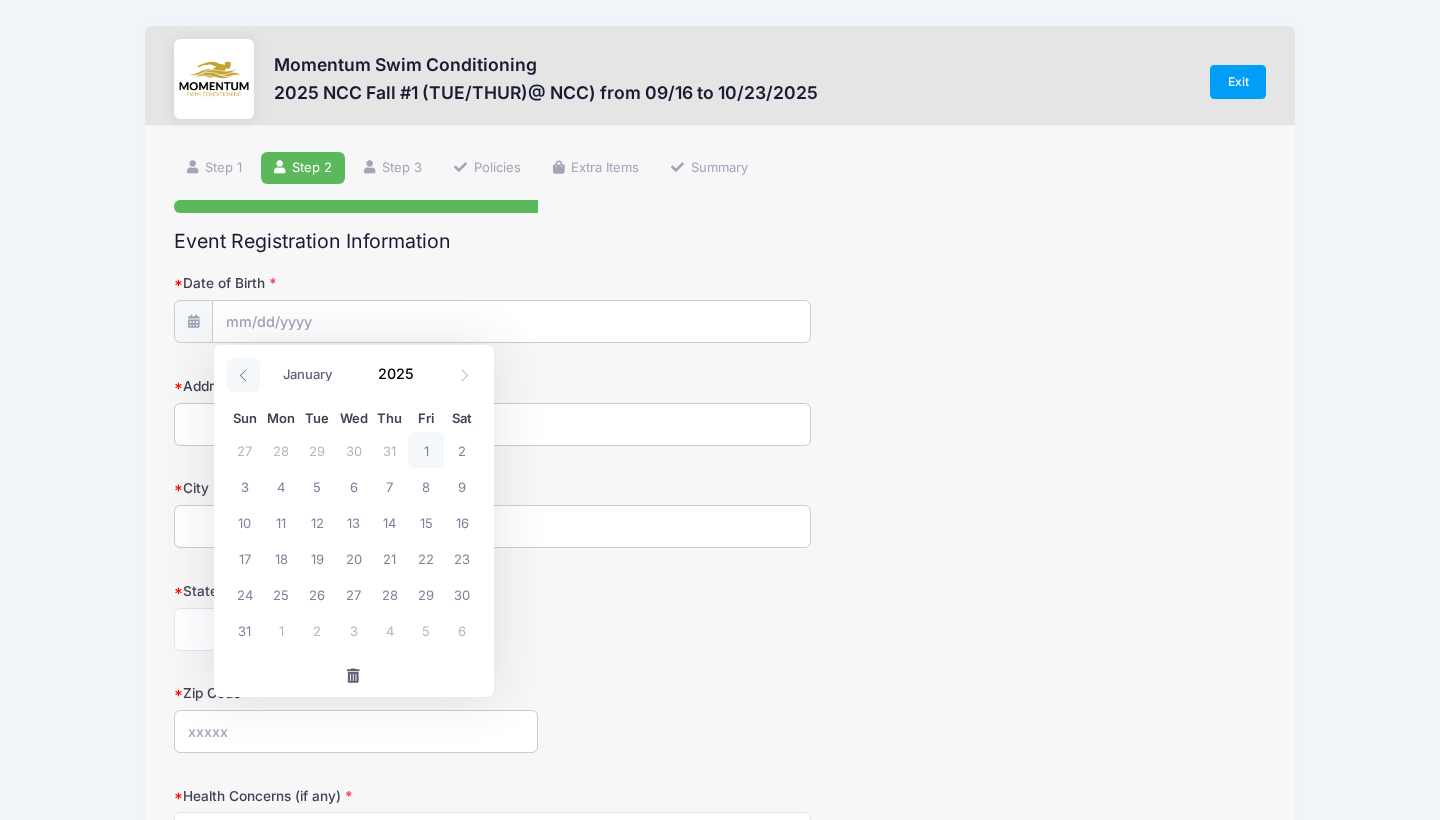 click at bounding box center [243, 375] 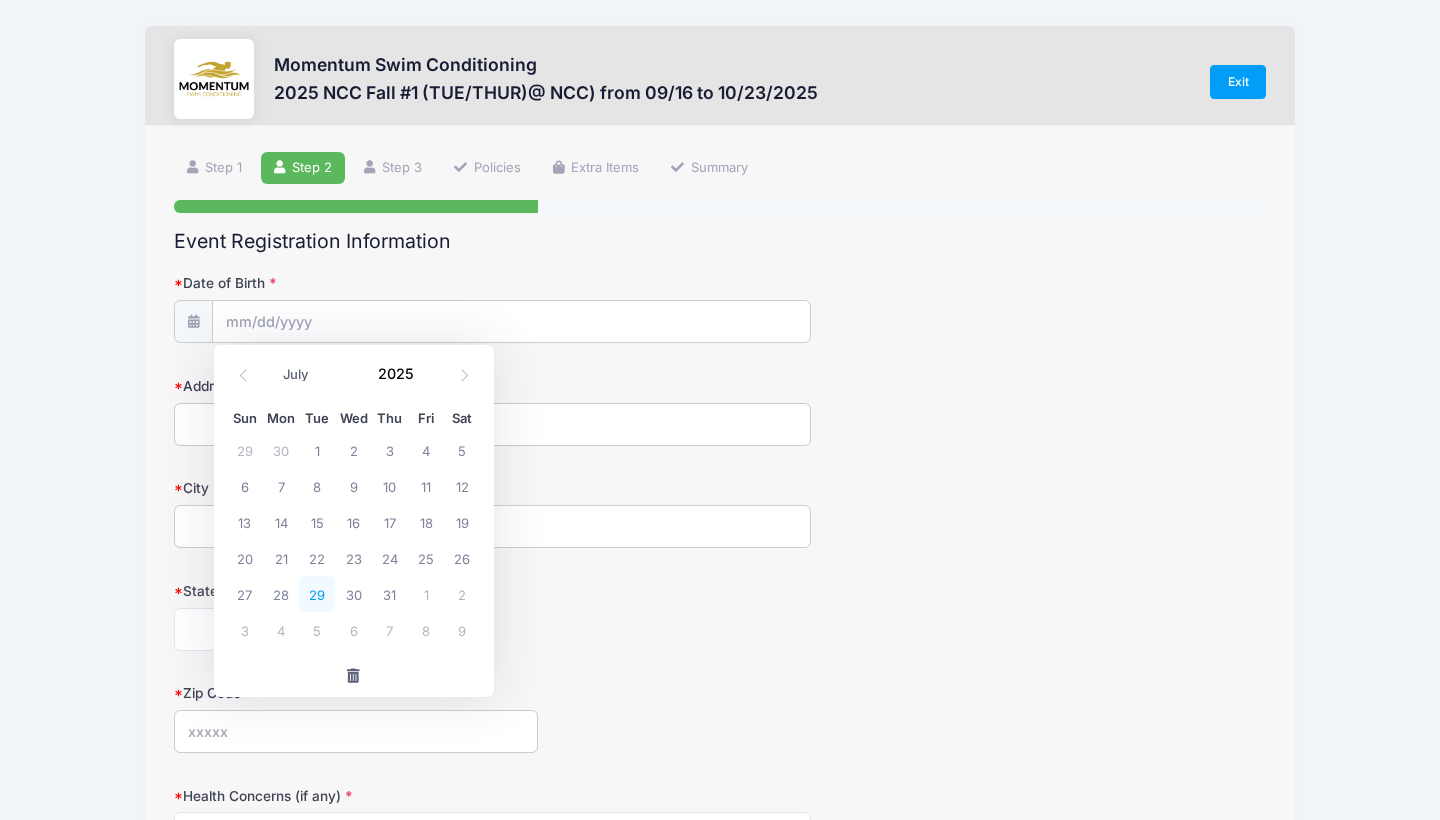 click on "29" at bounding box center [317, 594] 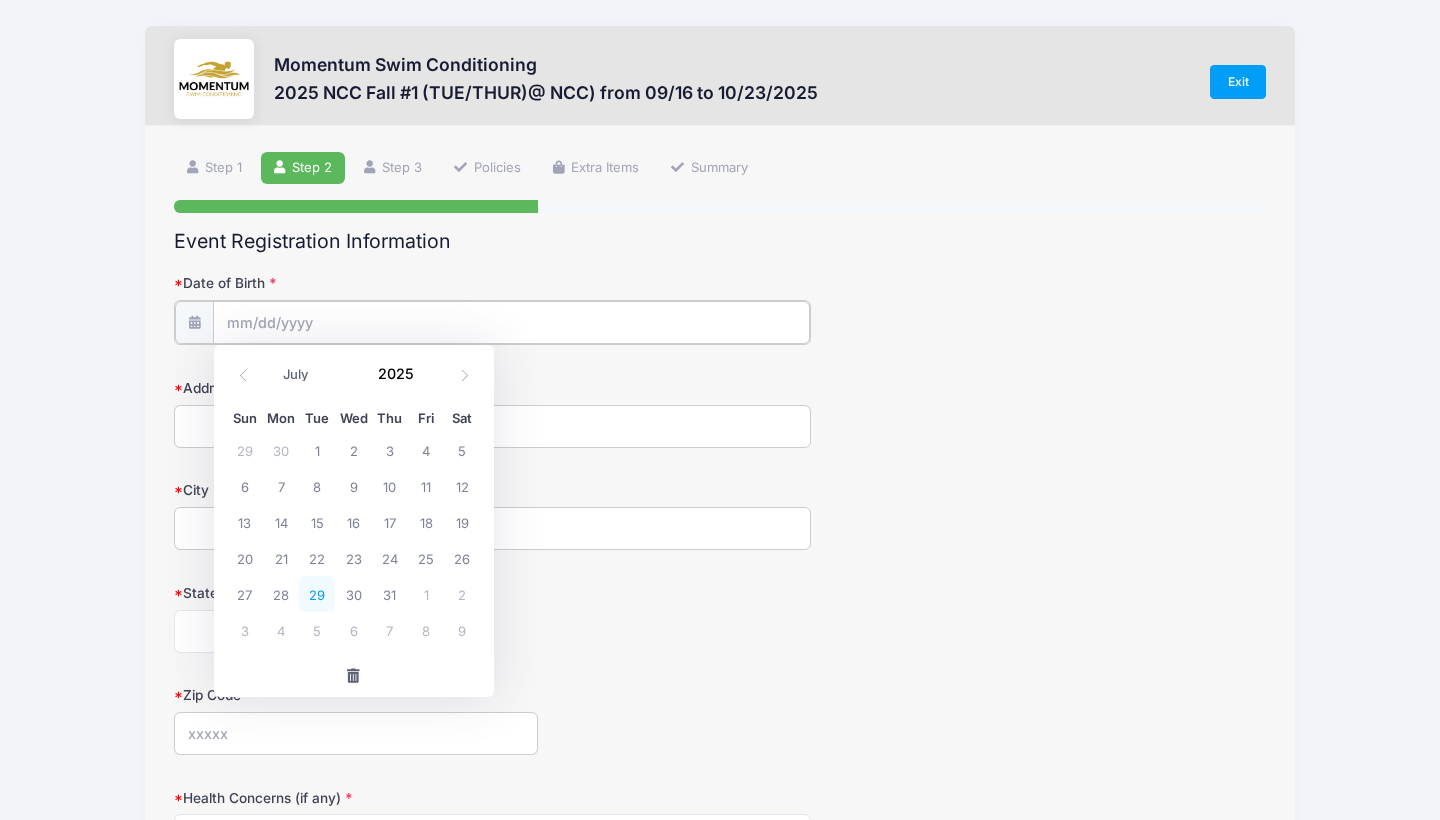 type on "07/29/2025" 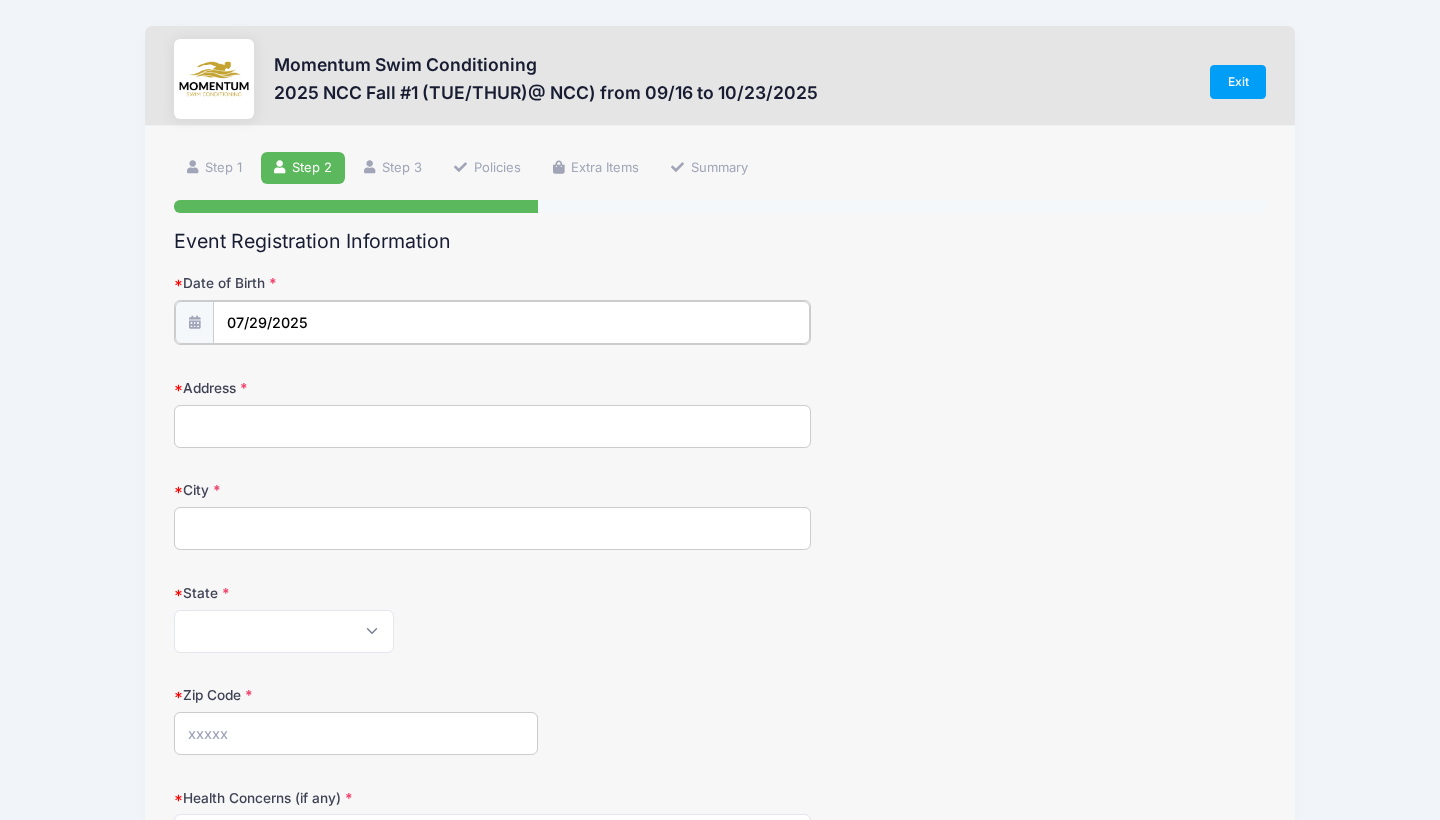 click on "07/29/2025" at bounding box center [511, 322] 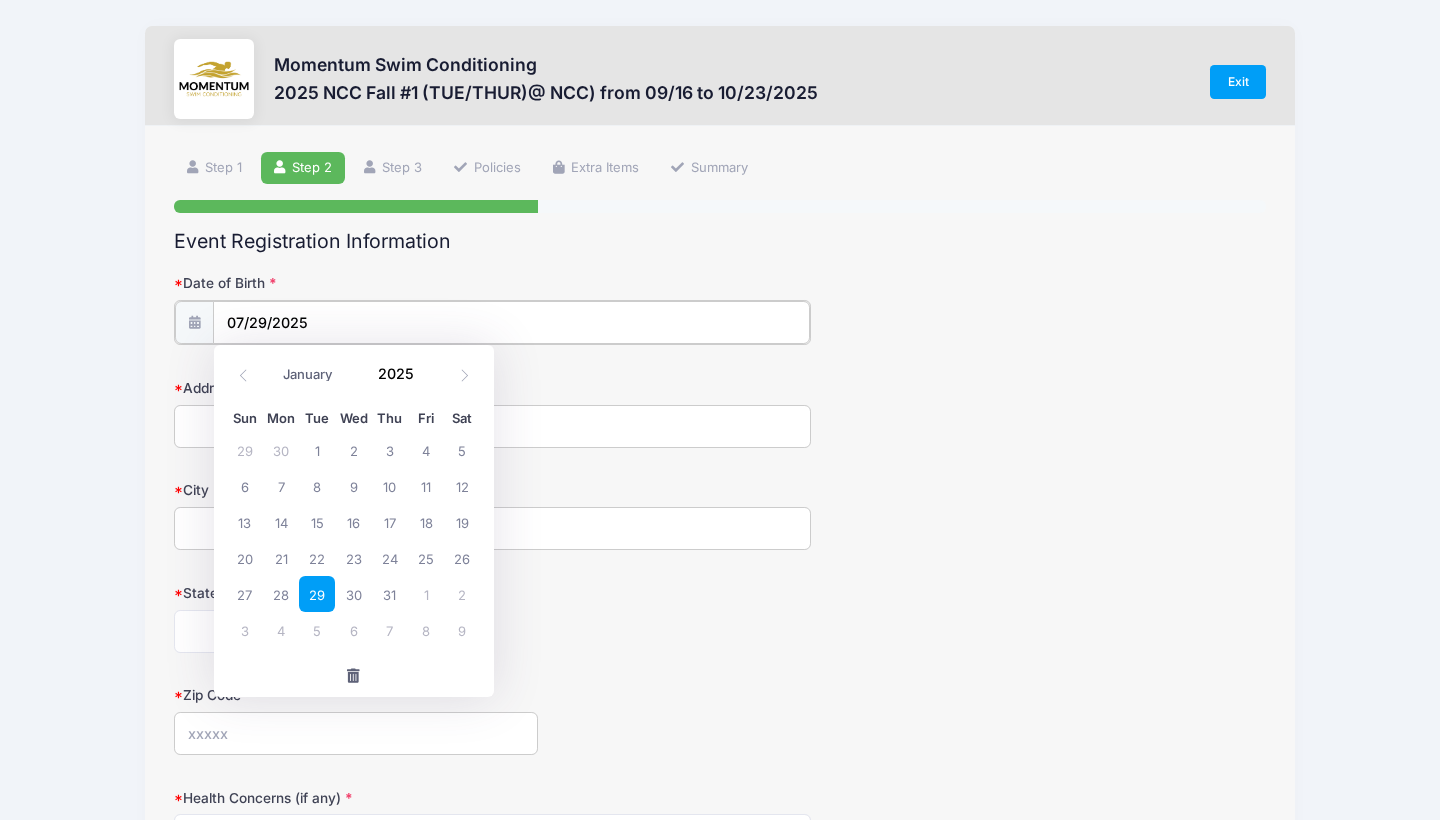 click on "07/29/2025" at bounding box center (511, 322) 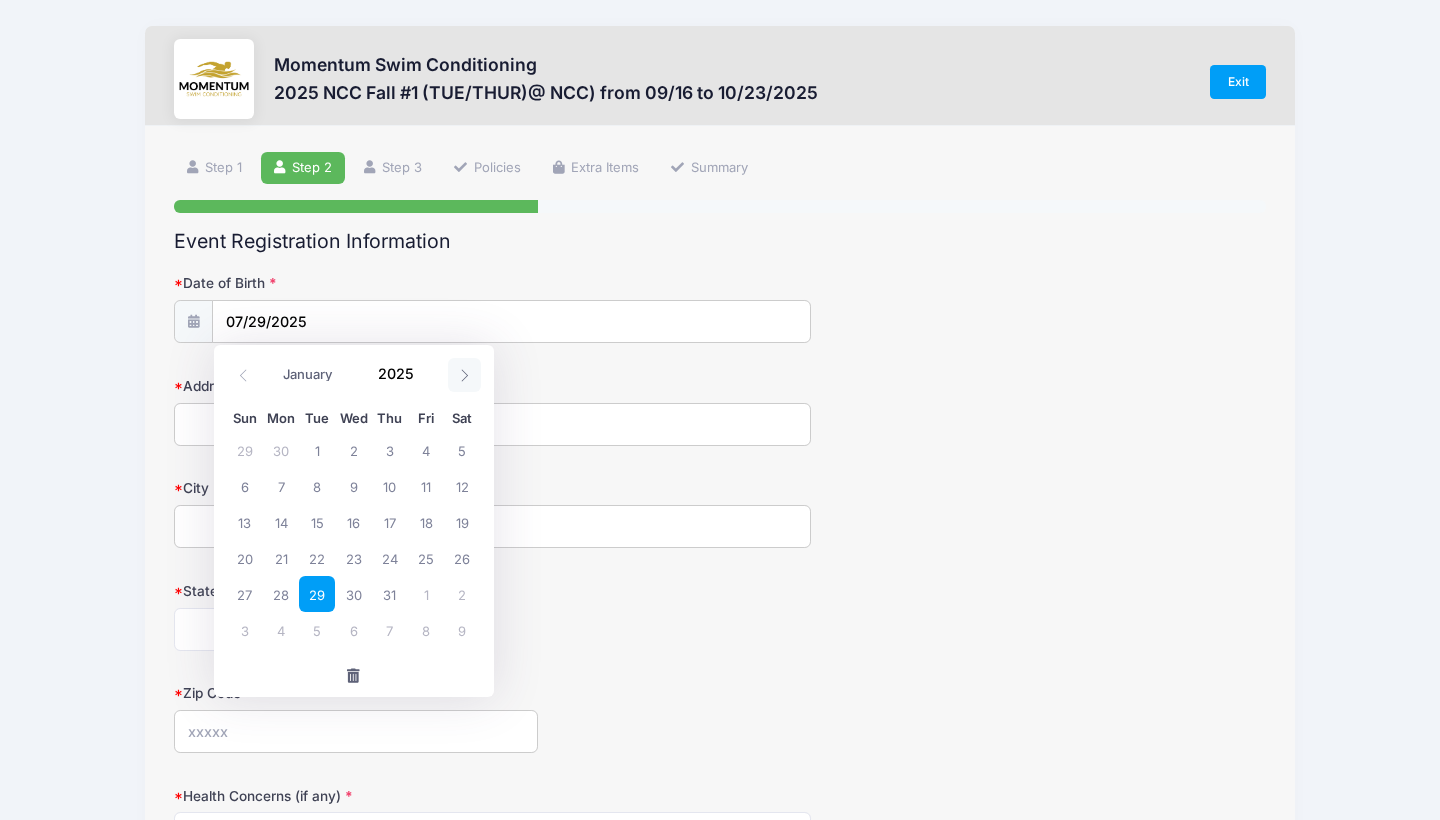 click 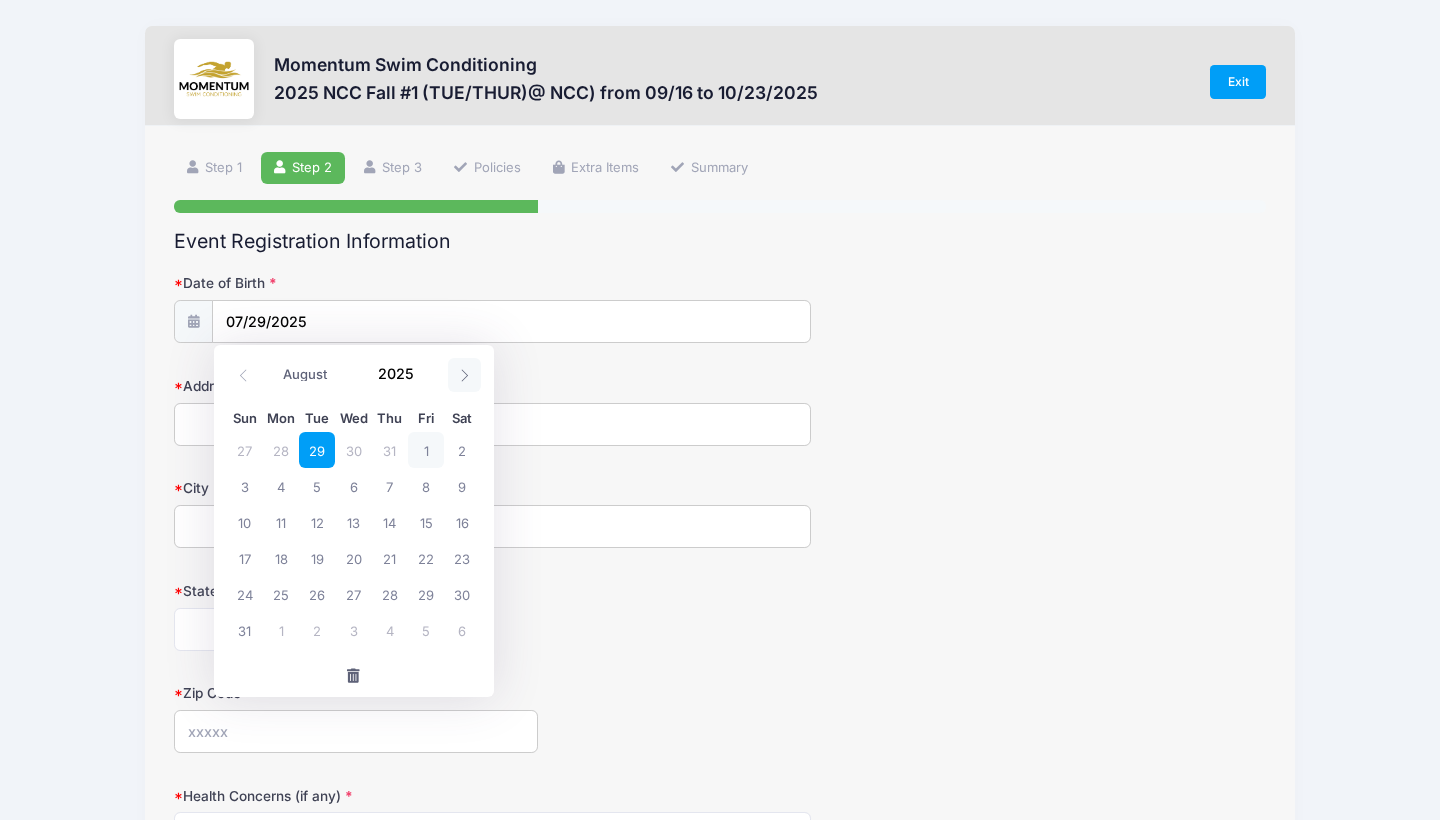 click 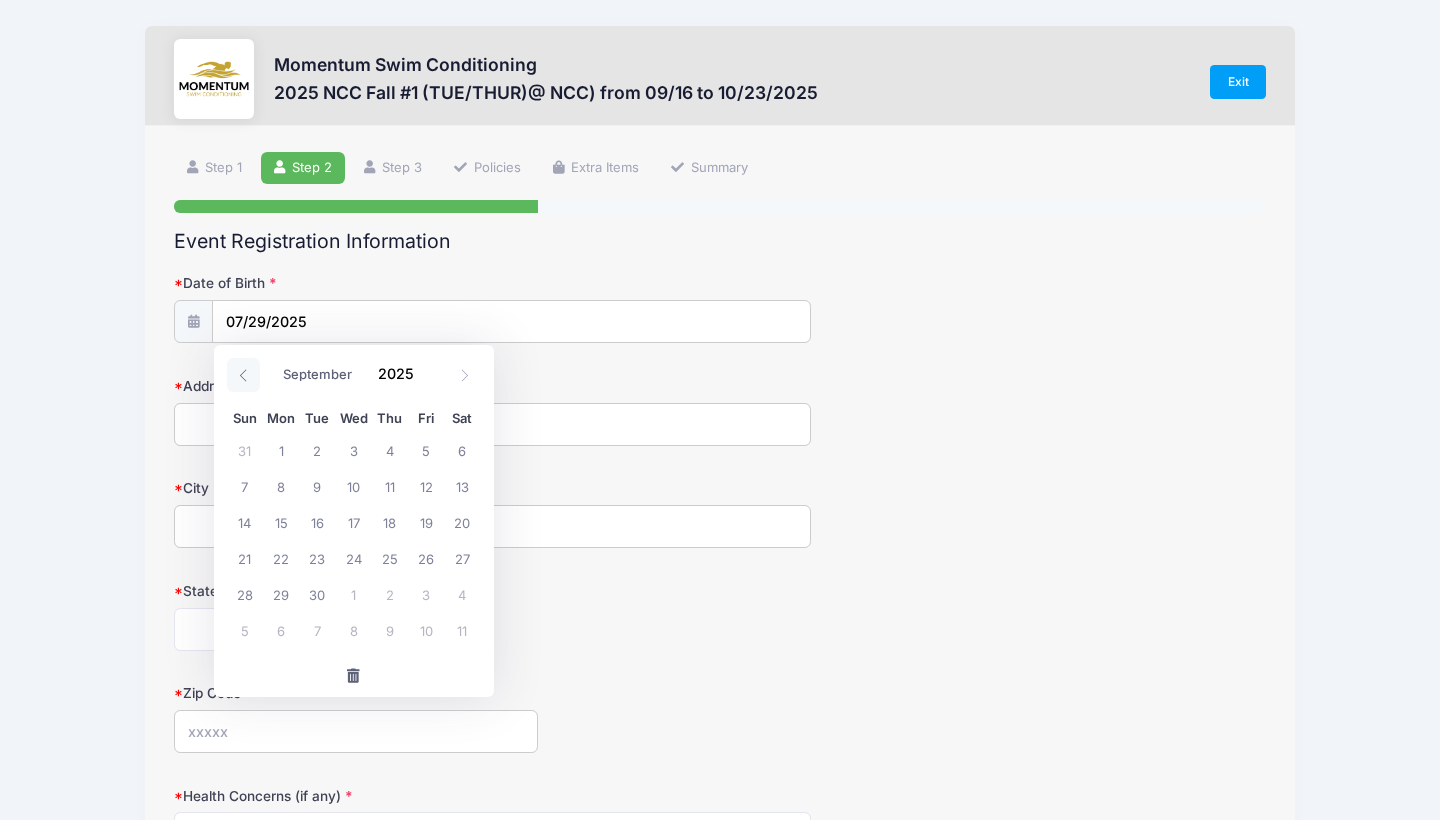 click 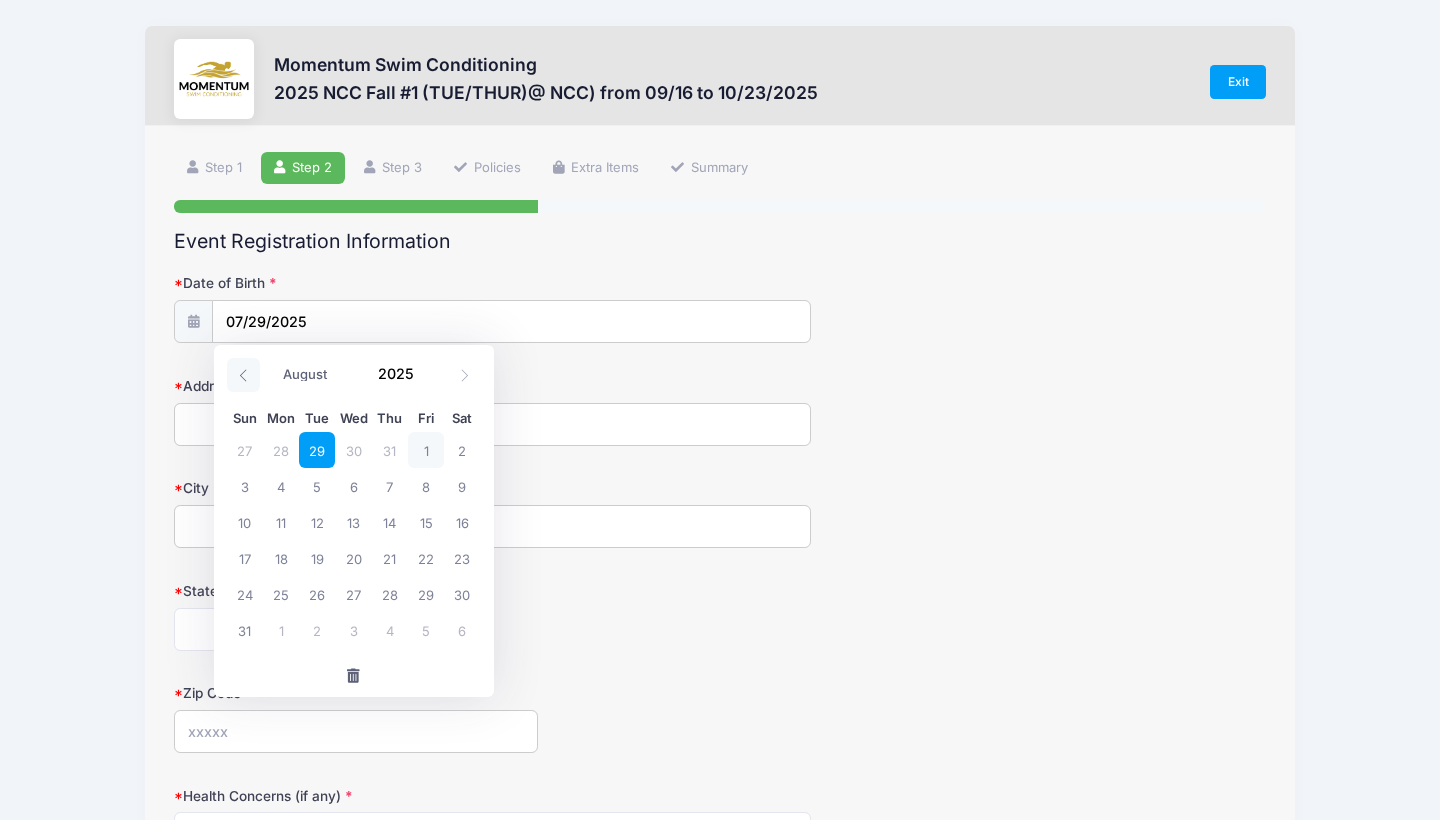 click 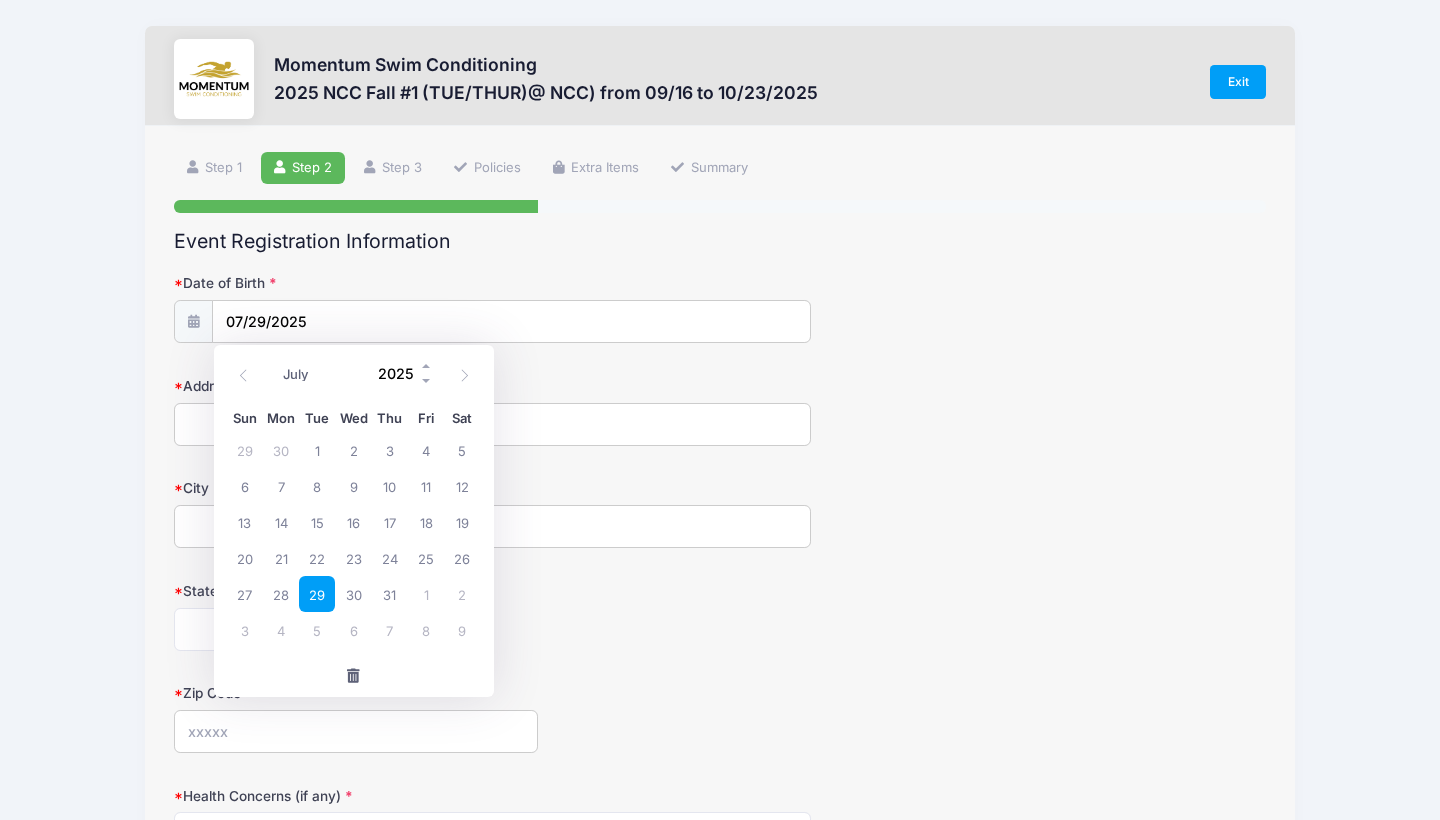 click on "2025" at bounding box center [401, 374] 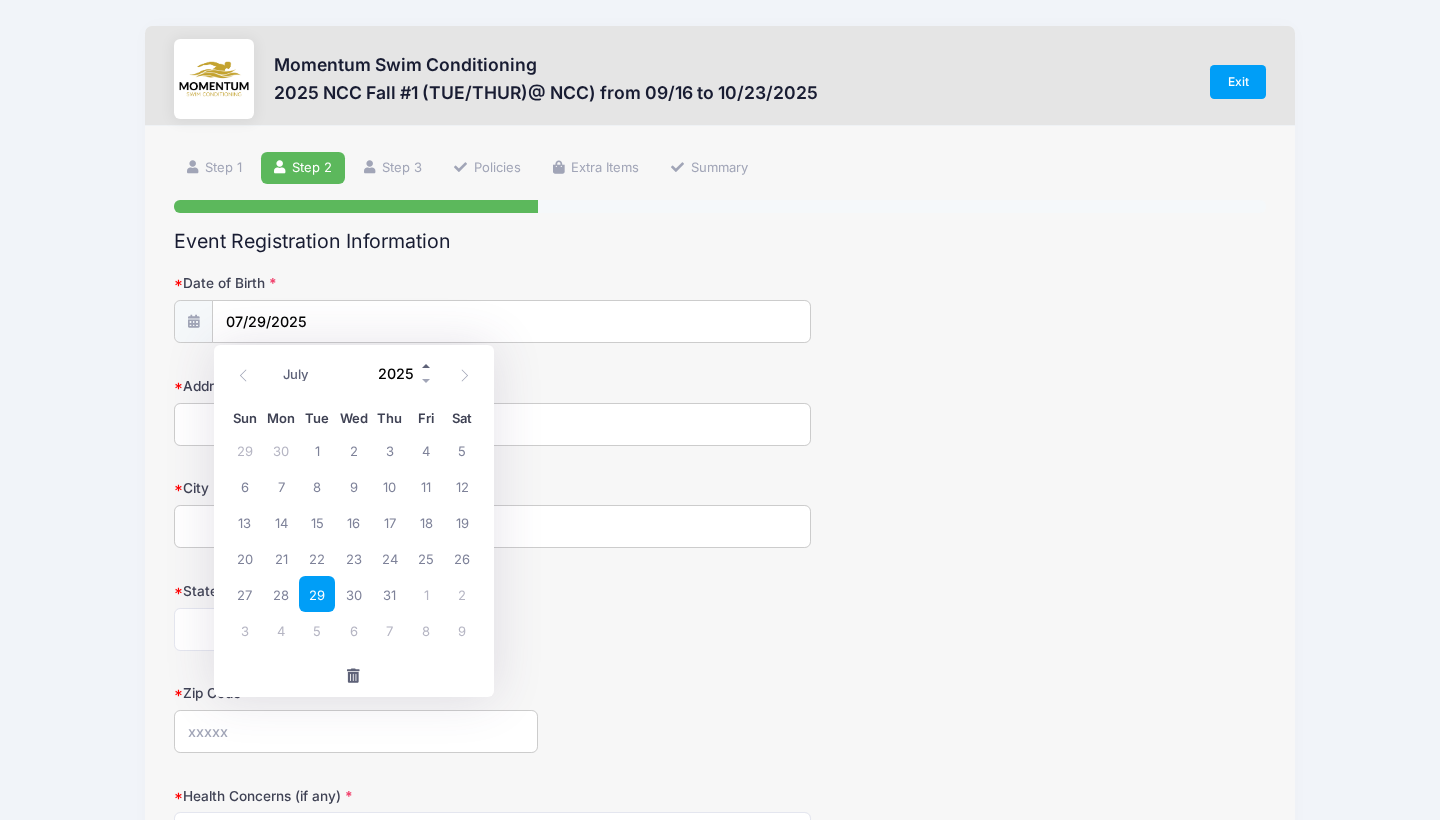 click at bounding box center (427, 366) 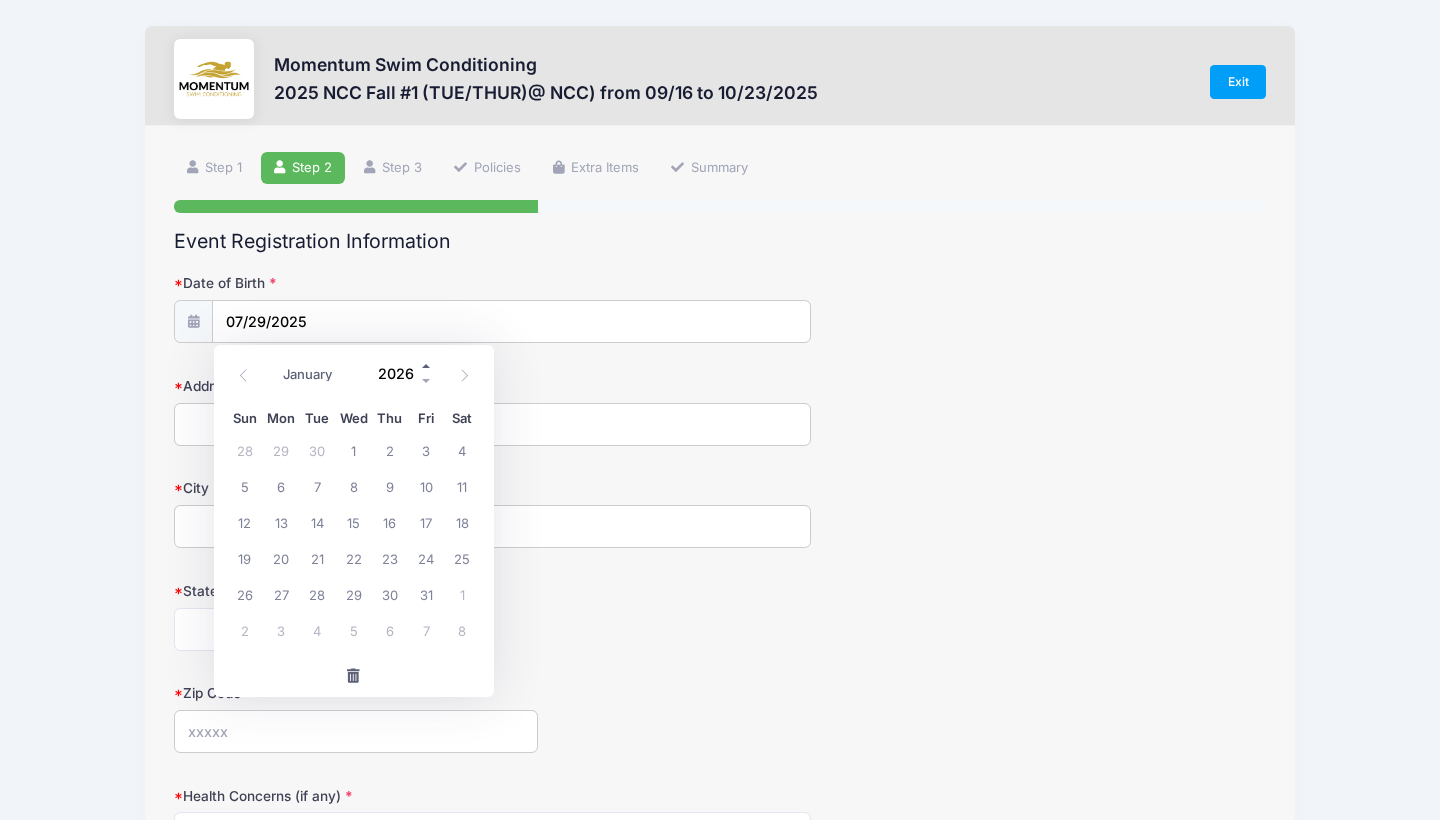 click at bounding box center (427, 366) 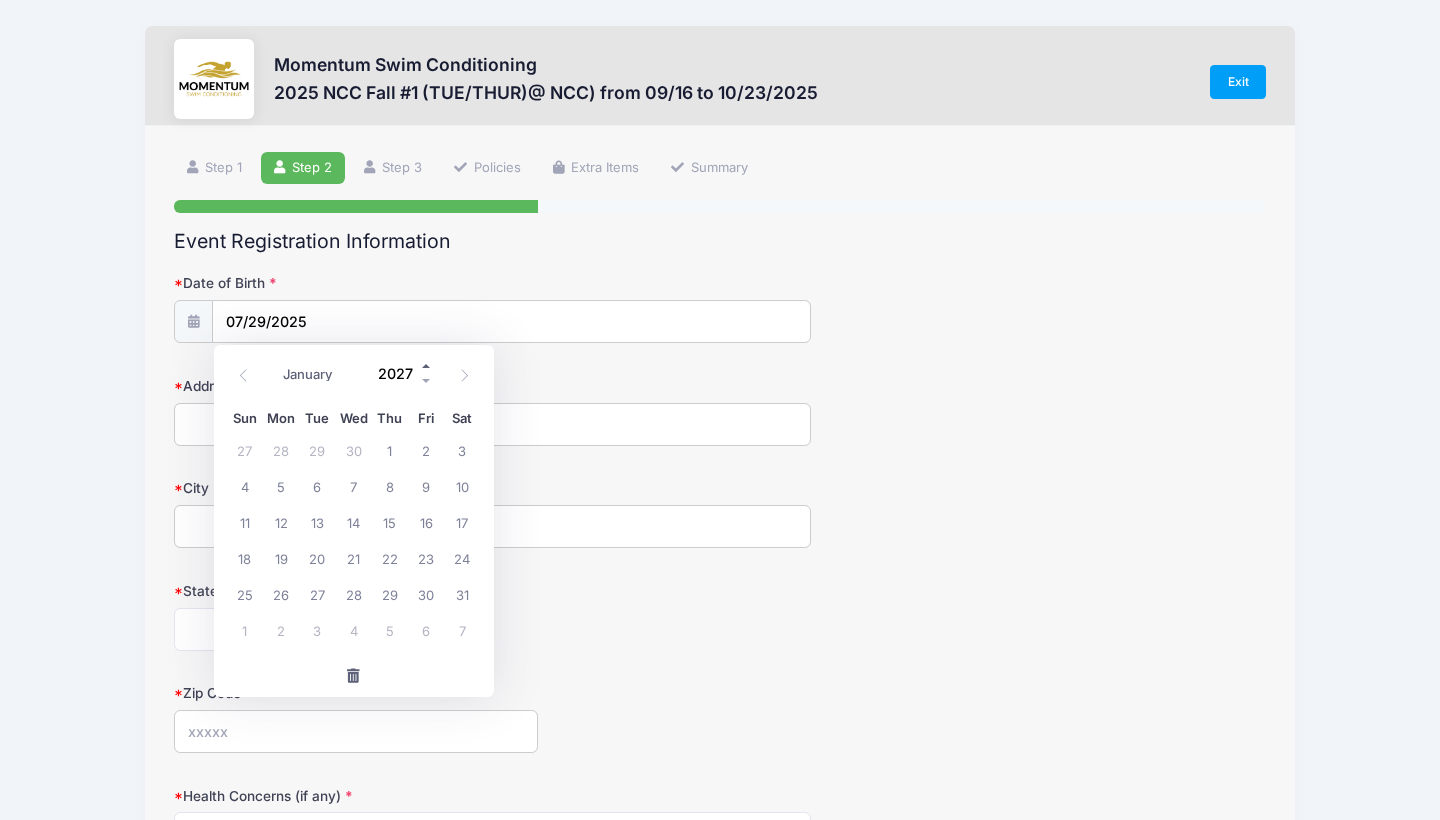 click at bounding box center [427, 366] 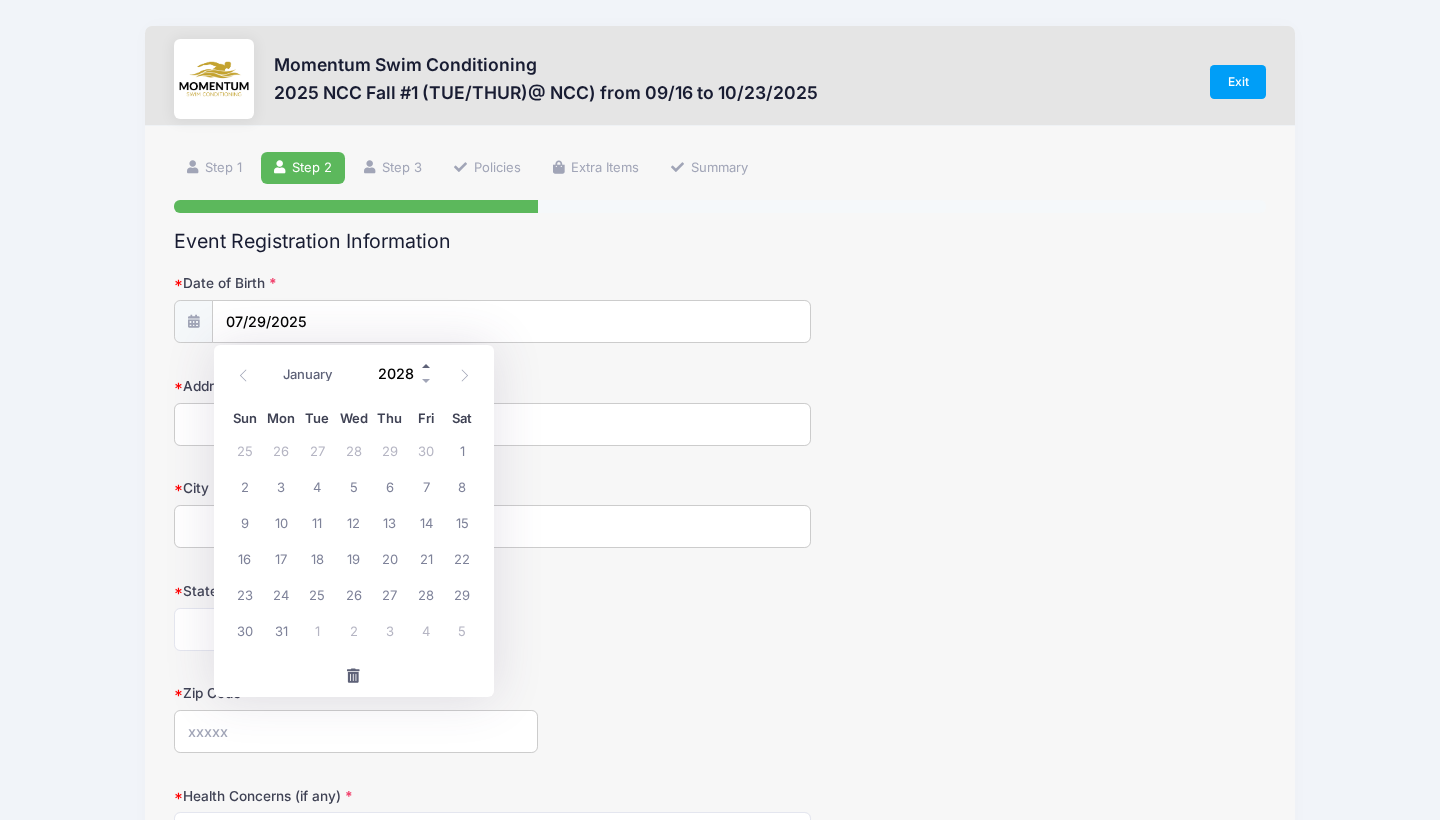 click at bounding box center (427, 366) 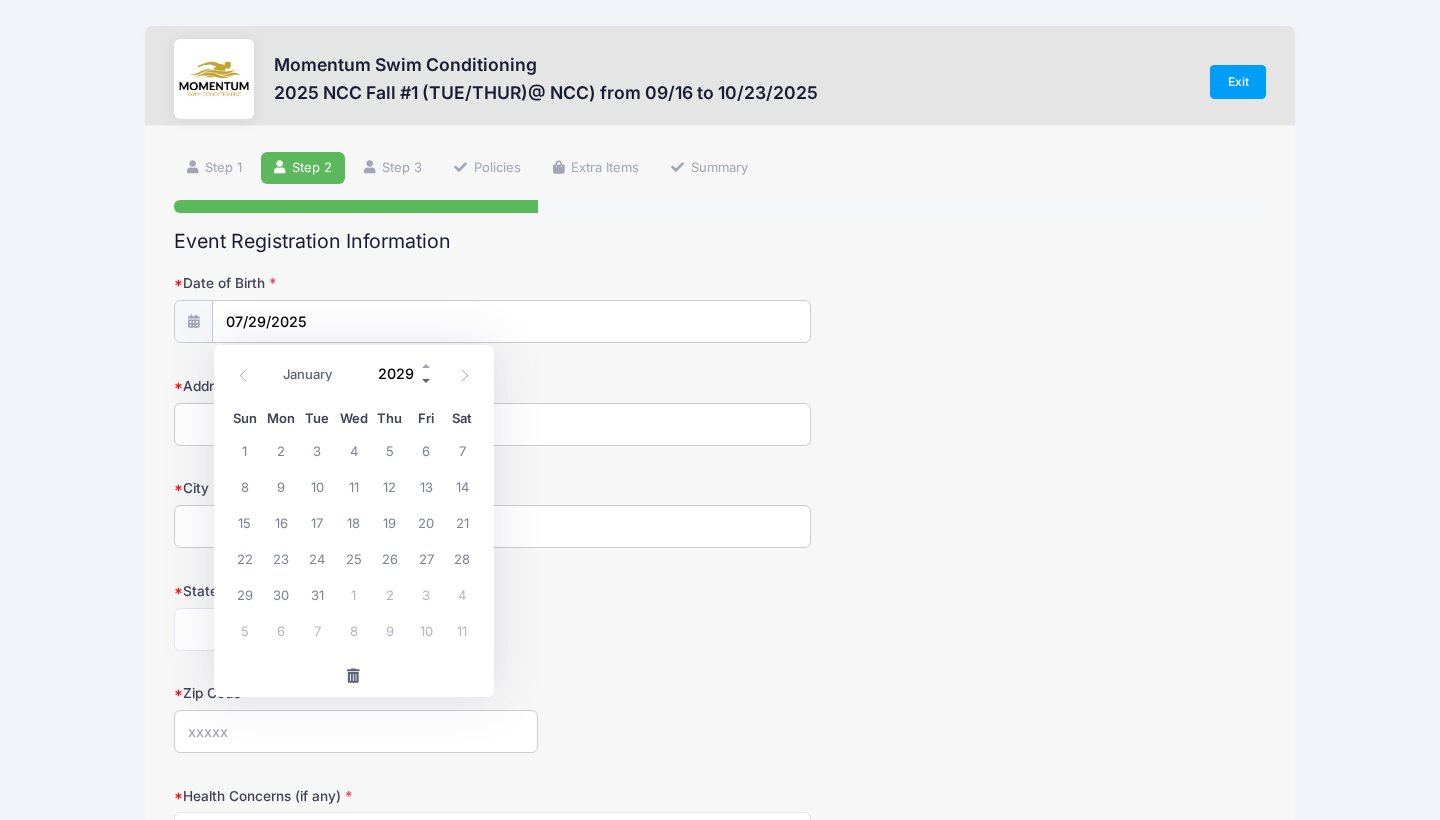 click at bounding box center (427, 381) 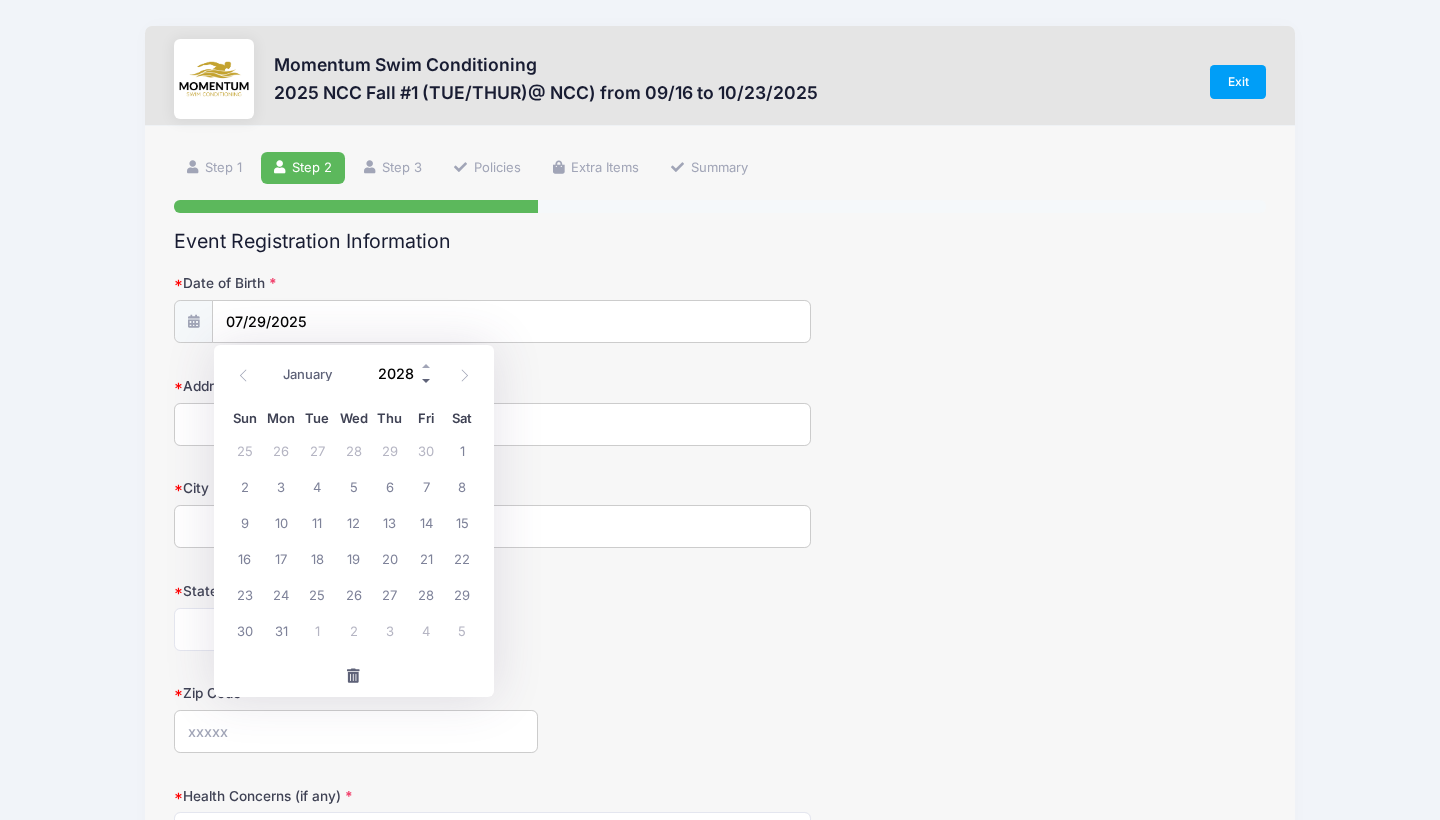 click at bounding box center (427, 381) 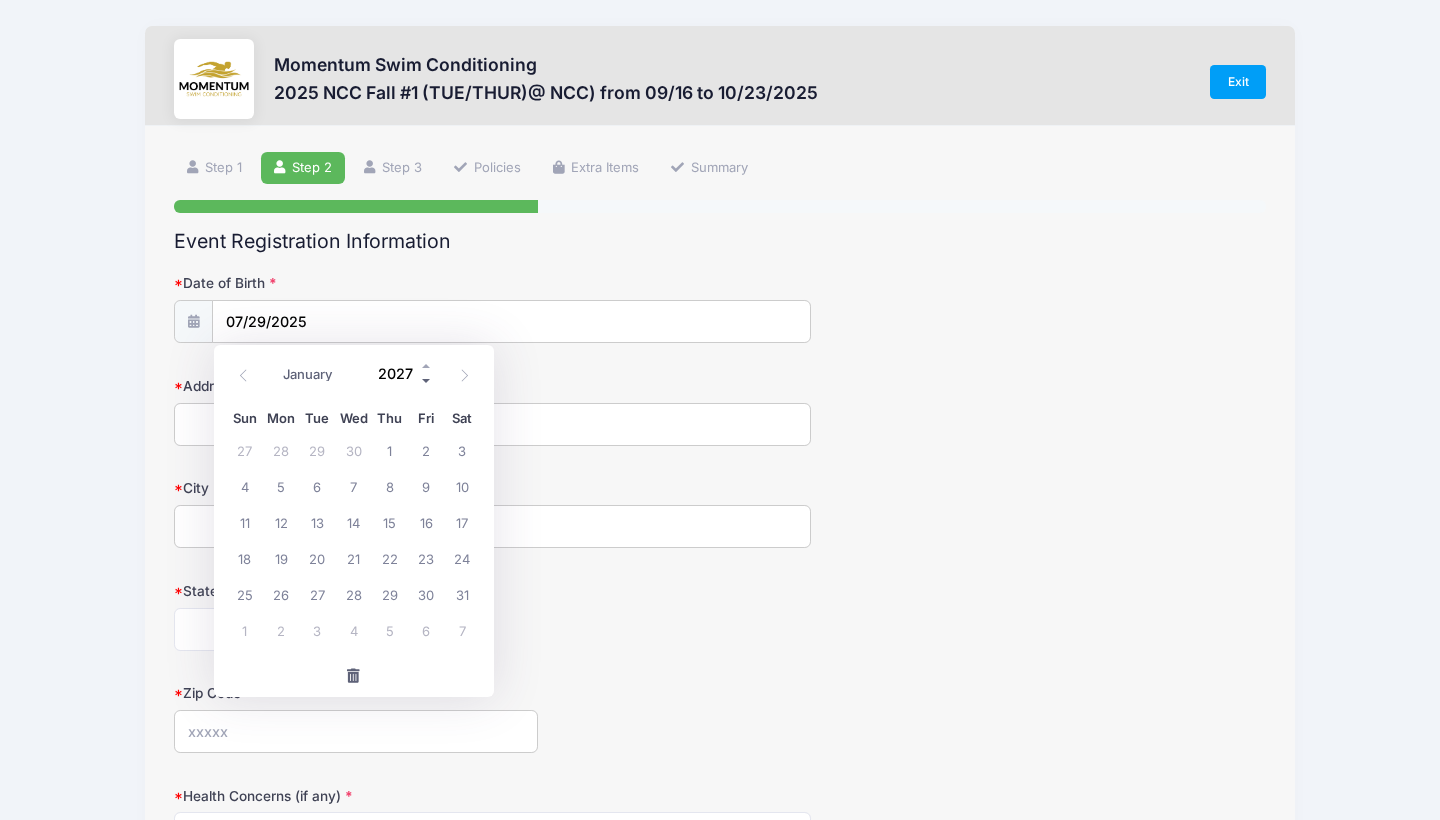 click at bounding box center [427, 381] 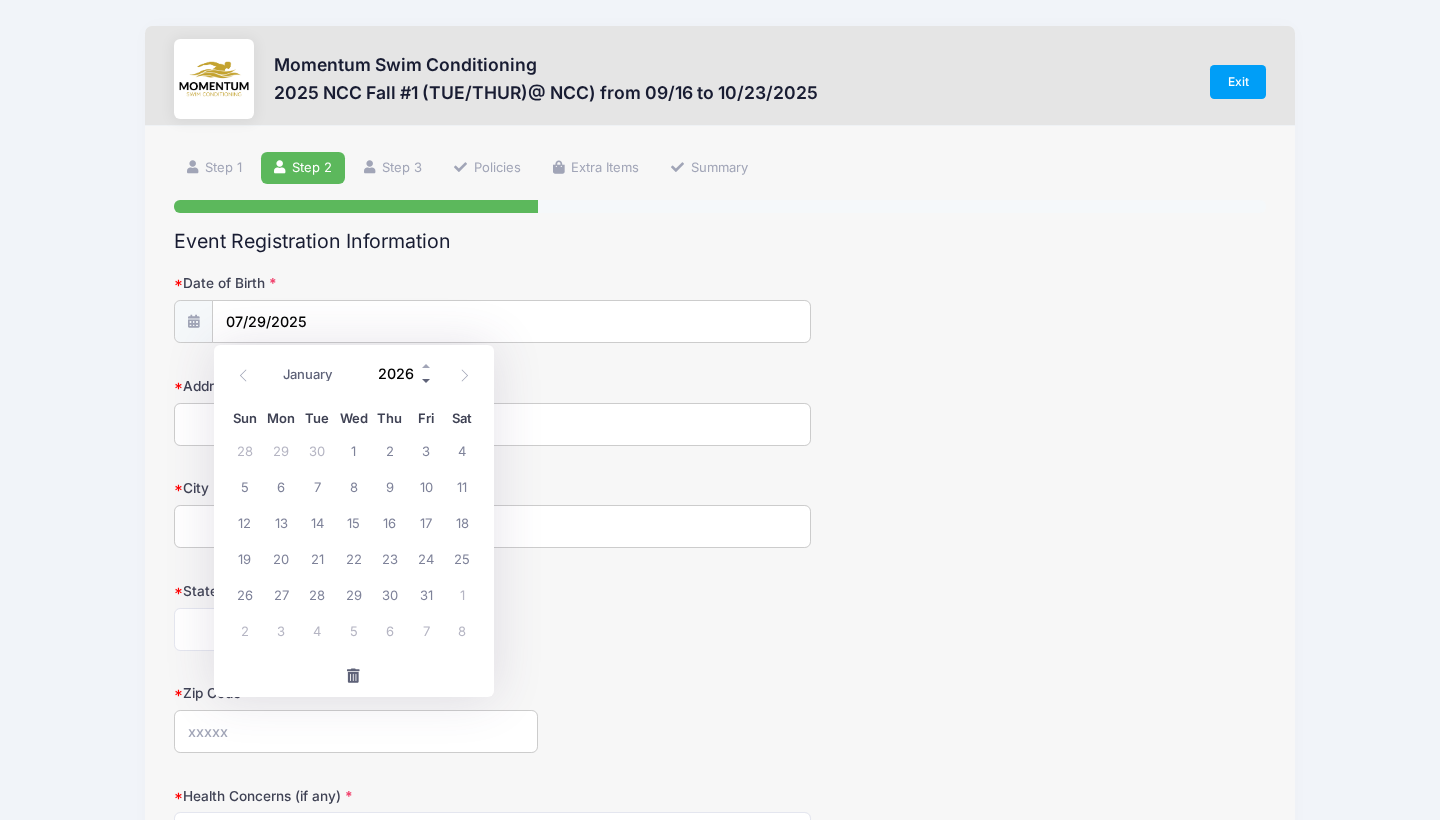 click at bounding box center (427, 381) 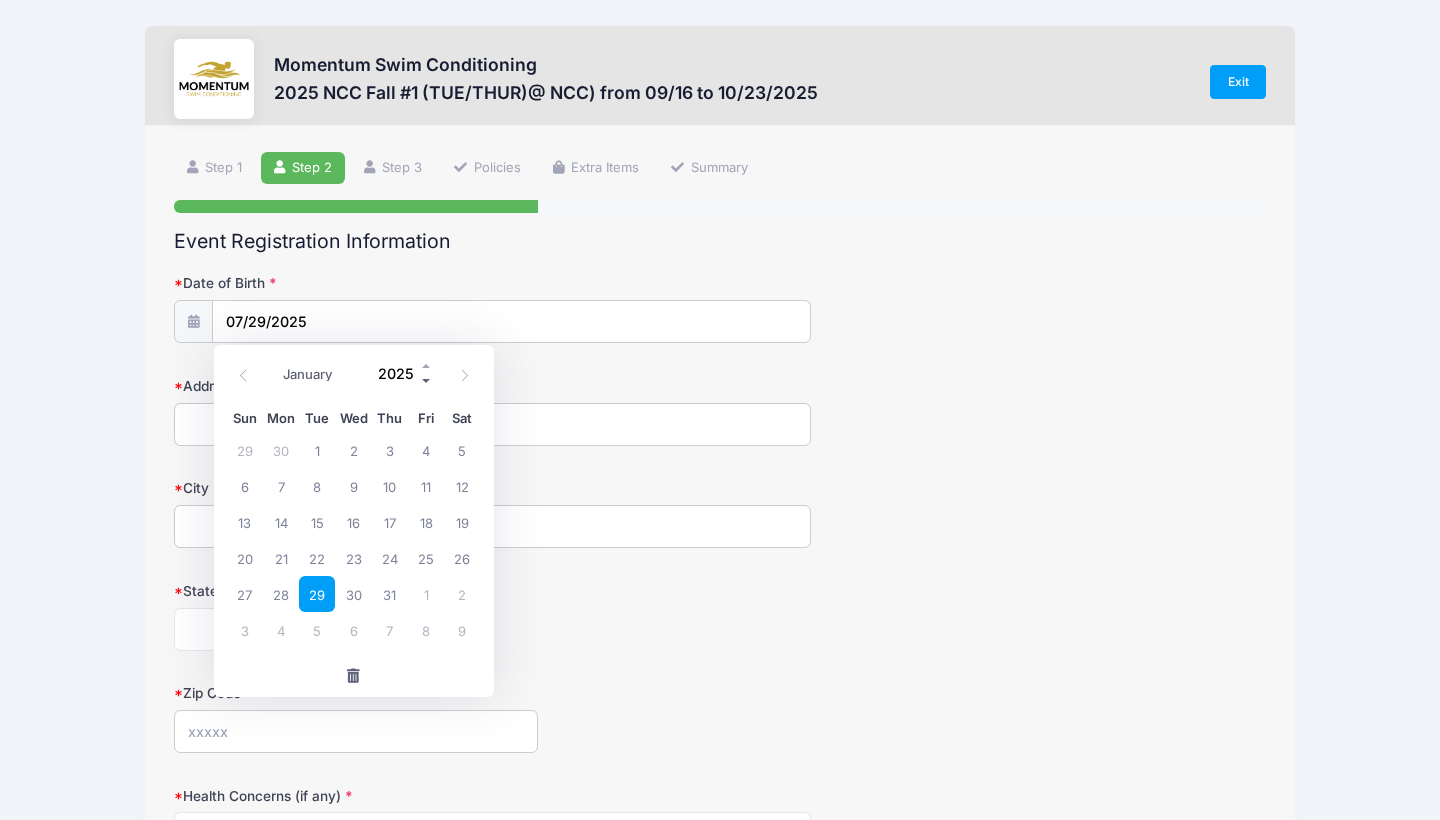 click at bounding box center (427, 381) 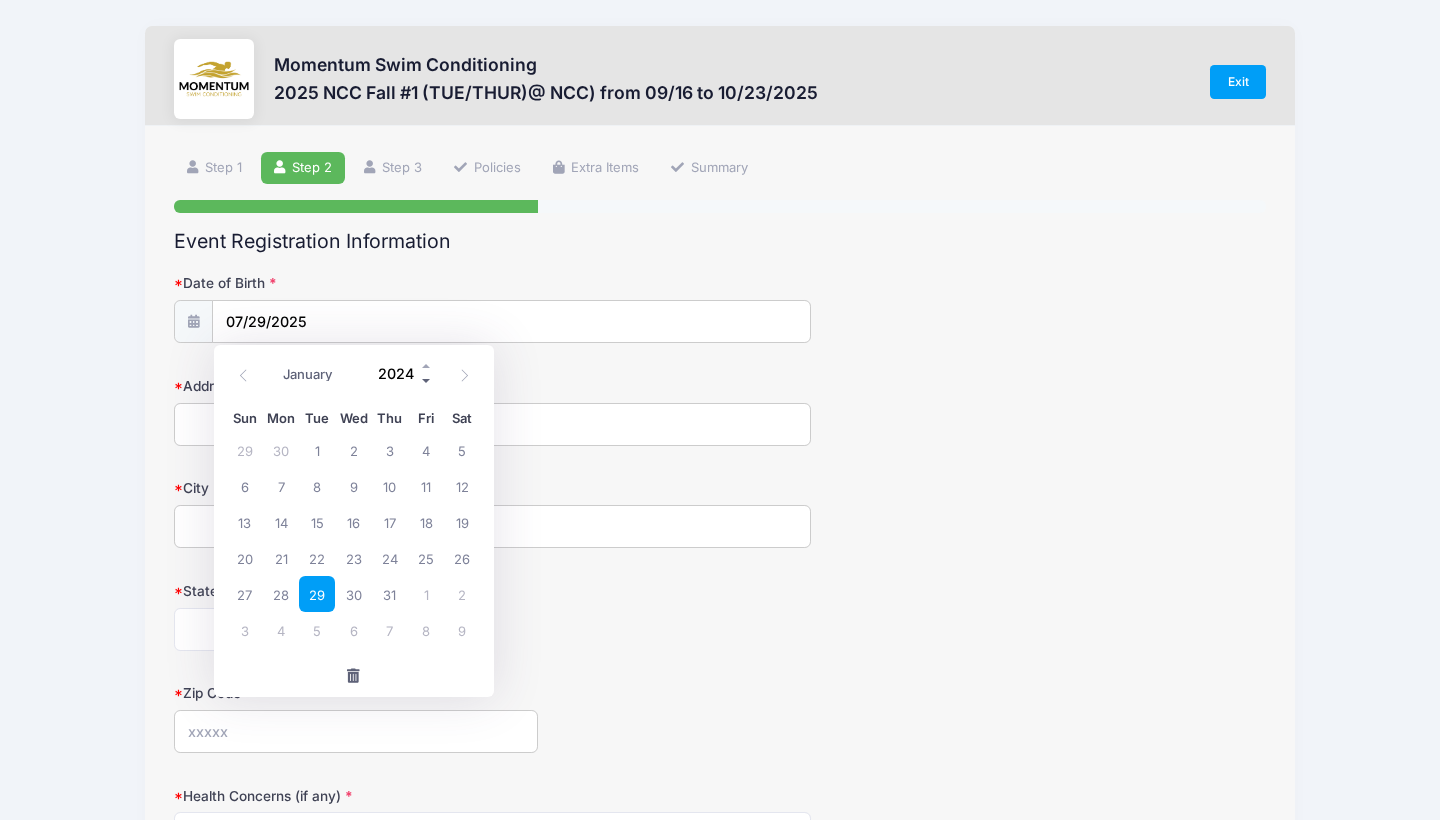click at bounding box center [427, 381] 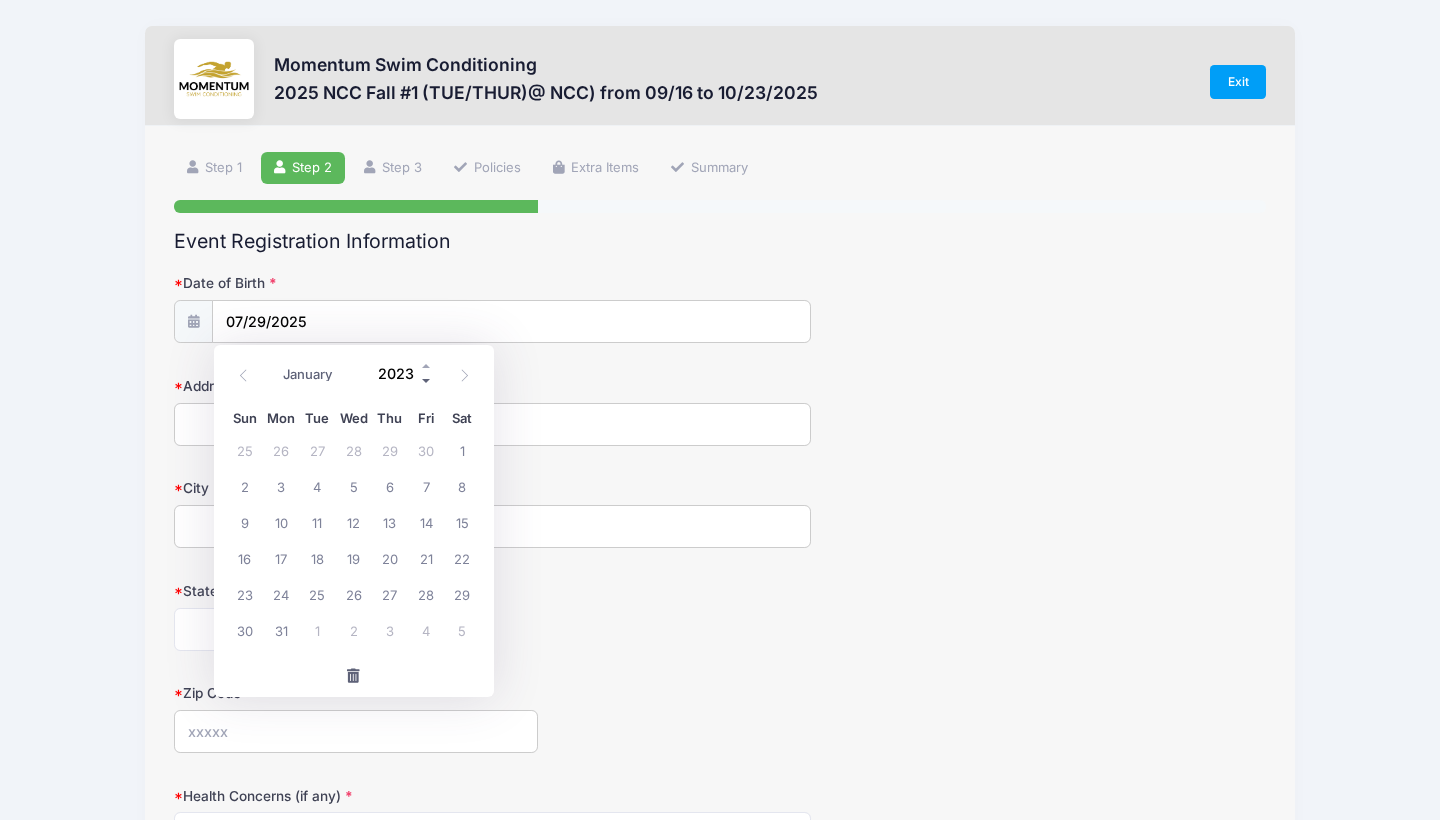 click at bounding box center (427, 381) 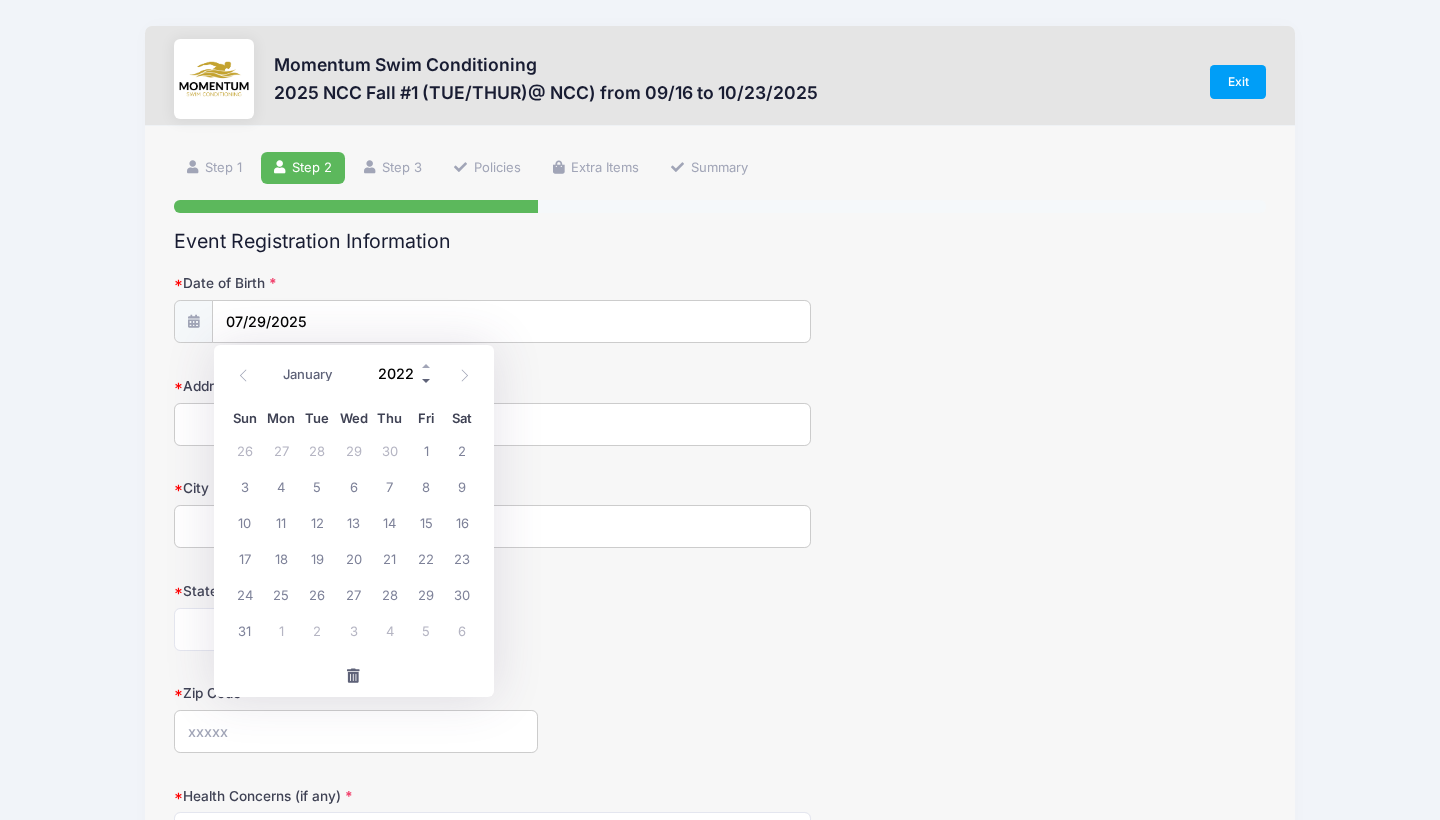 click at bounding box center [427, 381] 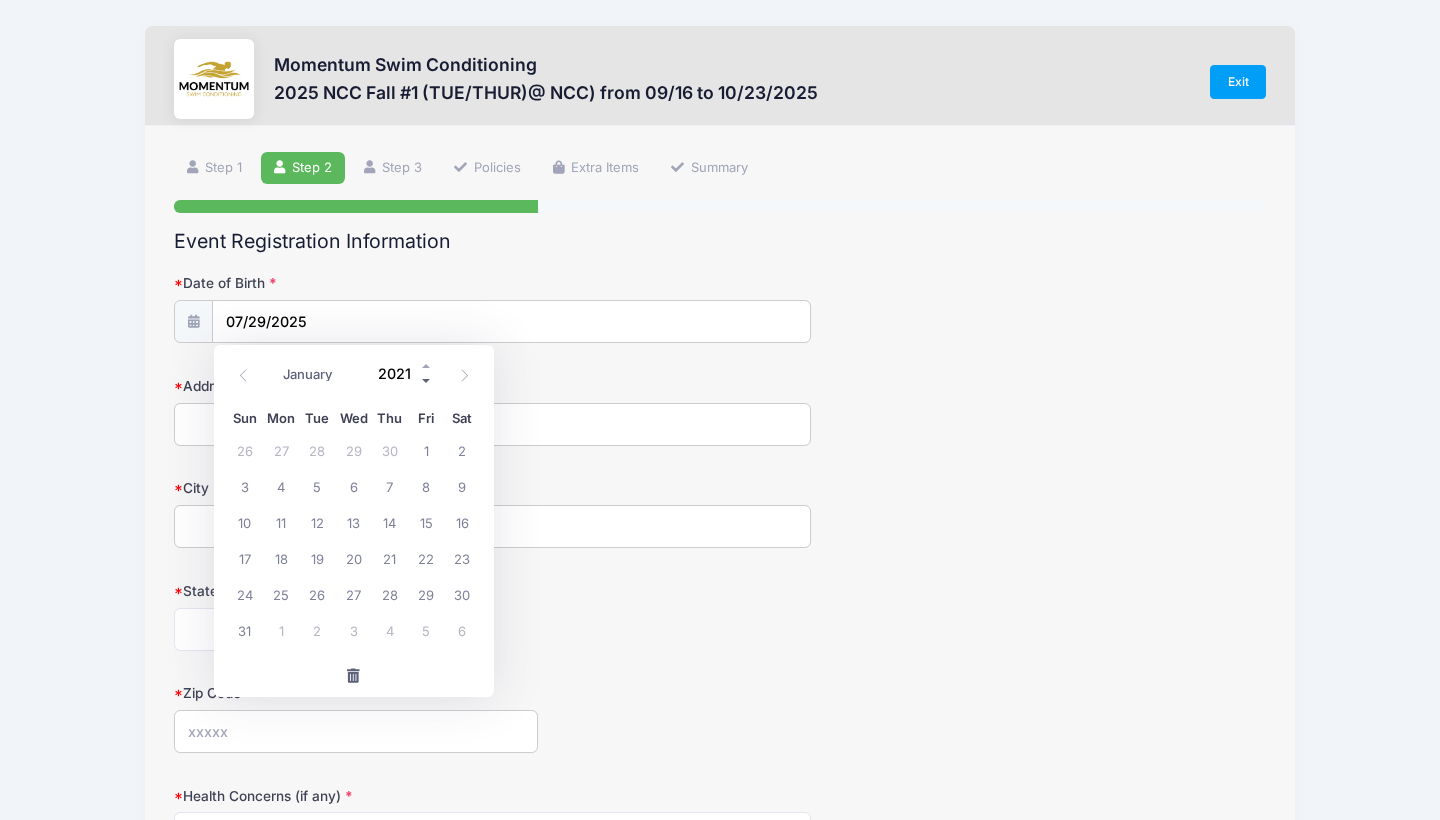 click at bounding box center (427, 381) 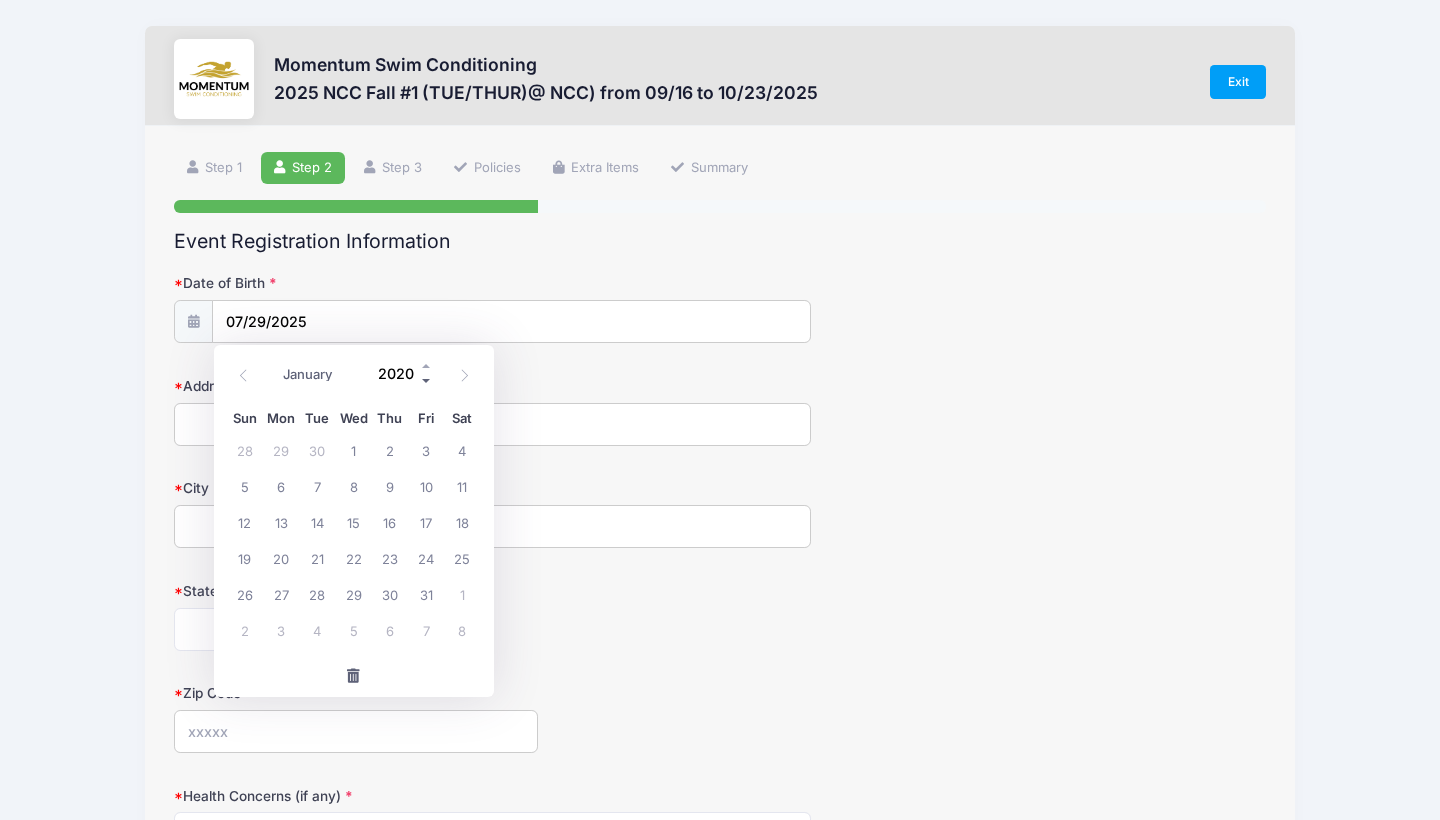 click at bounding box center [427, 381] 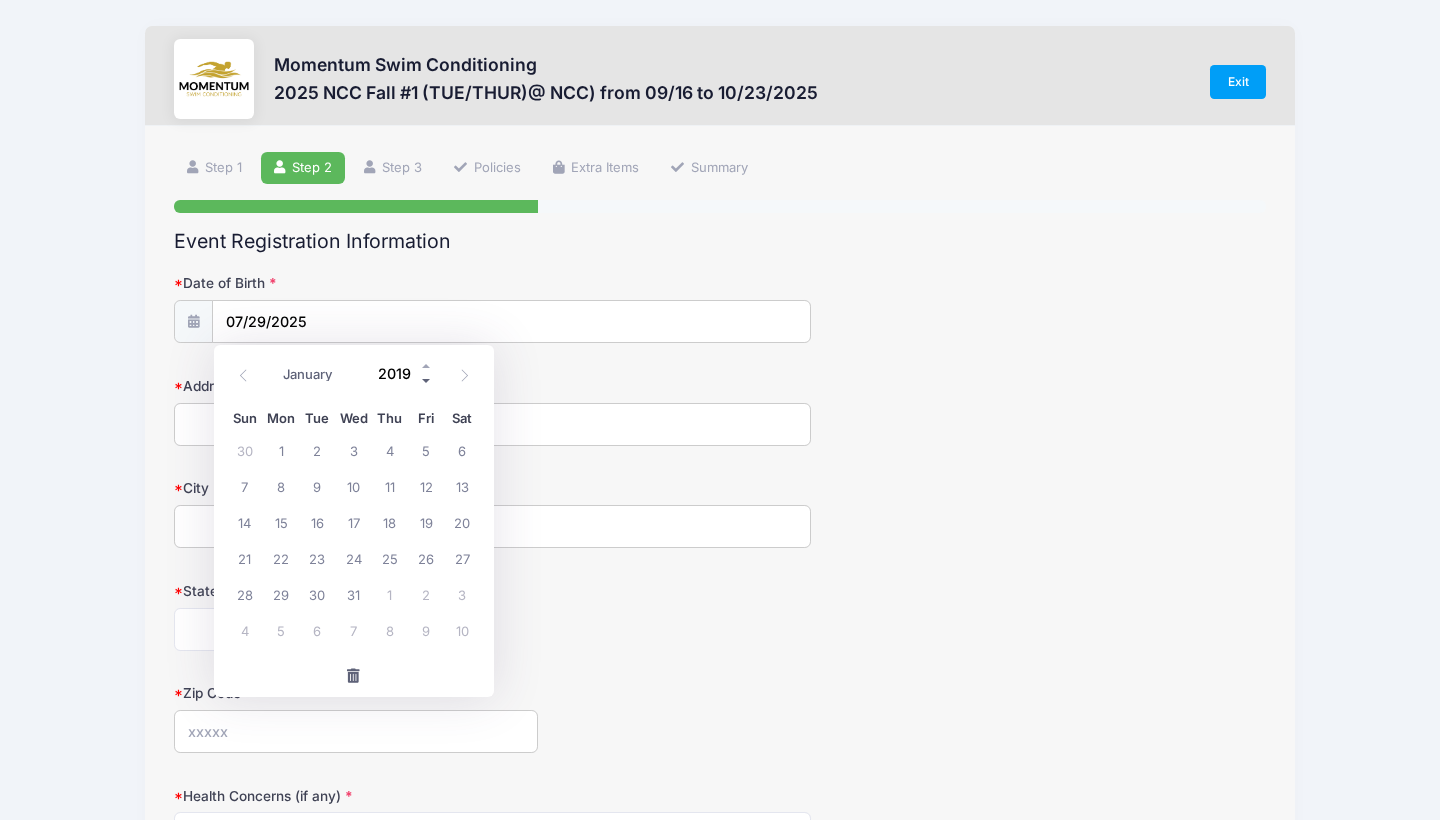 click at bounding box center (427, 381) 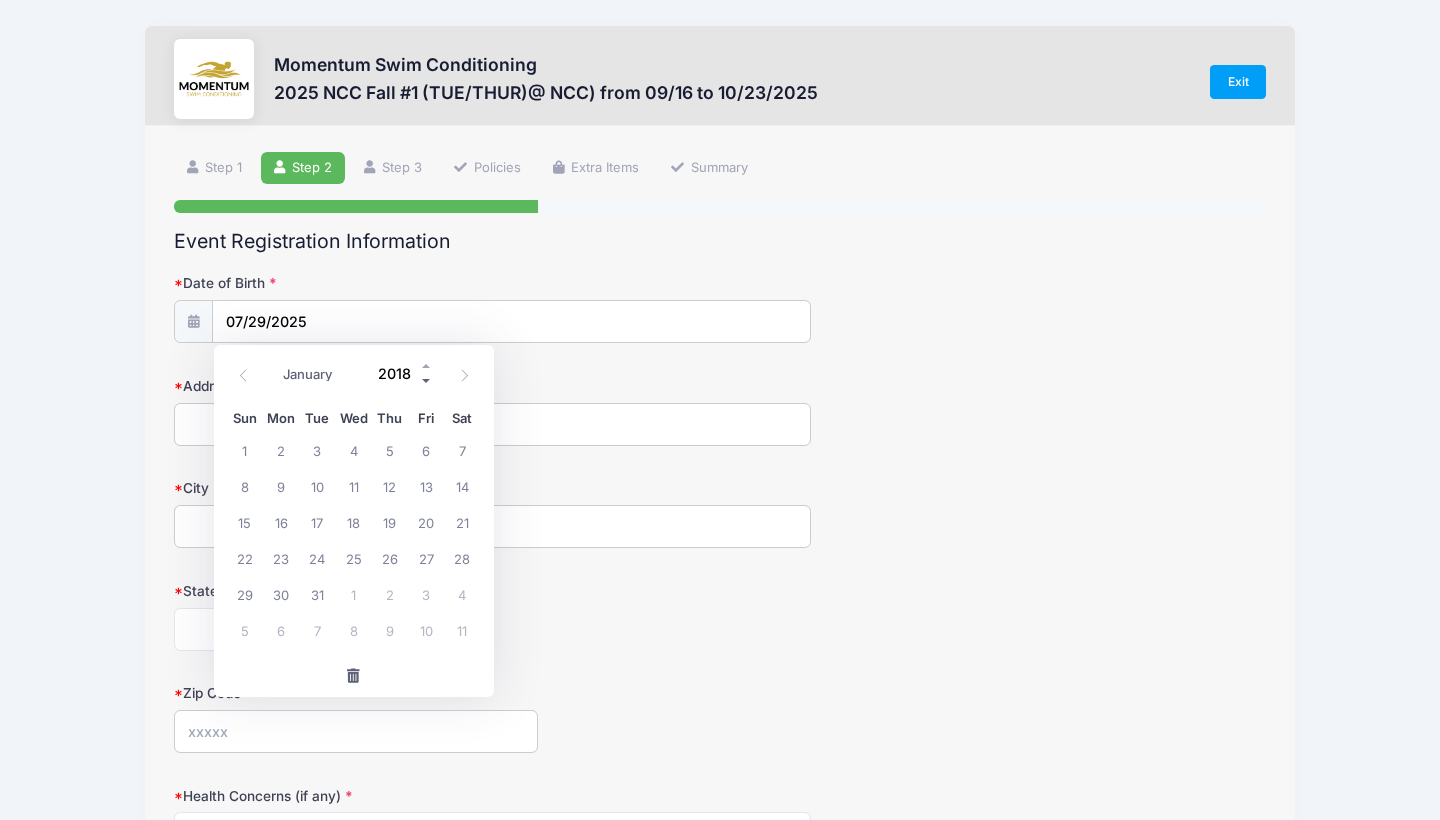 click at bounding box center (427, 381) 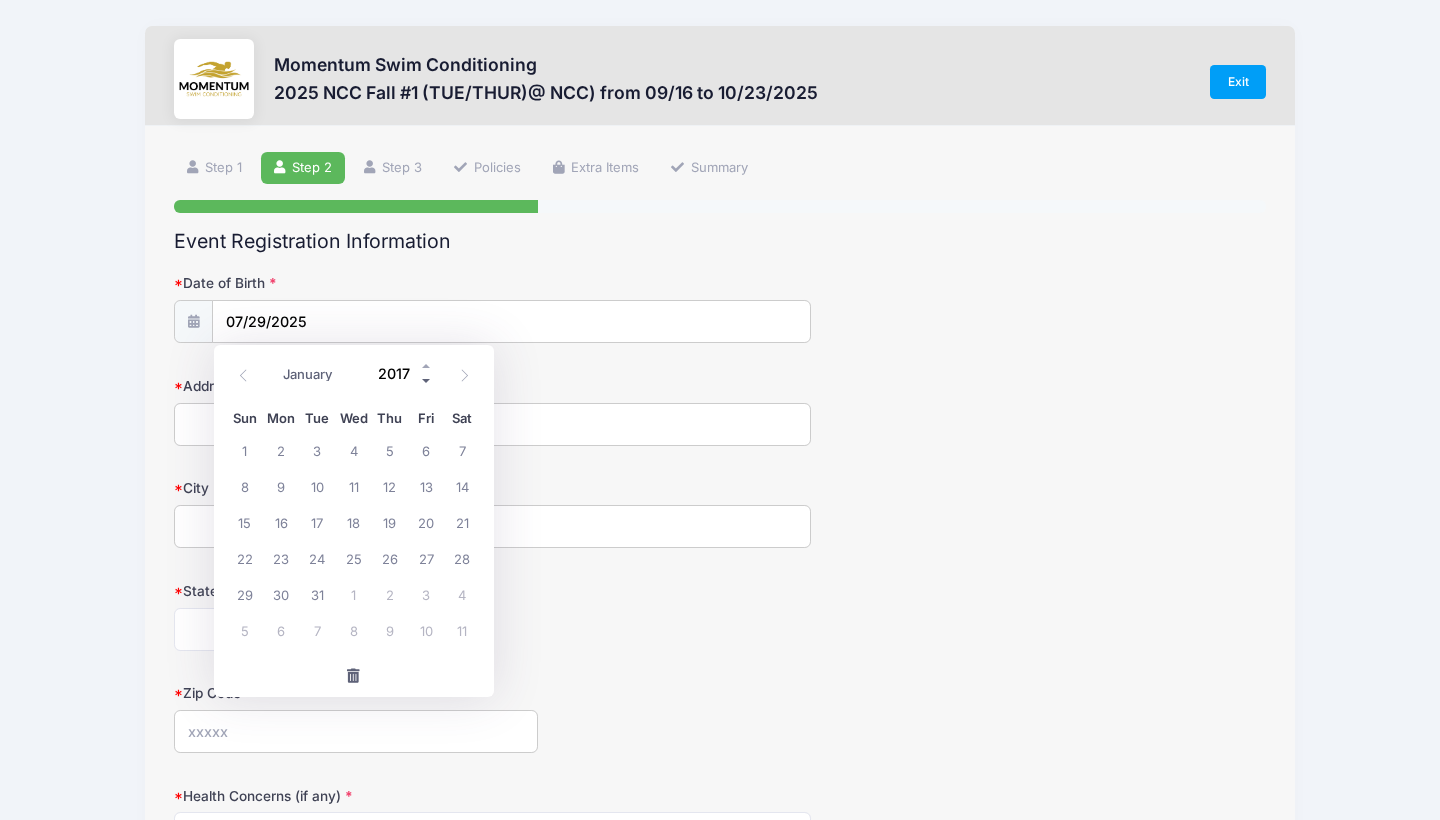 click at bounding box center (427, 381) 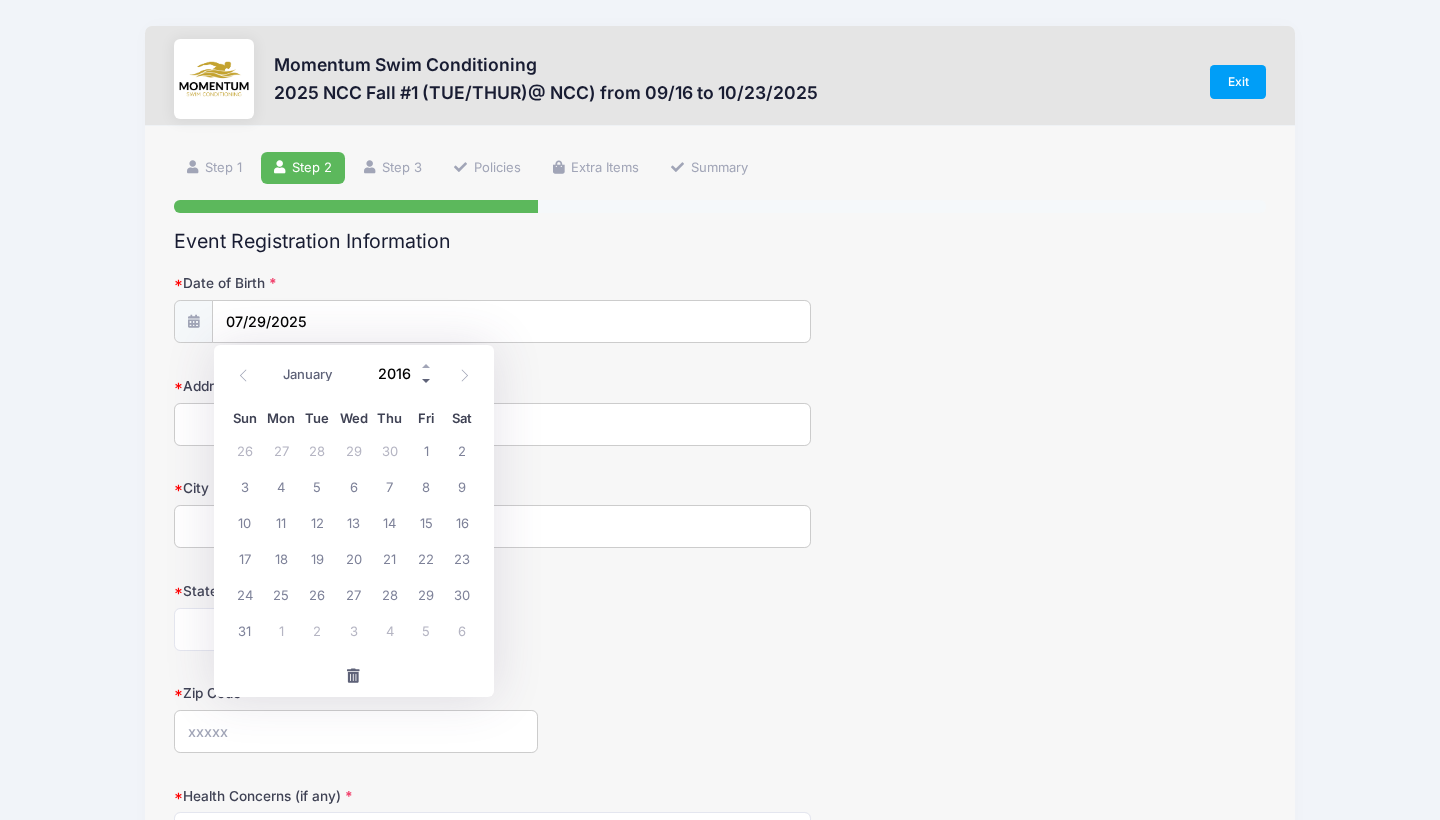 click at bounding box center [427, 381] 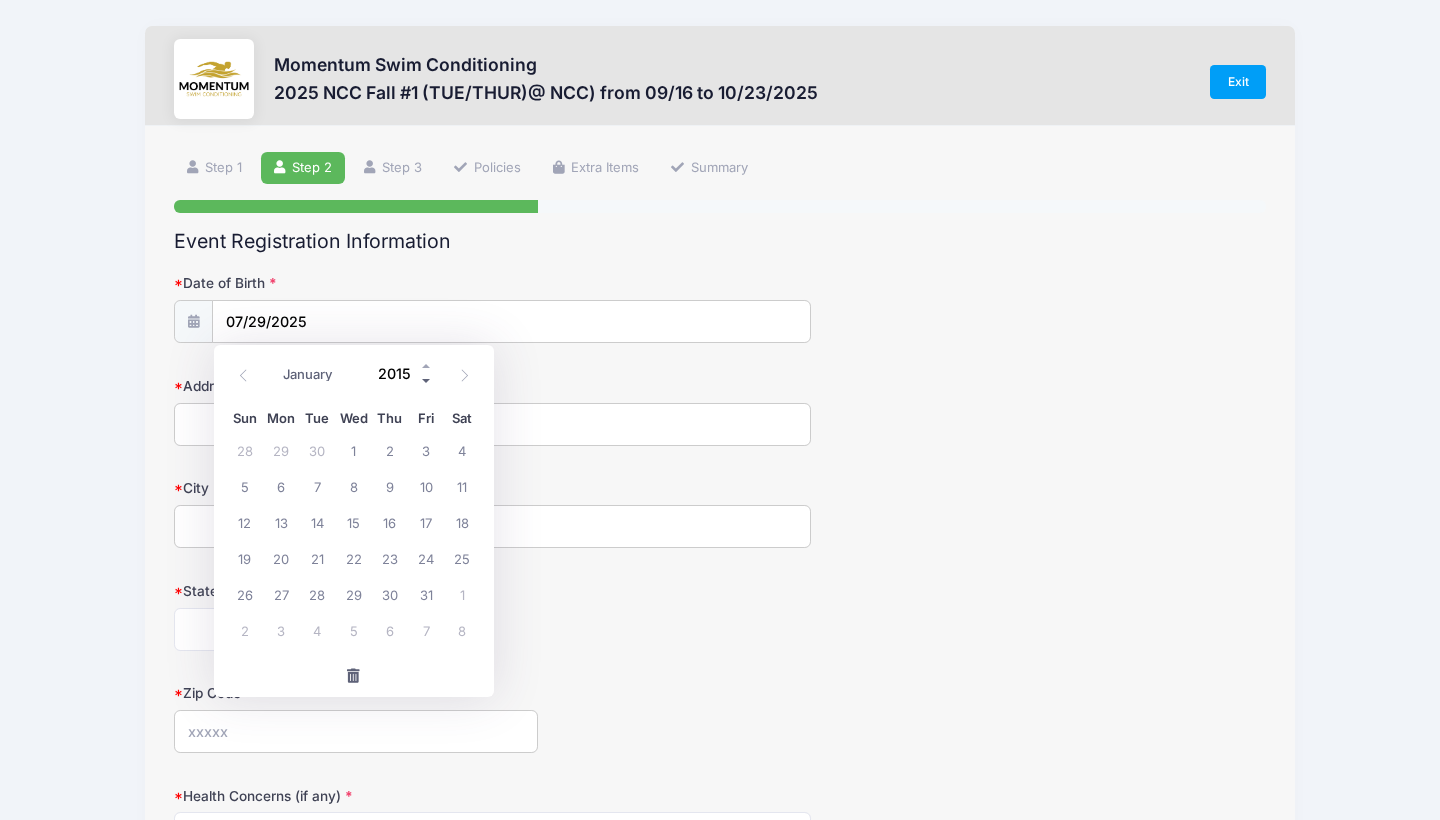 click at bounding box center [427, 381] 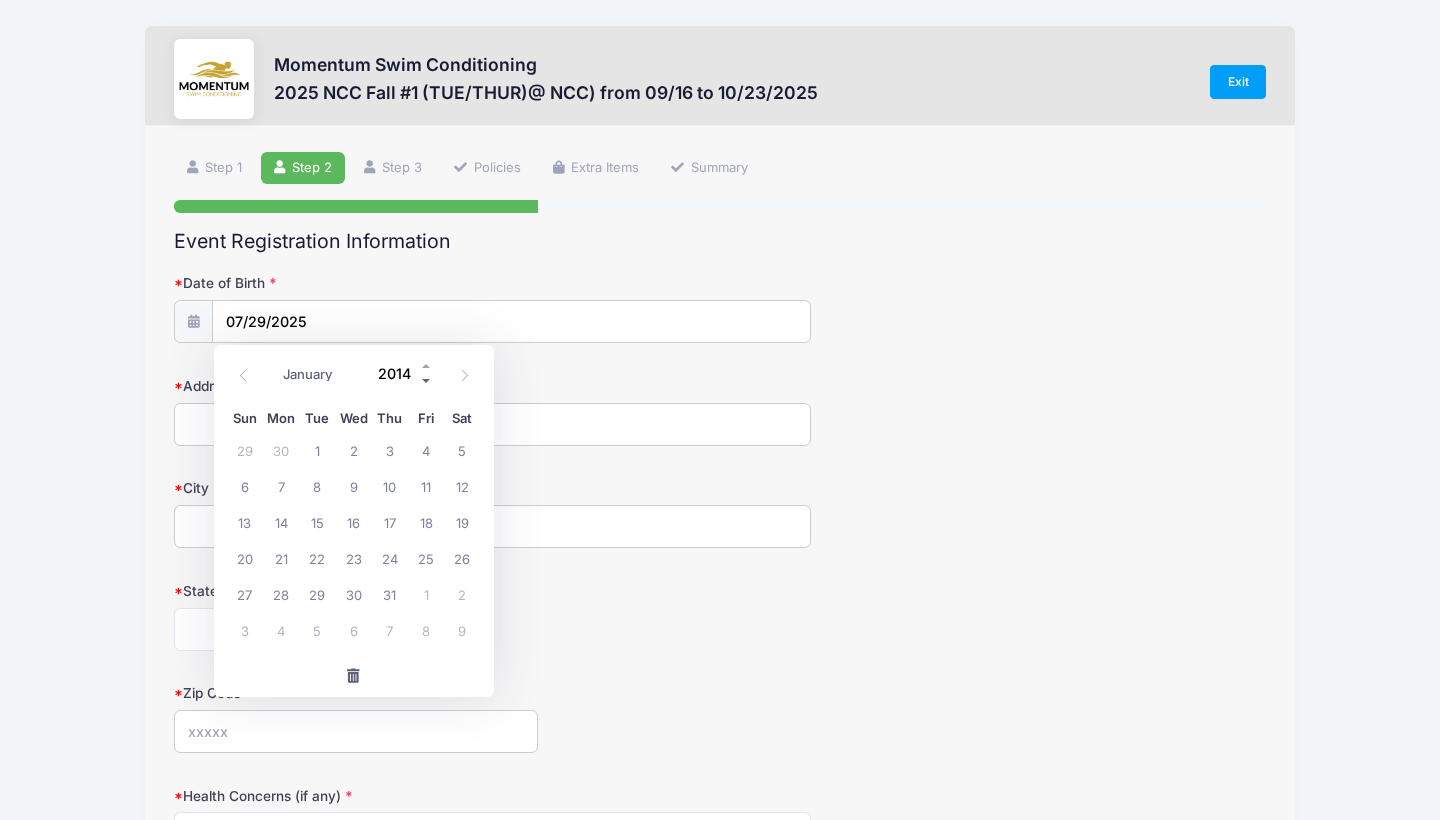 click at bounding box center (427, 381) 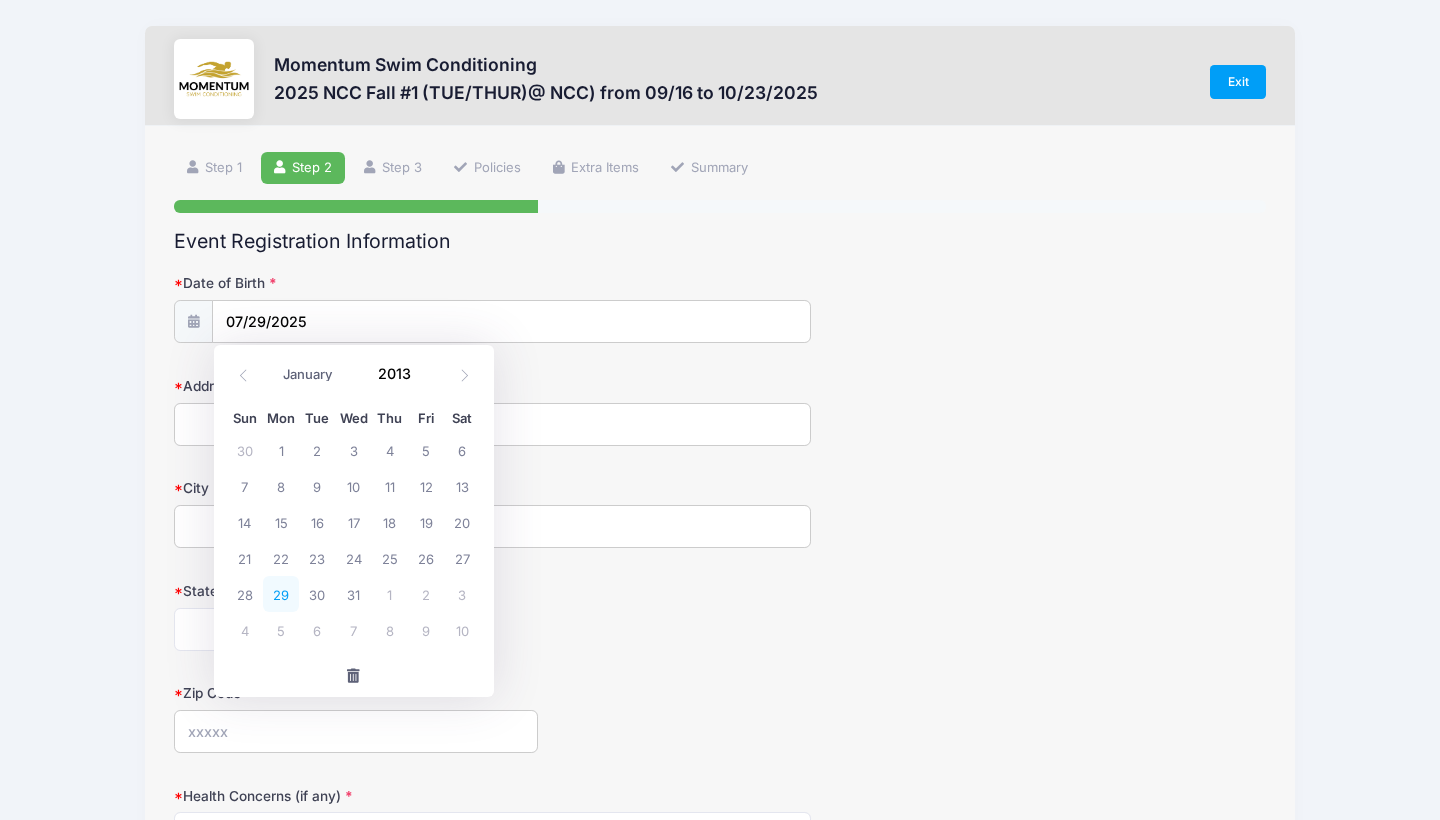click on "29" at bounding box center (281, 594) 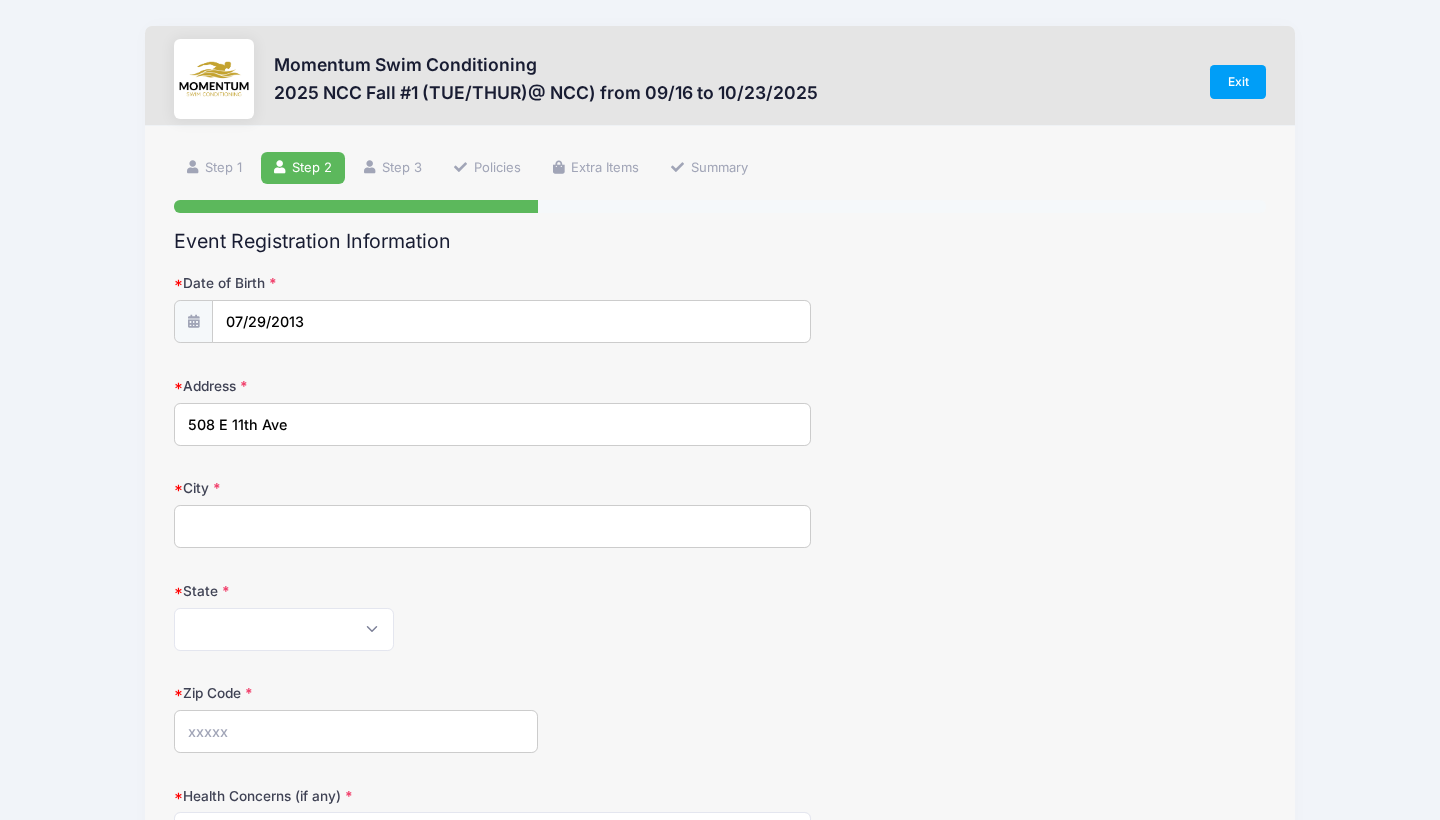 type on "508 E 11th Ave" 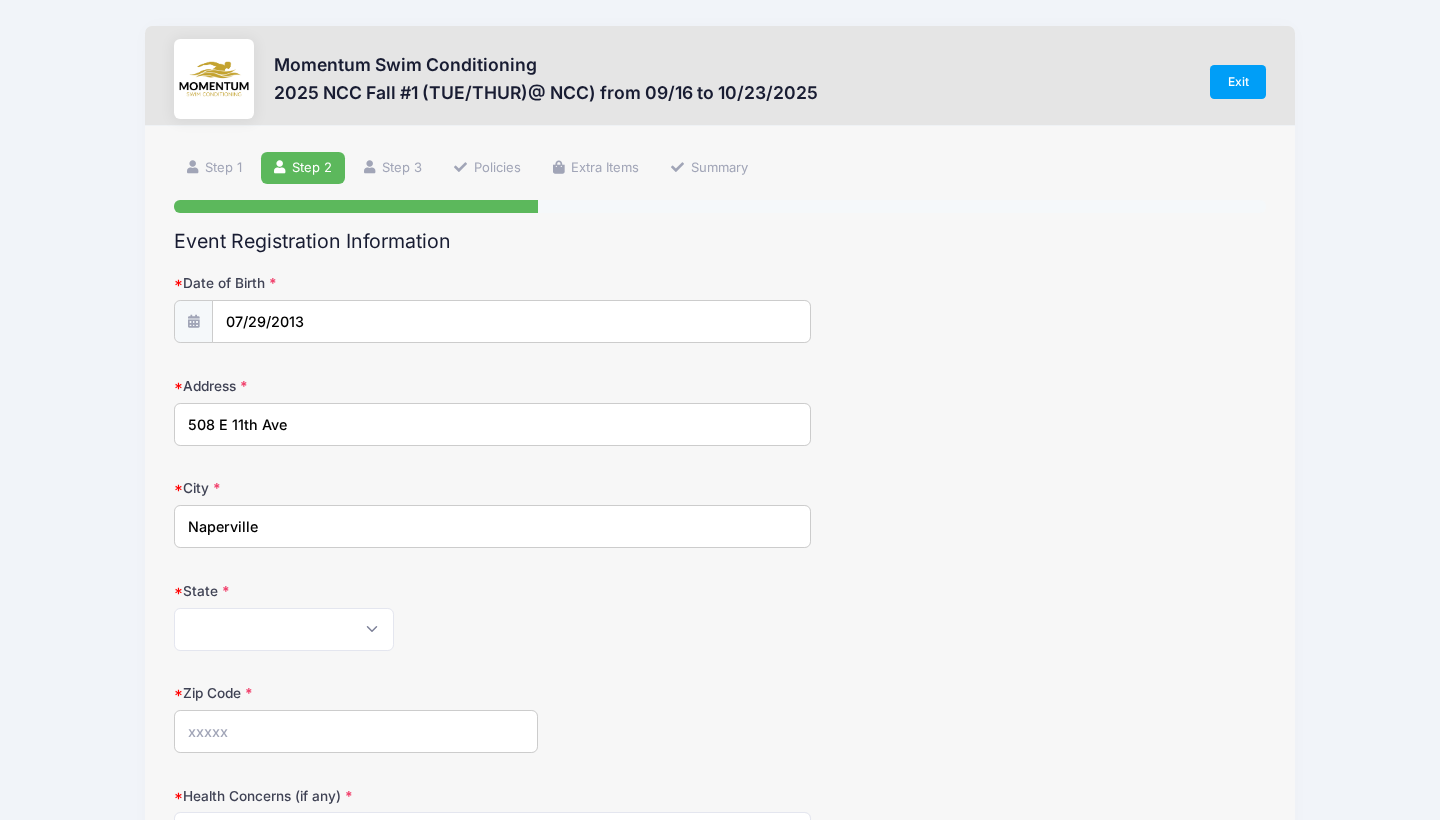 type on "Naperville" 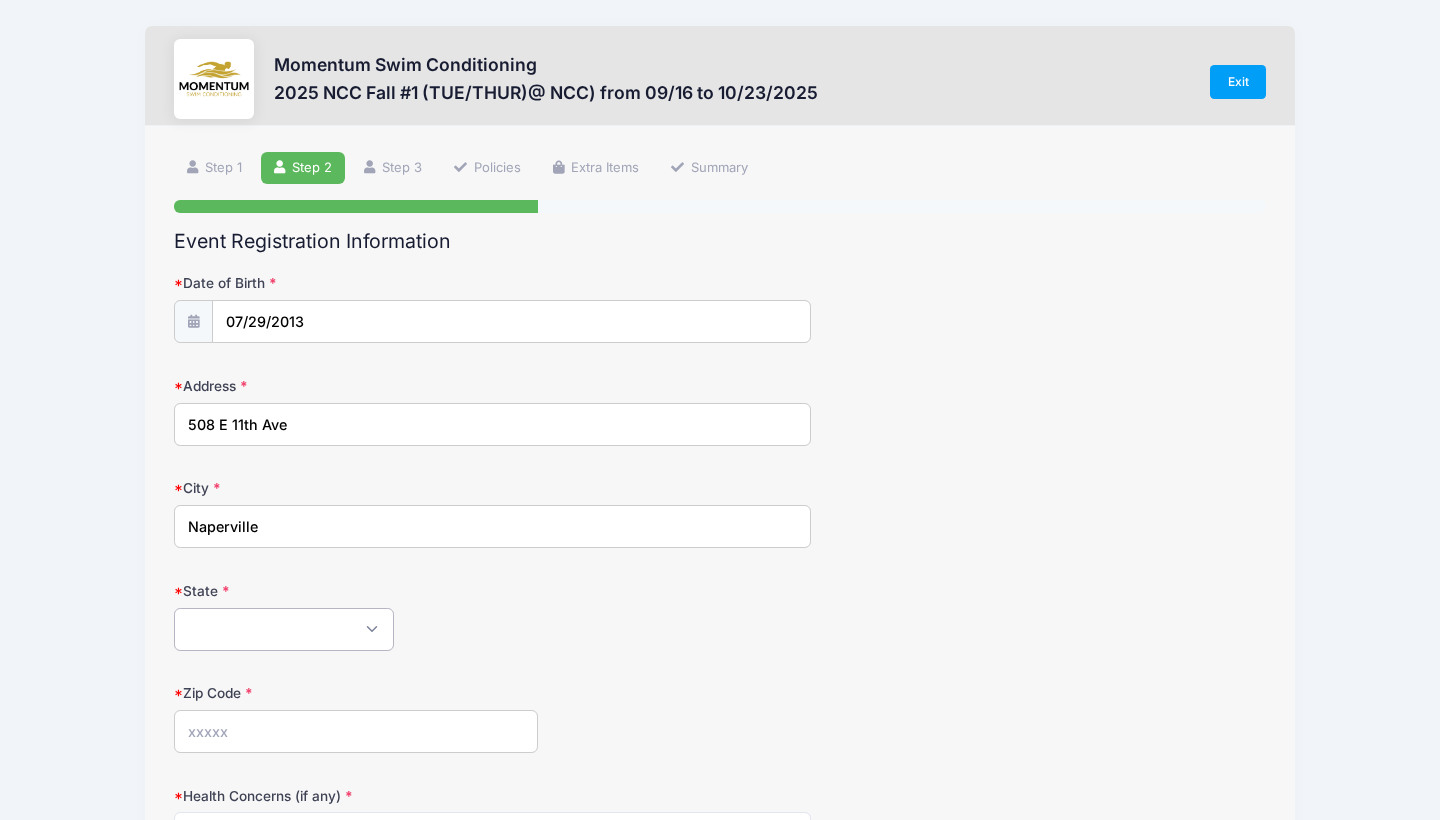 select on "IL" 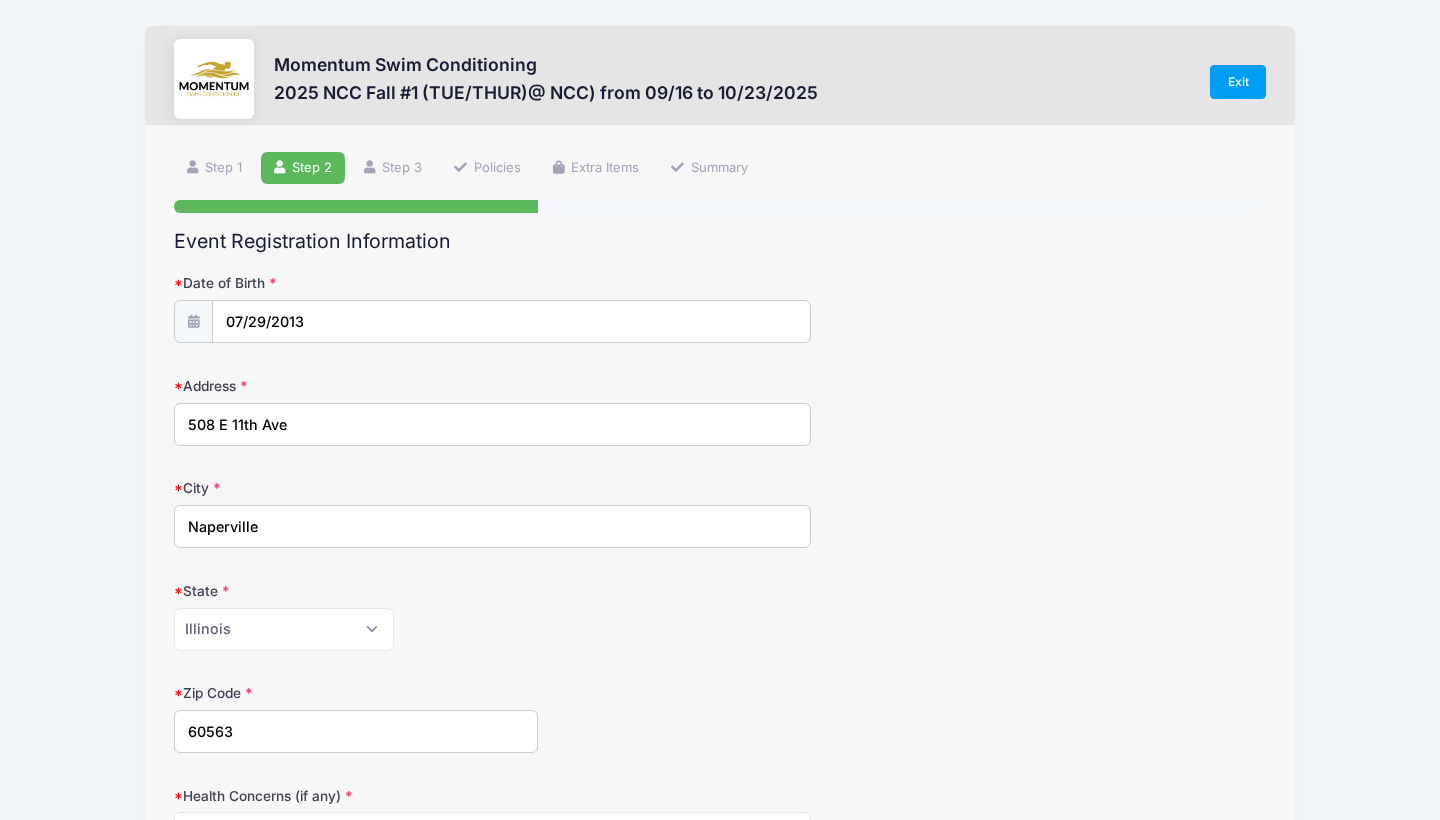 type on "60563" 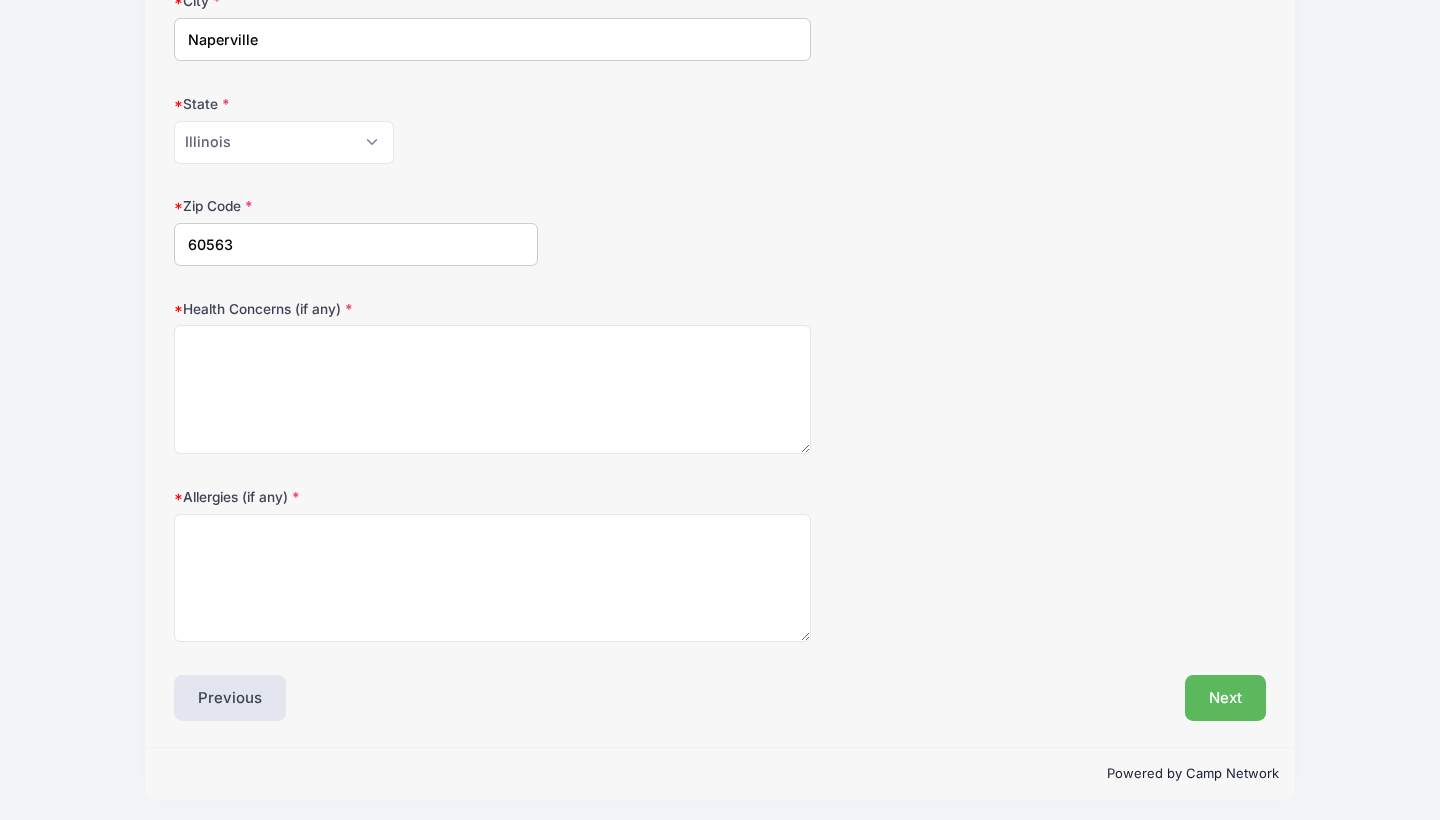 scroll, scrollTop: 484, scrollLeft: 0, axis: vertical 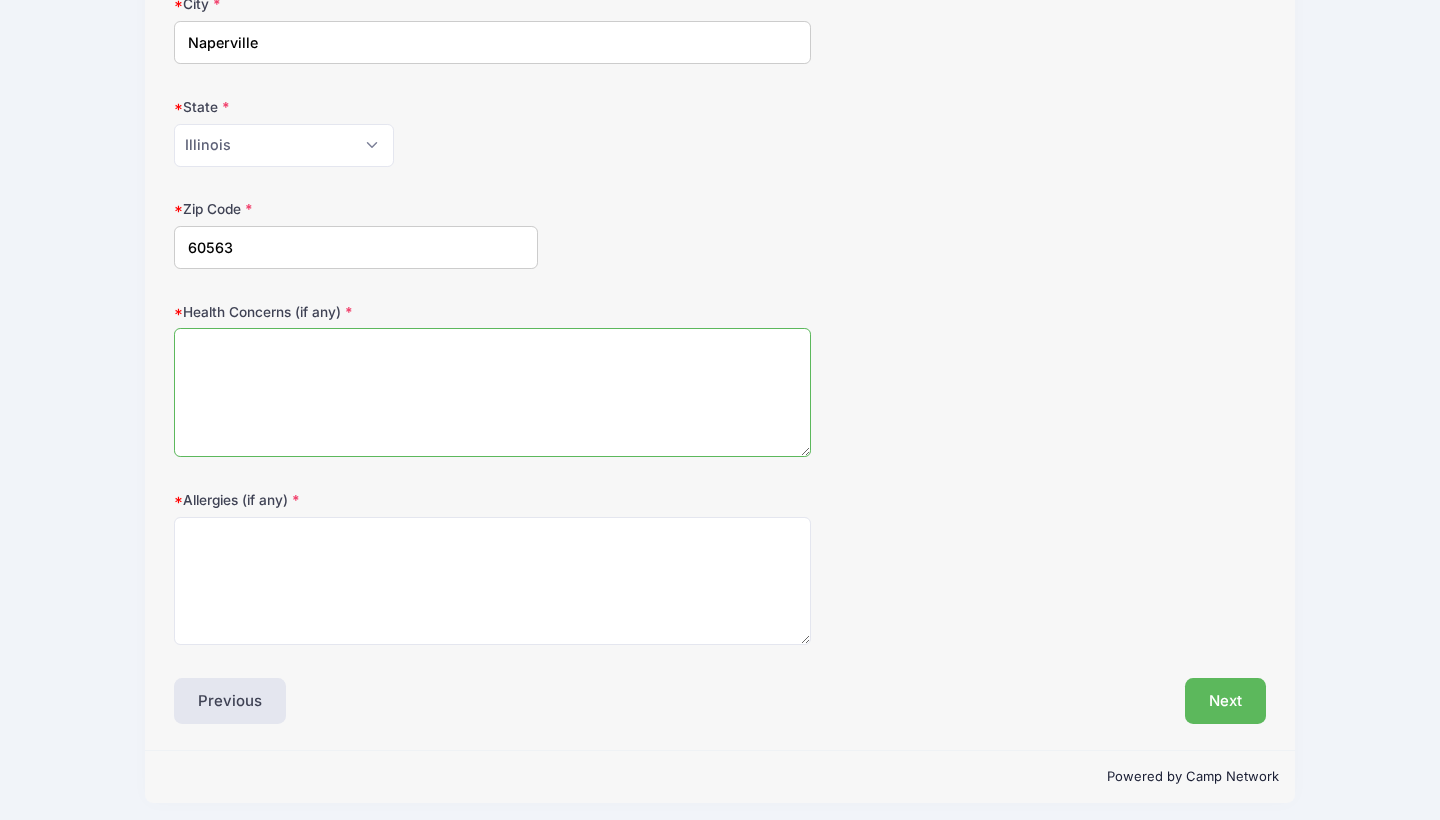 click on "Health Concerns (if any)" at bounding box center [492, 392] 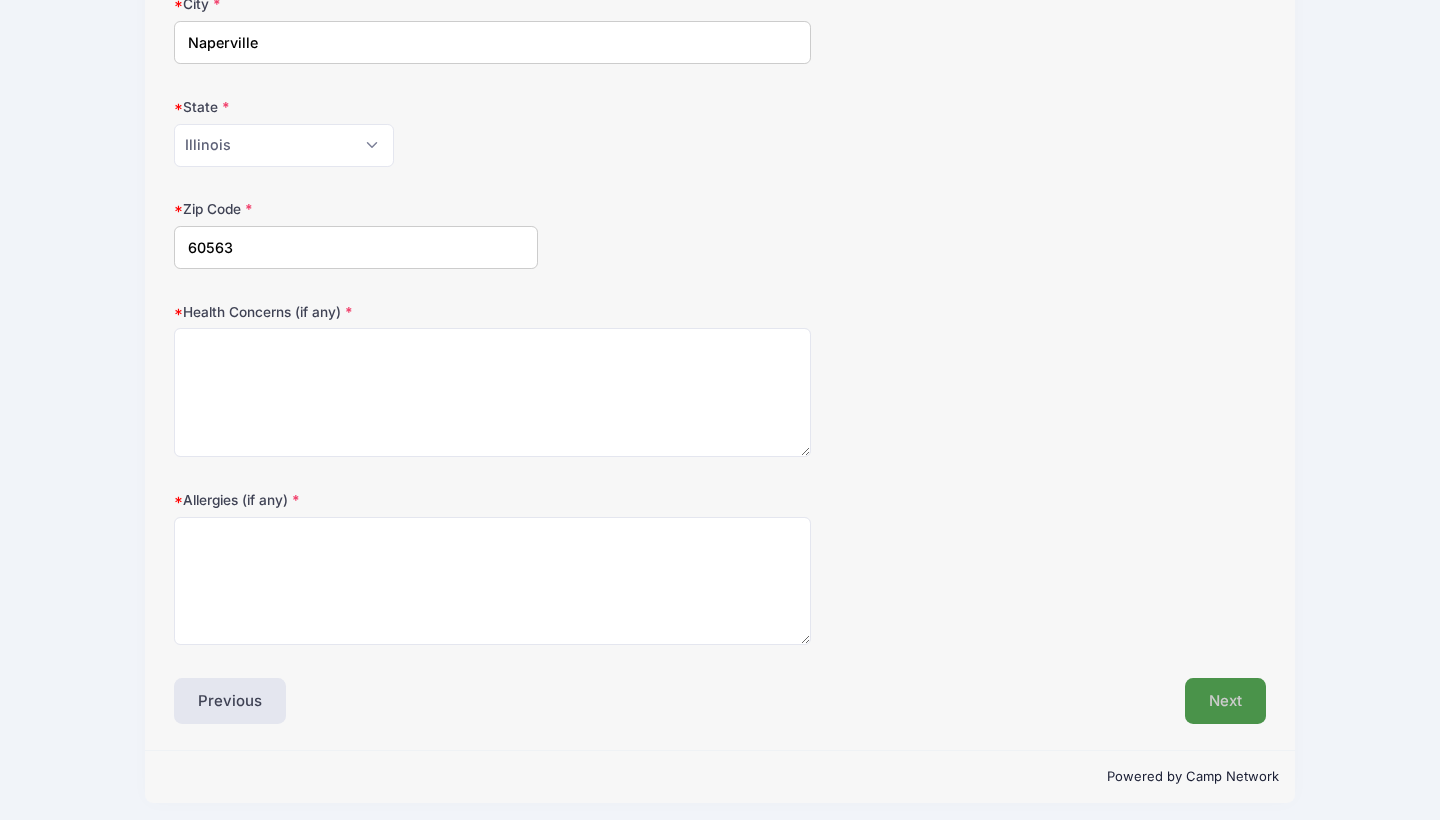 click on "Next" at bounding box center (1225, 701) 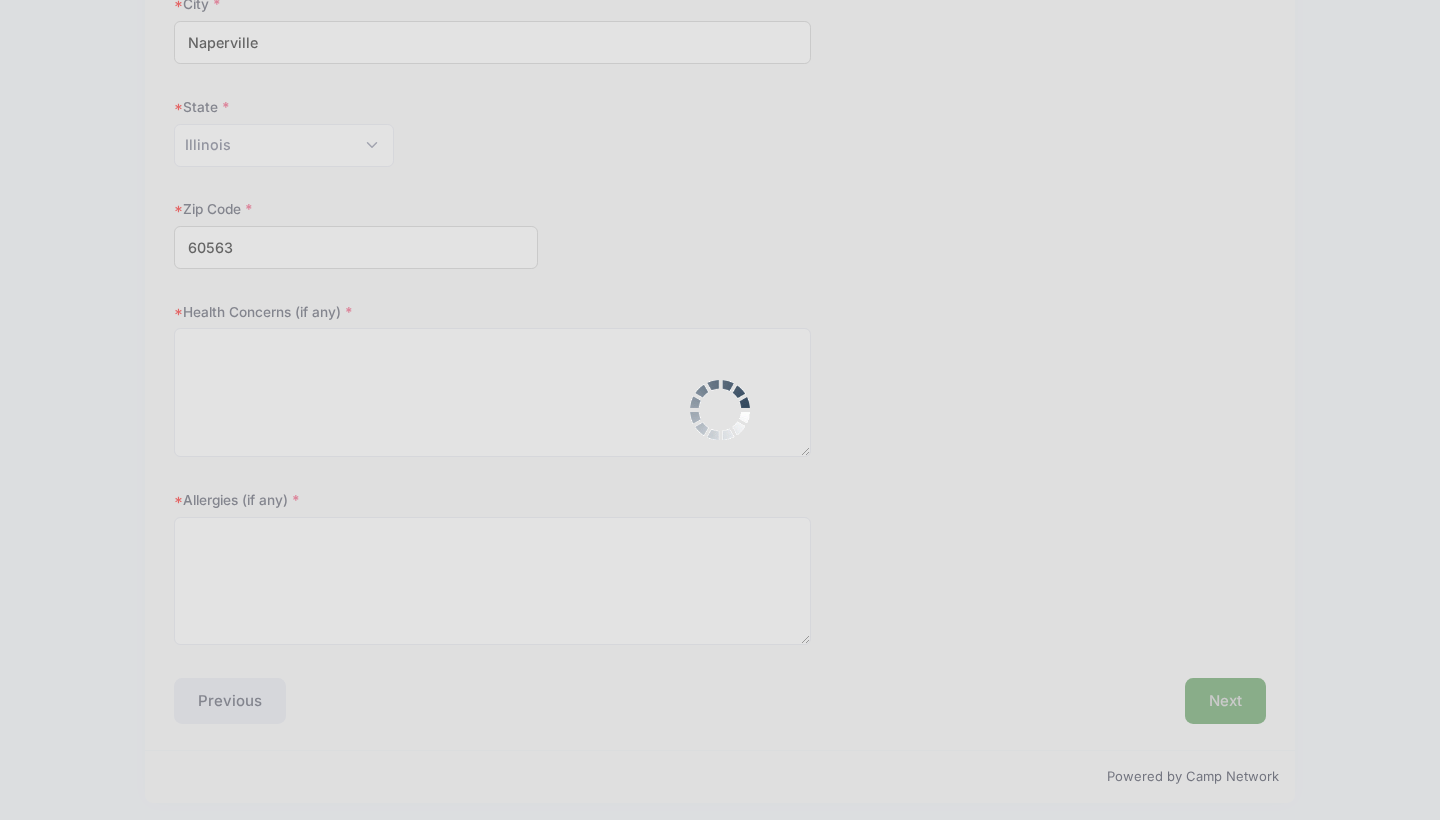 scroll, scrollTop: 0, scrollLeft: 0, axis: both 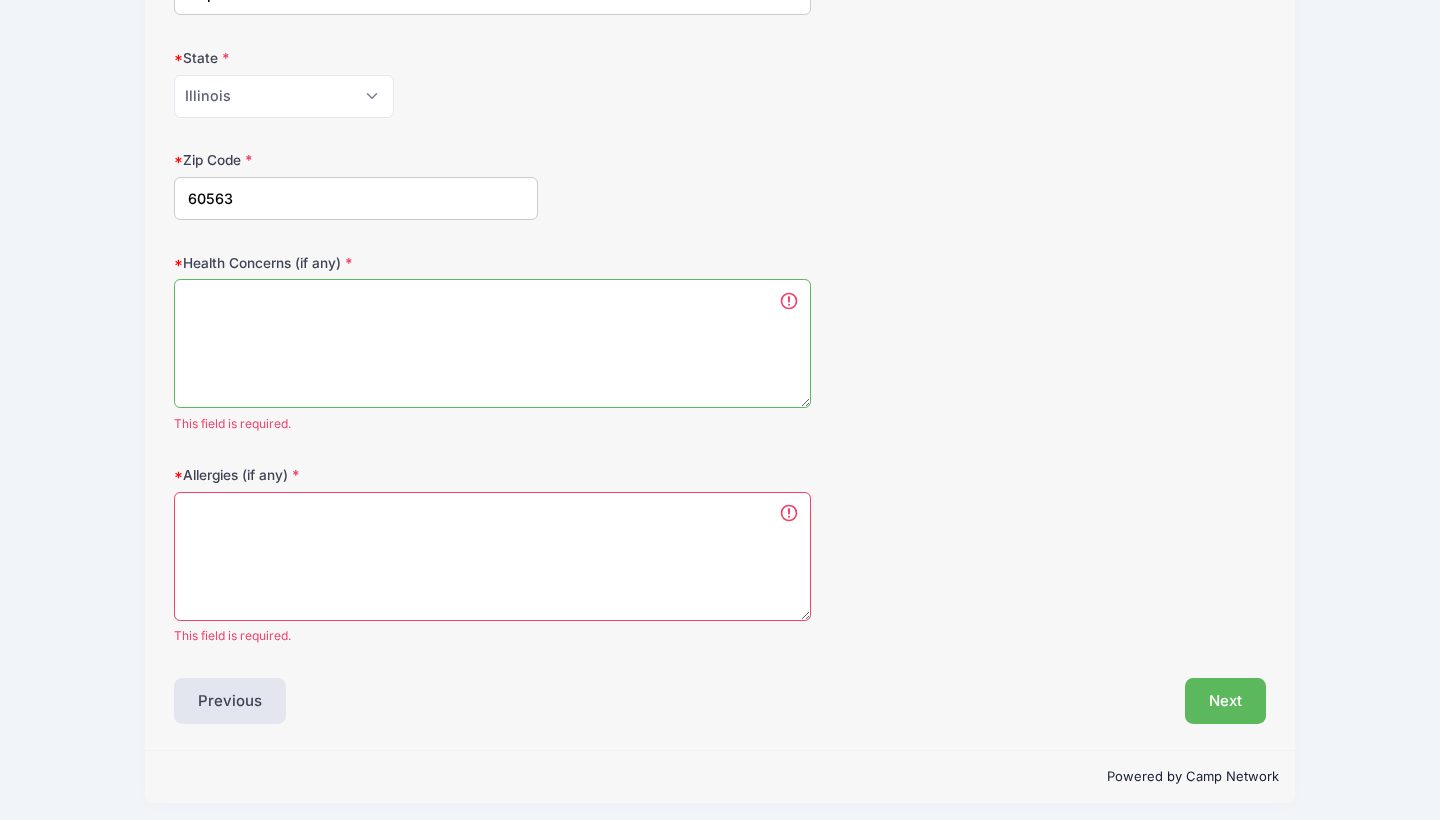click on "Health Concerns (if any)" at bounding box center (492, 343) 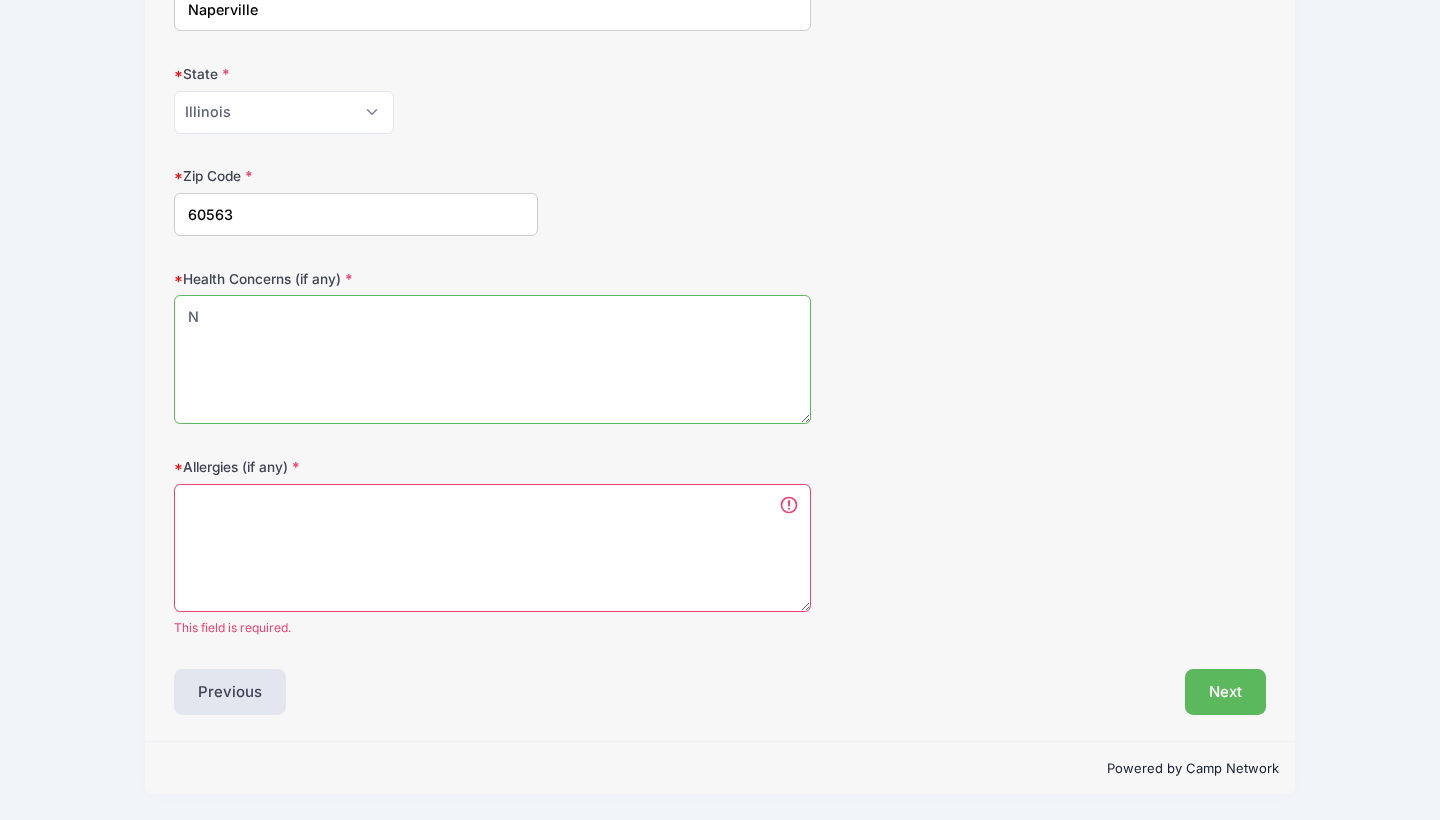 scroll, scrollTop: 508, scrollLeft: 0, axis: vertical 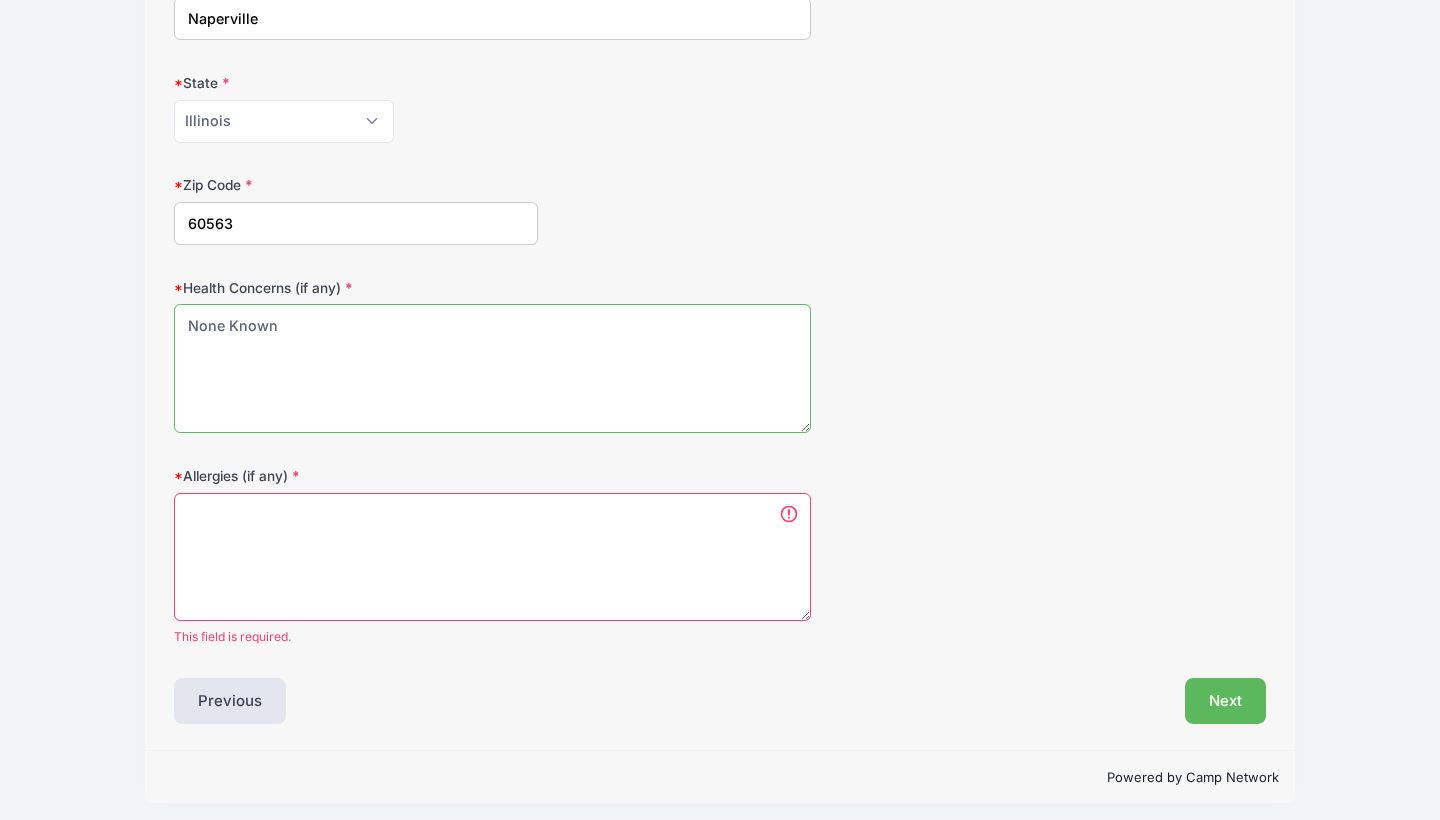 drag, startPoint x: 293, startPoint y: 331, endPoint x: 175, endPoint y: 315, distance: 119.0798 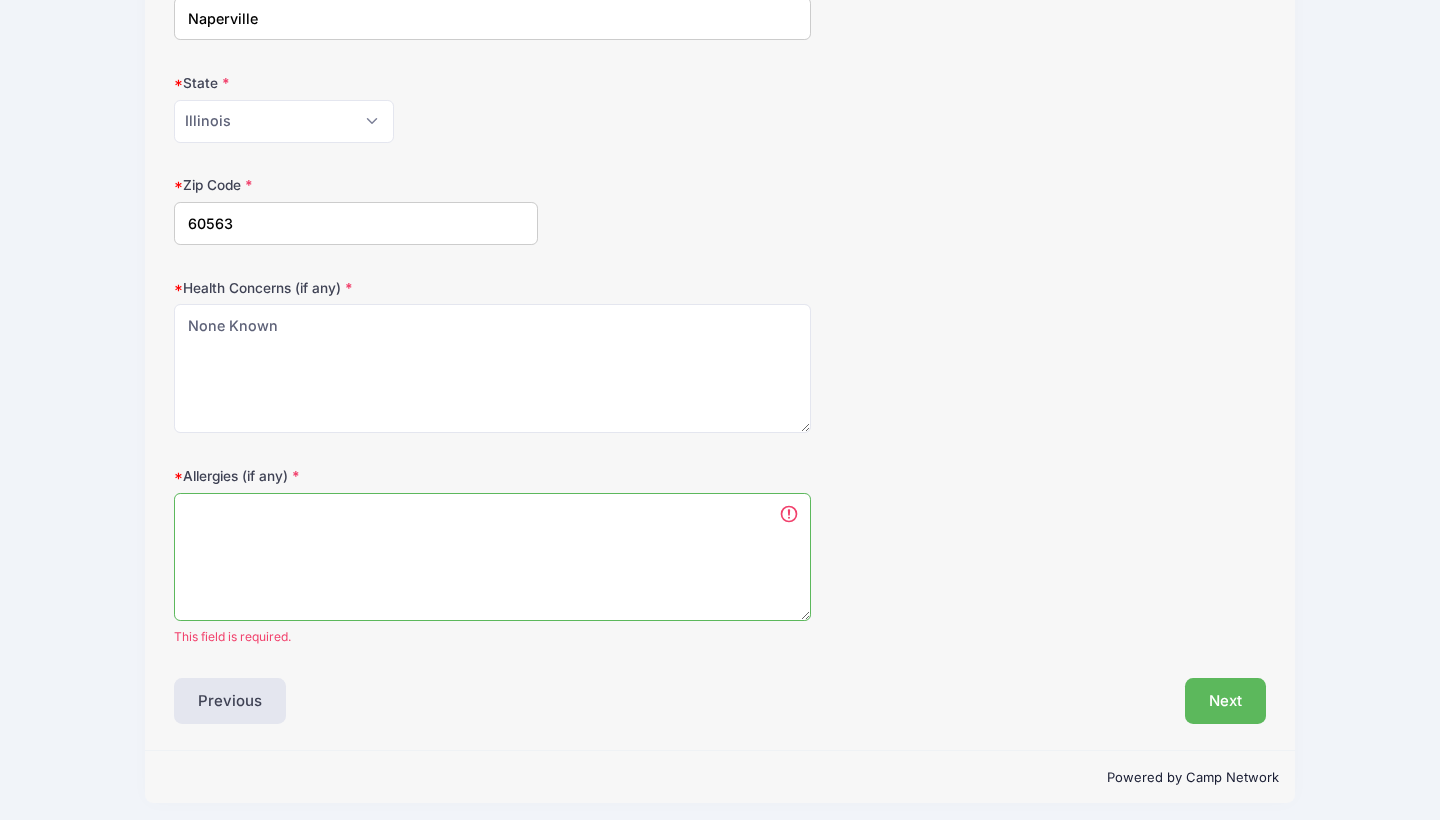 click on "Allergies (if any)" at bounding box center (492, 557) 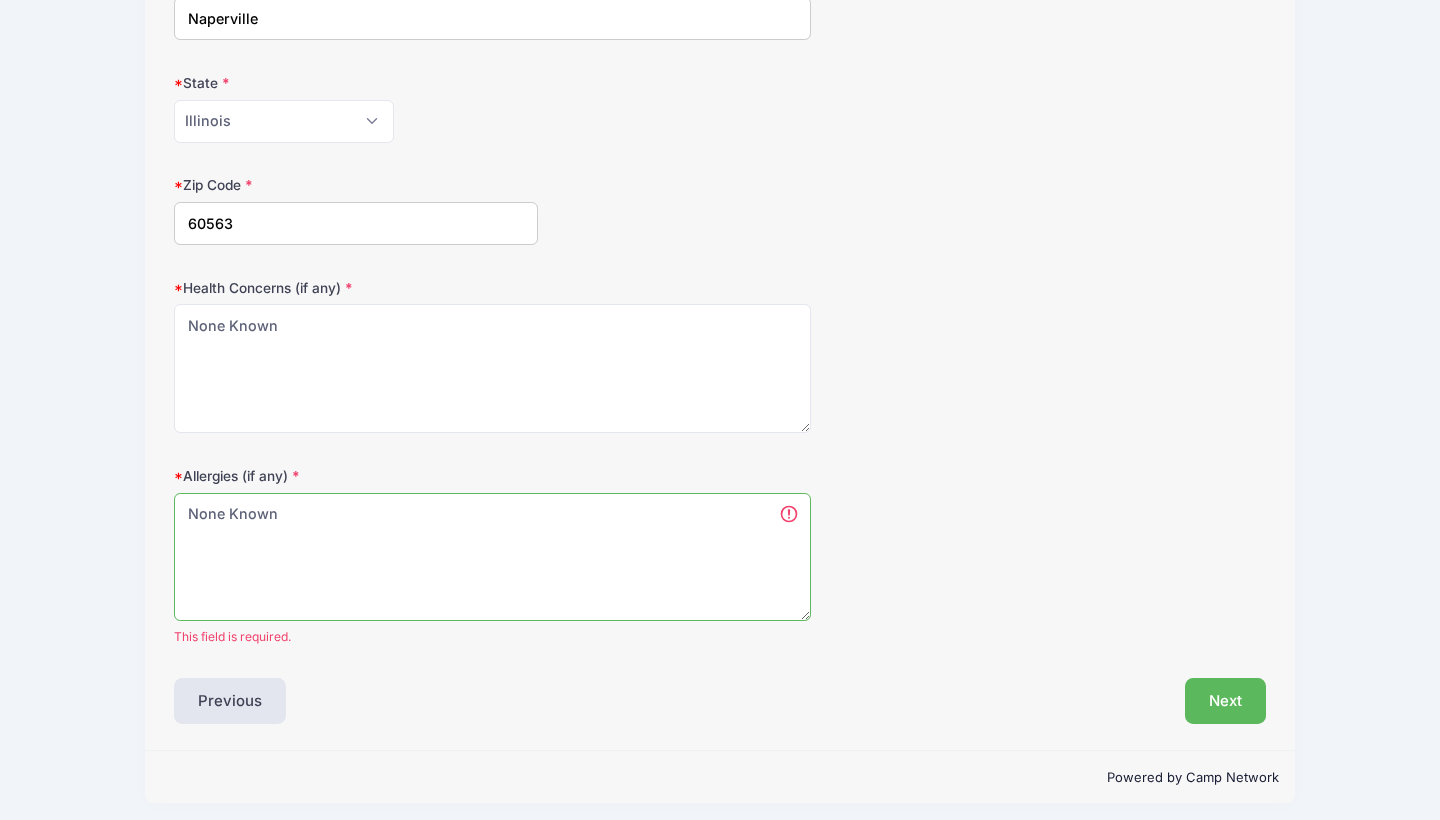 scroll, scrollTop: 484, scrollLeft: 0, axis: vertical 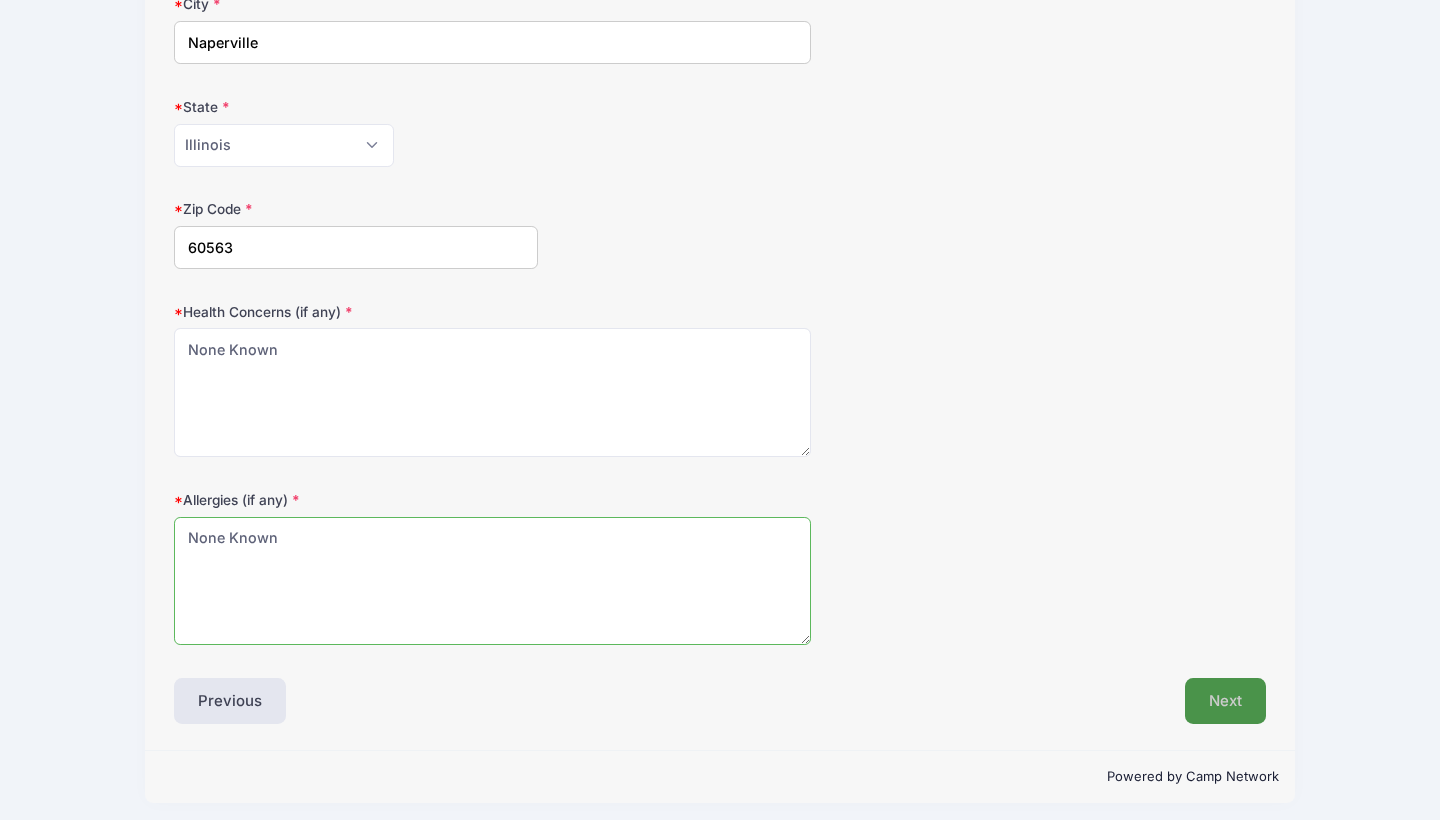 type on "None Known" 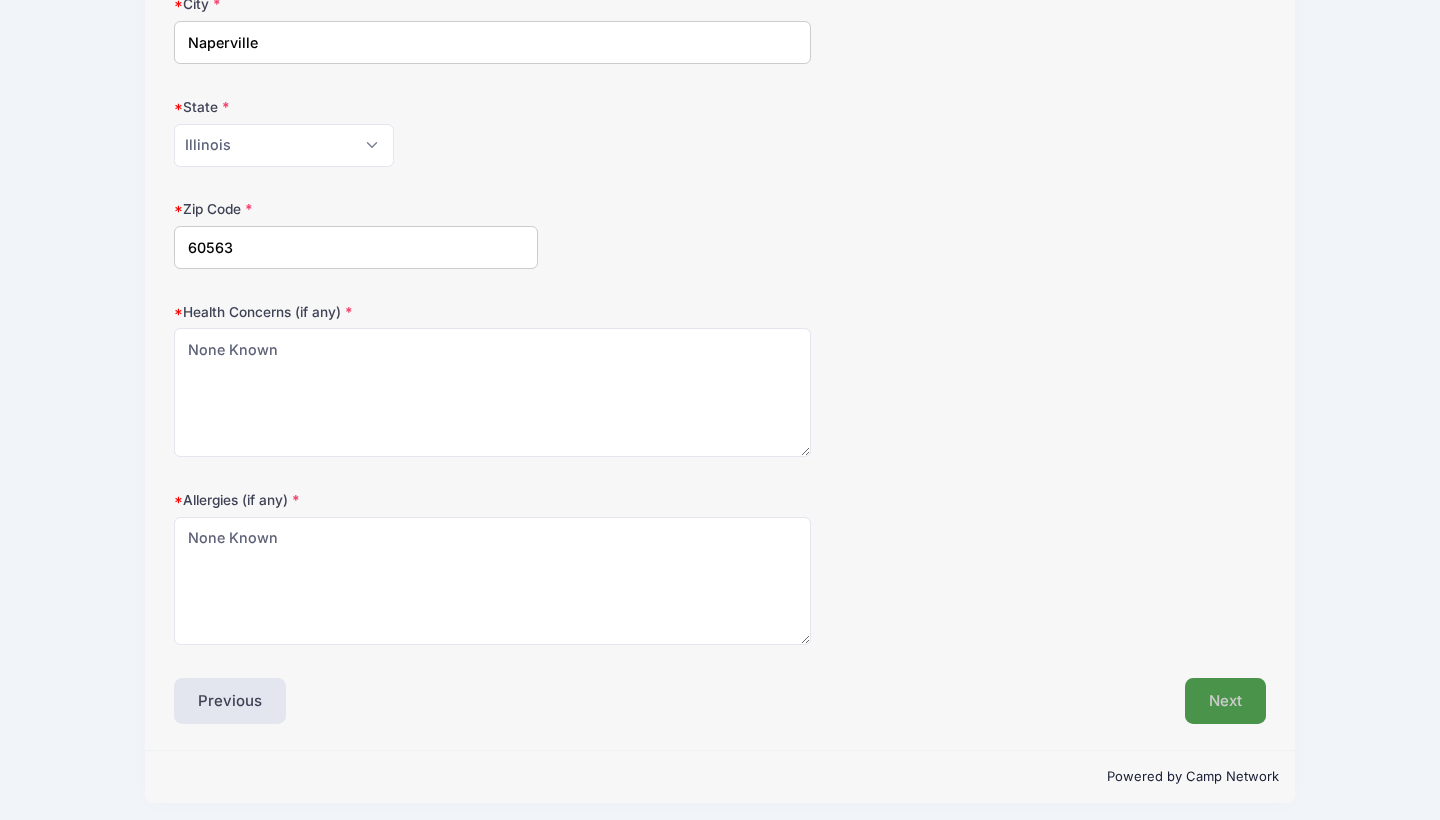 click on "Next" at bounding box center (1225, 701) 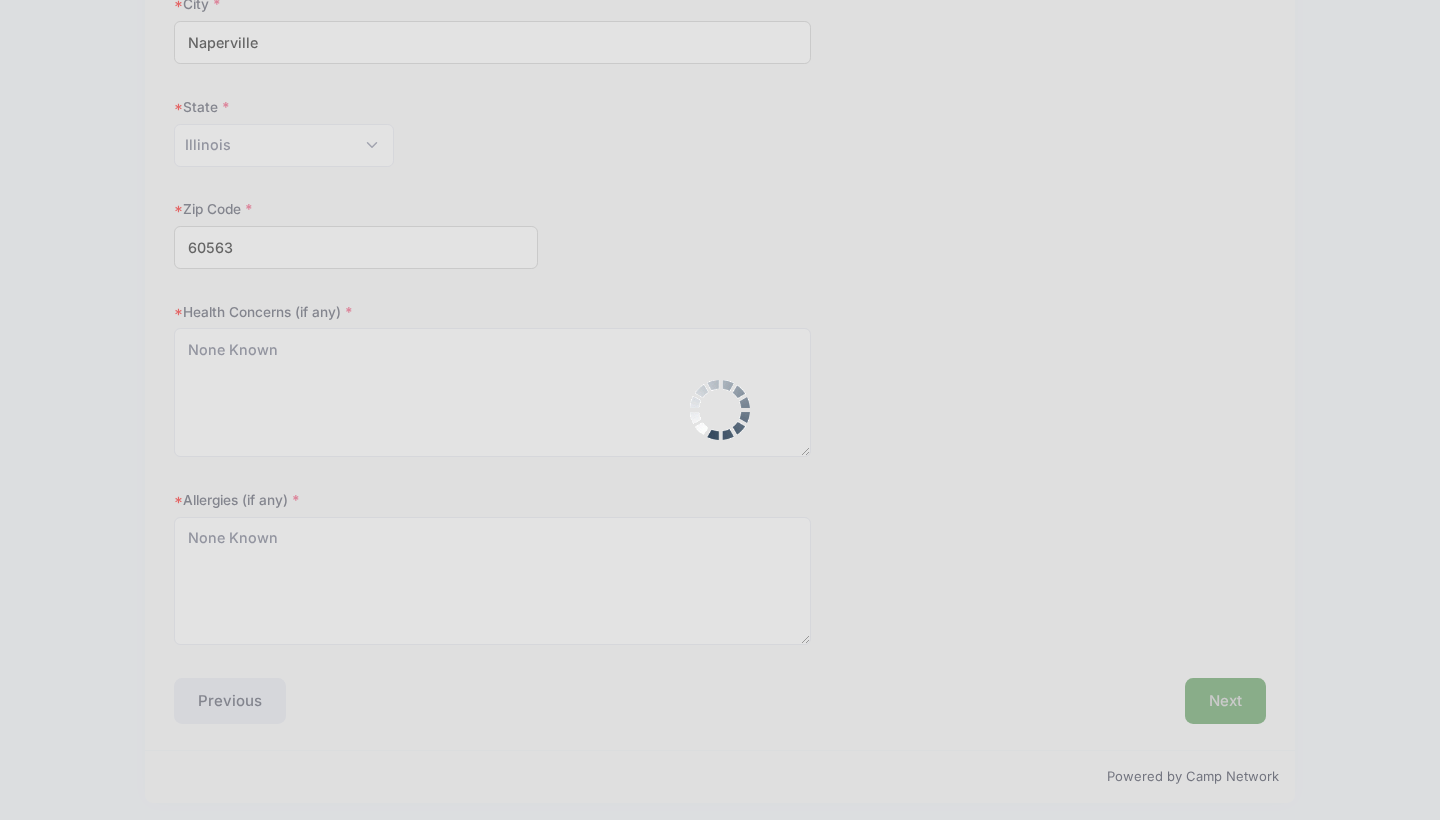 scroll, scrollTop: 0, scrollLeft: 0, axis: both 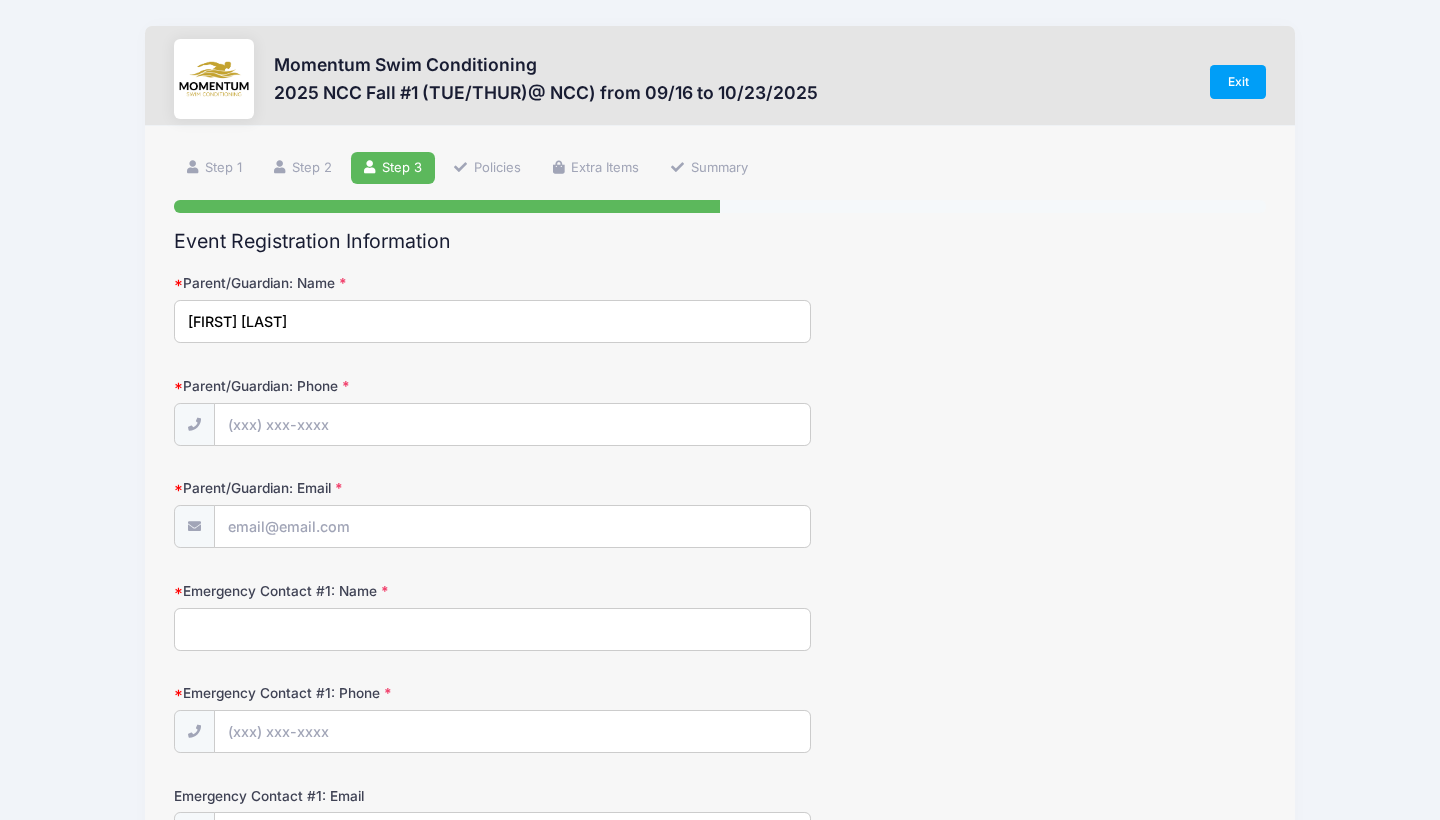 type on "[FIRST] [LAST]" 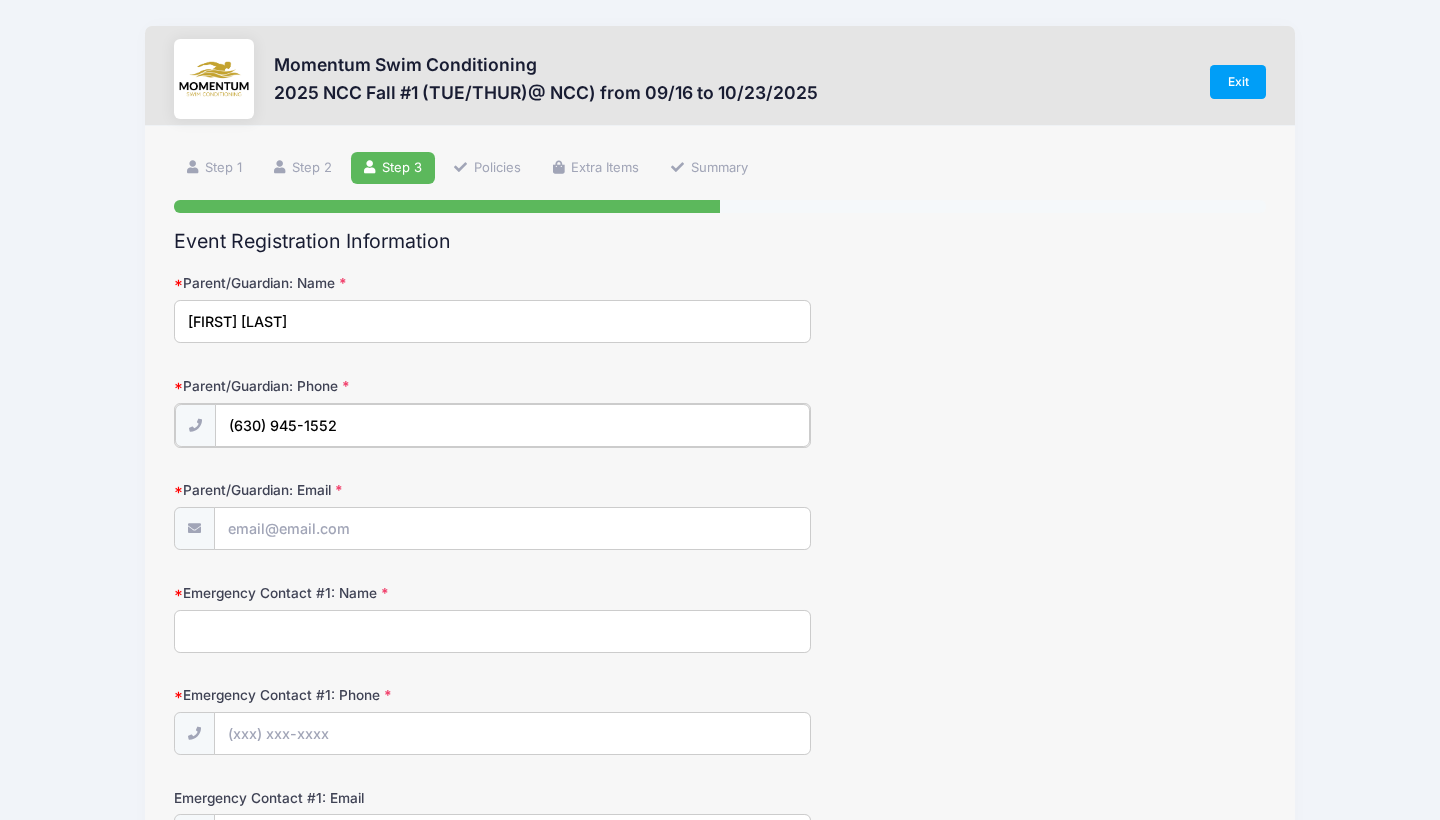 type on "(630) 945-1552" 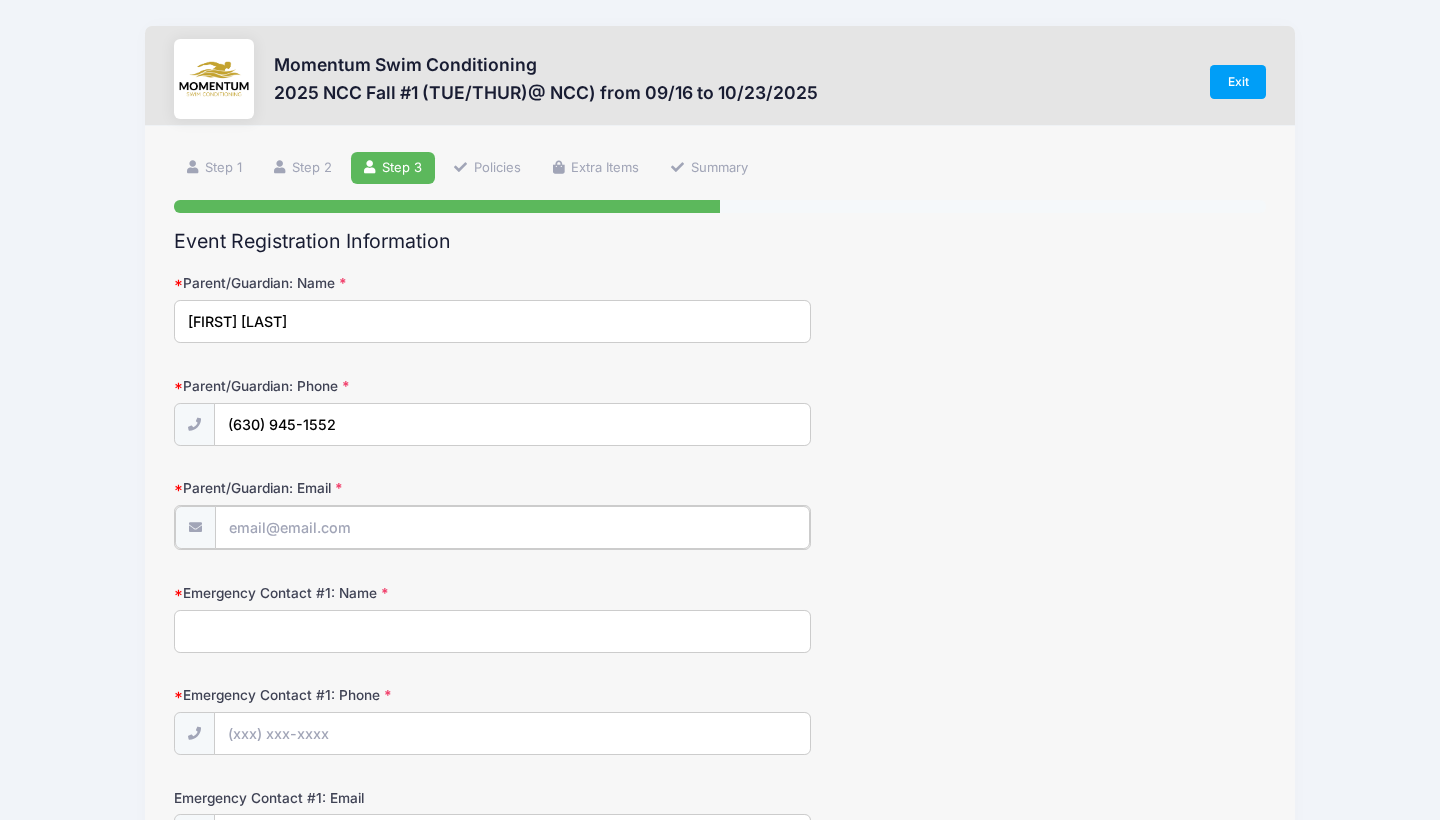 type on "[EMAIL]" 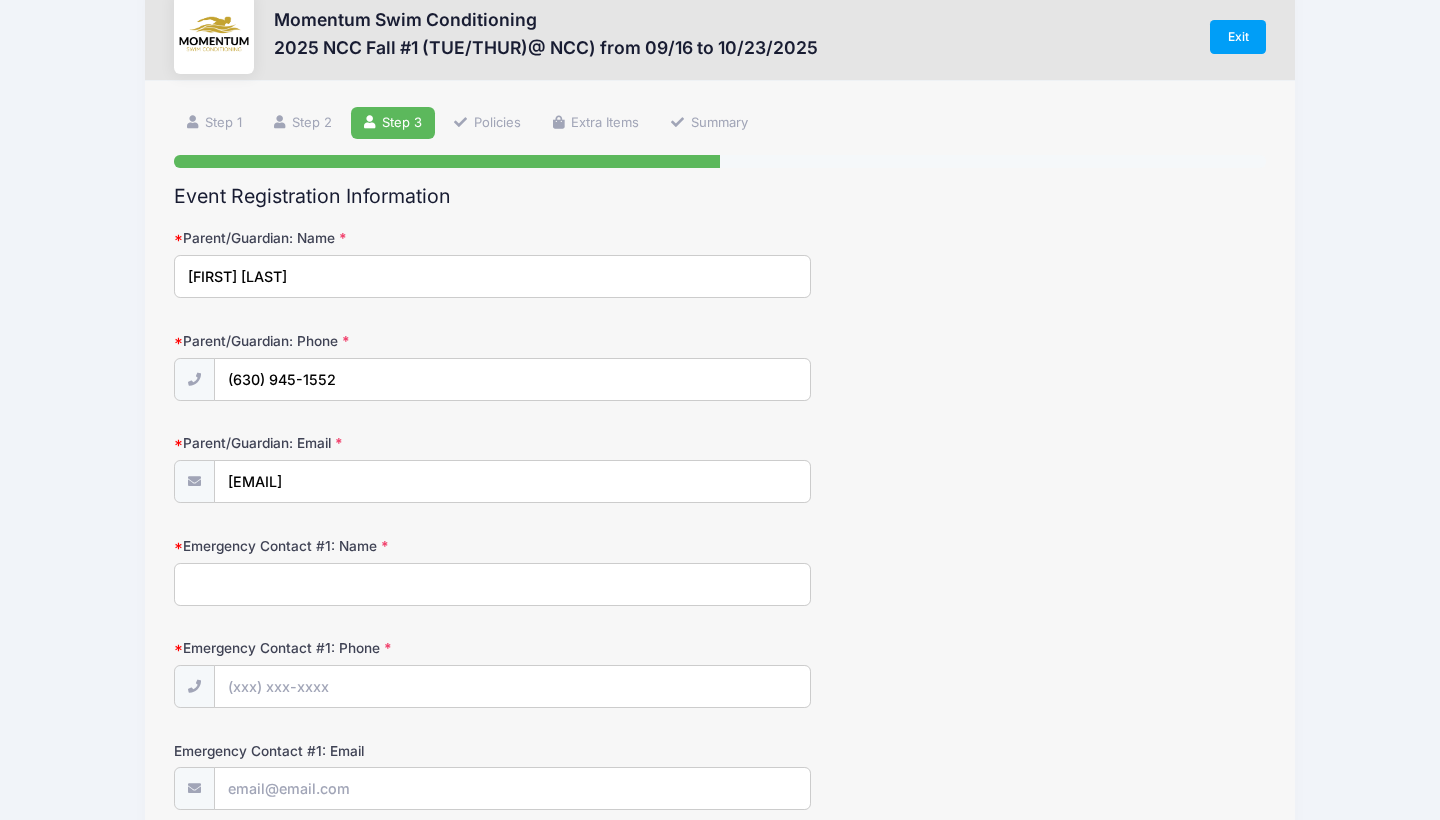 scroll, scrollTop: 59, scrollLeft: 0, axis: vertical 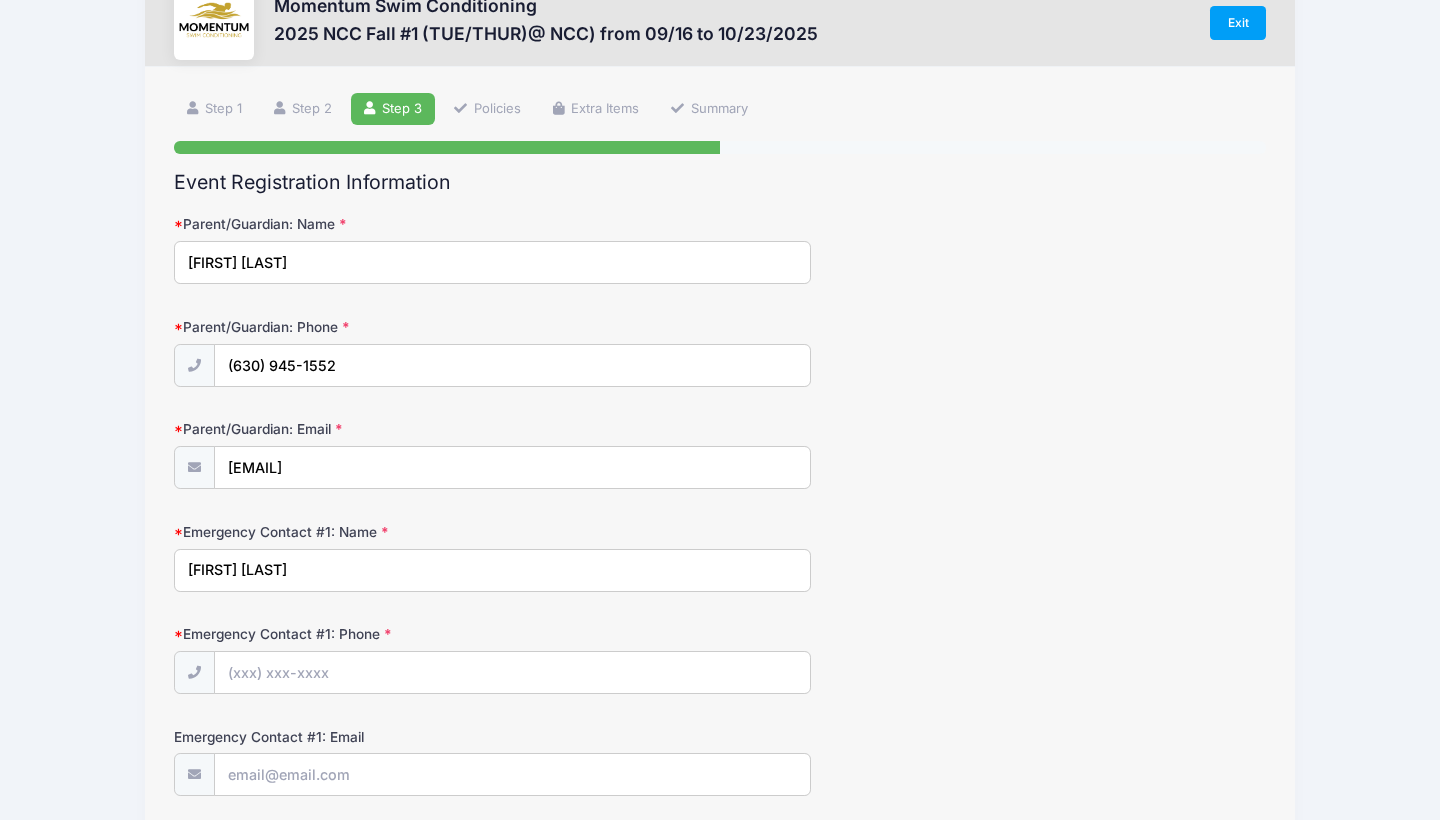 type on "[FIRST] [LAST]" 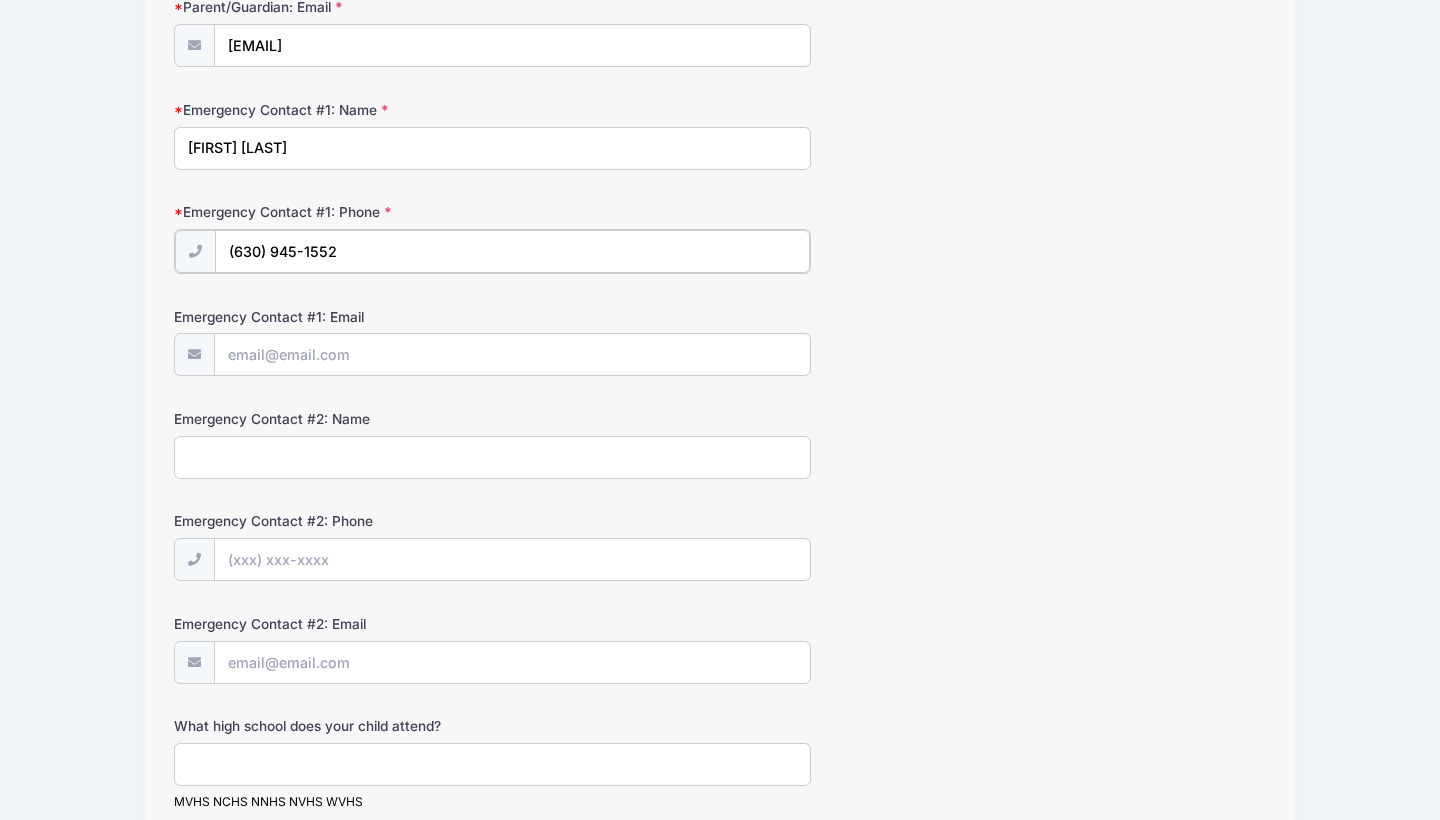 scroll, scrollTop: 482, scrollLeft: 0, axis: vertical 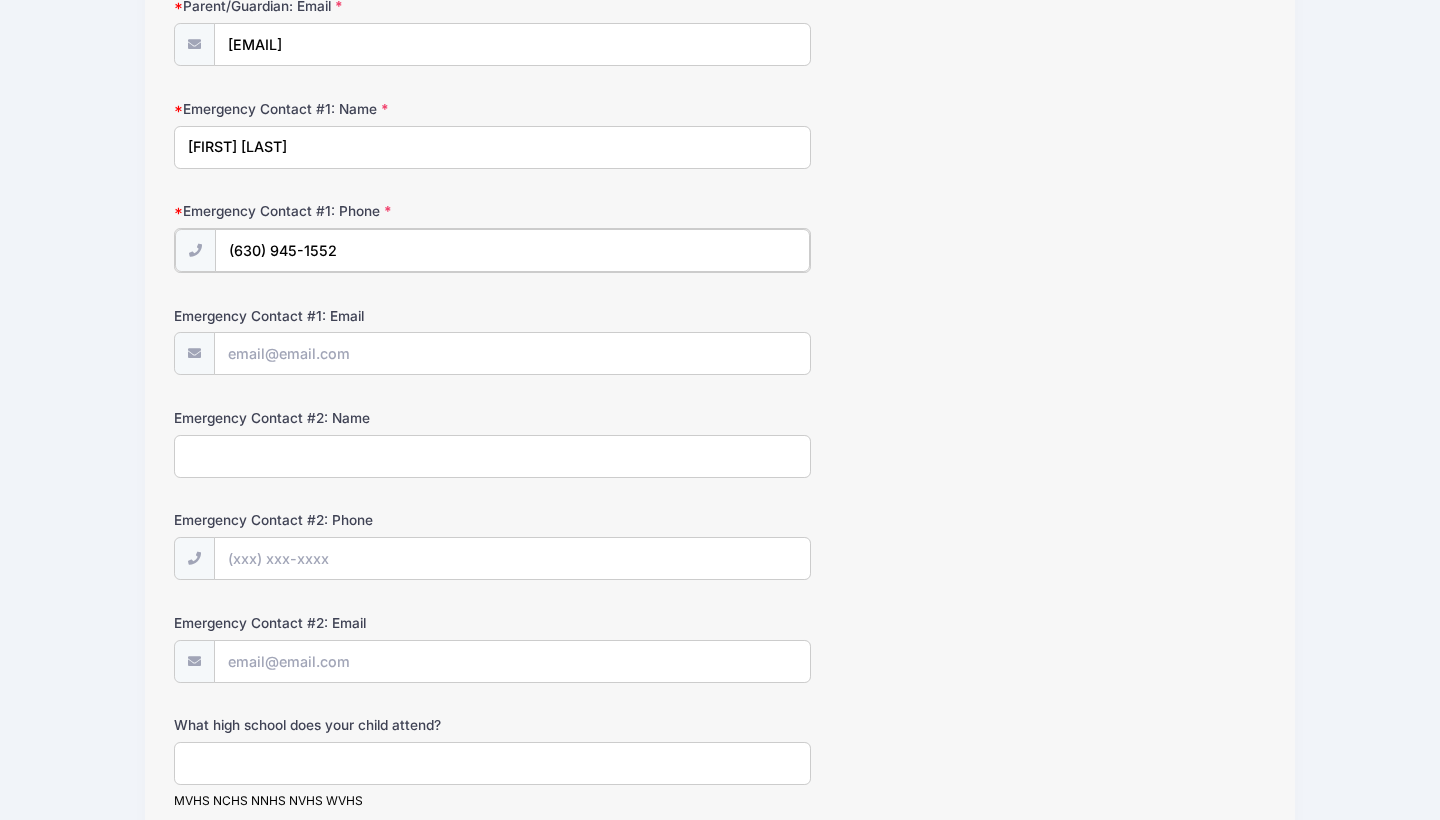 type on "(630) 945-1552" 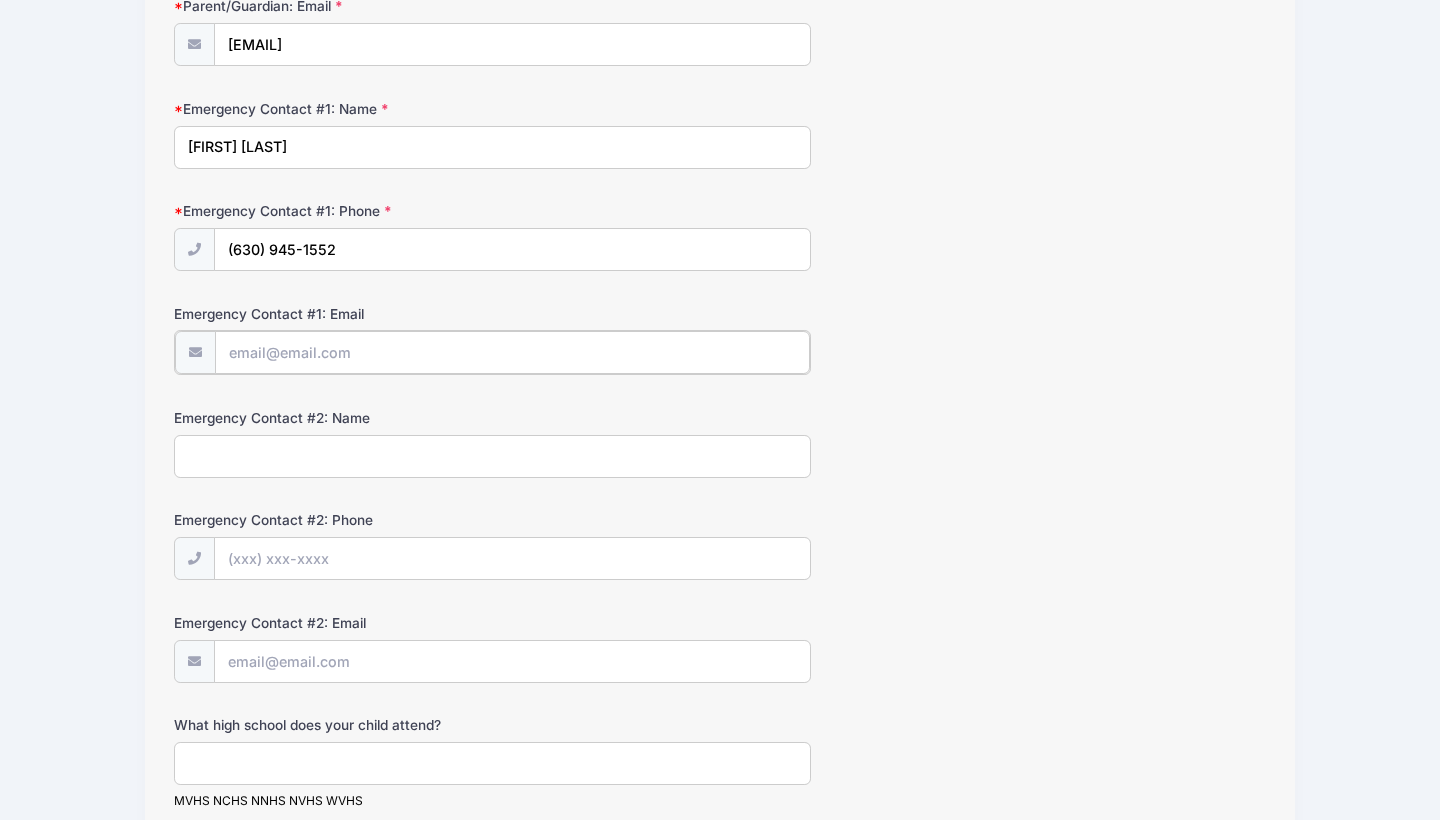 type on "[EMAIL]" 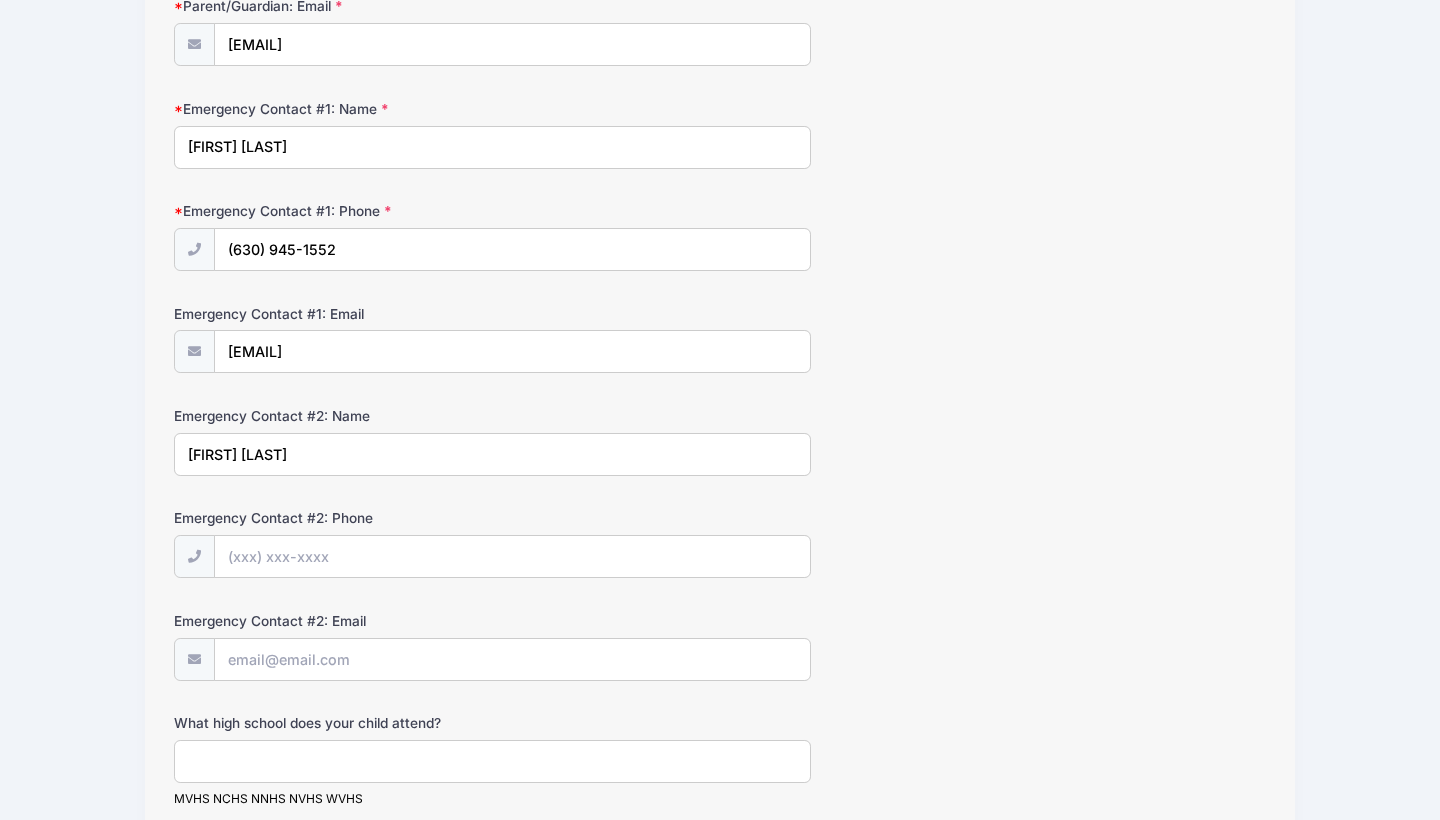 type on "[FIRST] [LAST]" 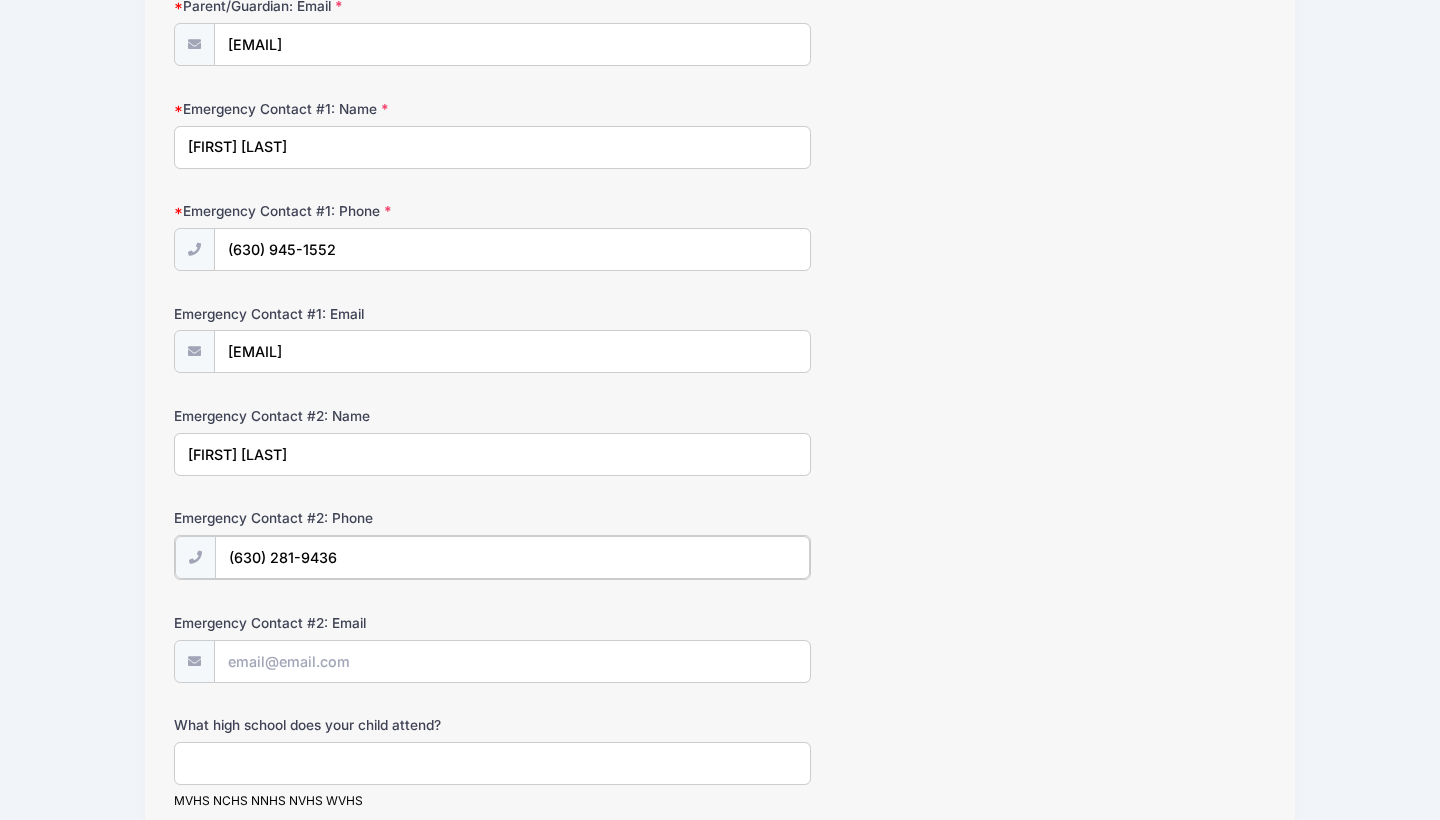 type on "(630) 281-9436" 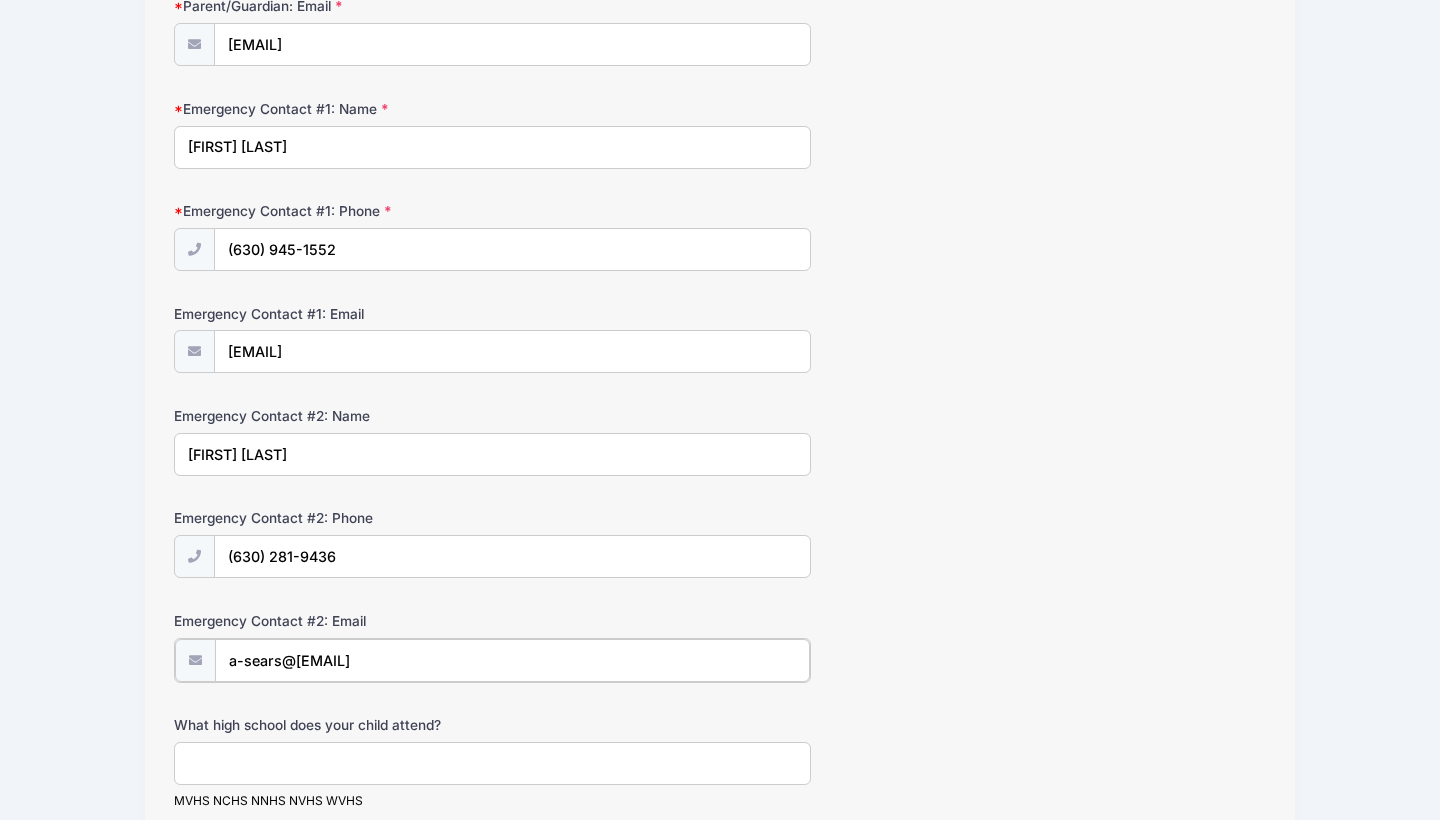 type on "a-sears@[EMAIL]" 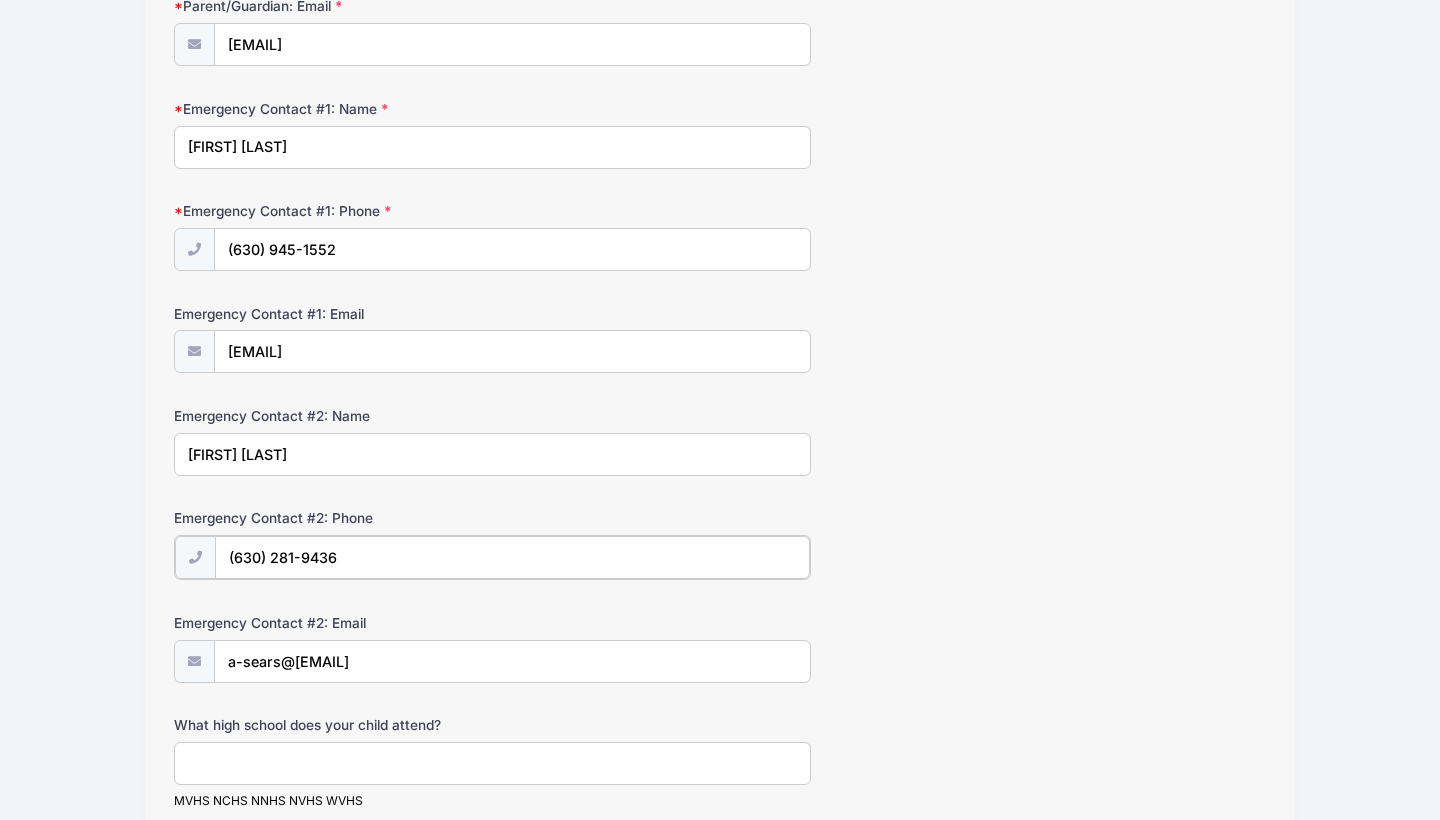 click on "(630) 281-9436" at bounding box center [512, 557] 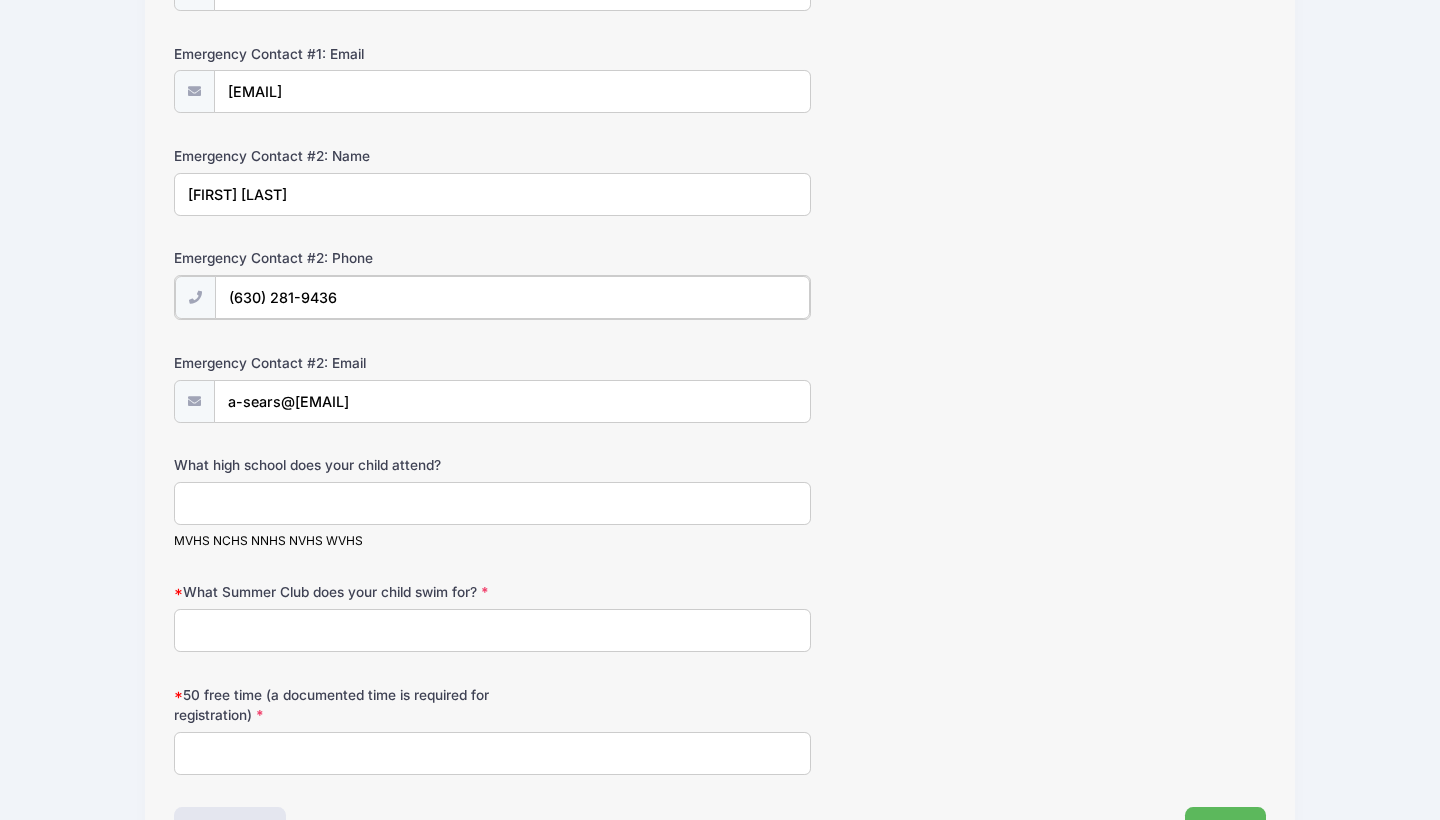 scroll, scrollTop: 743, scrollLeft: 0, axis: vertical 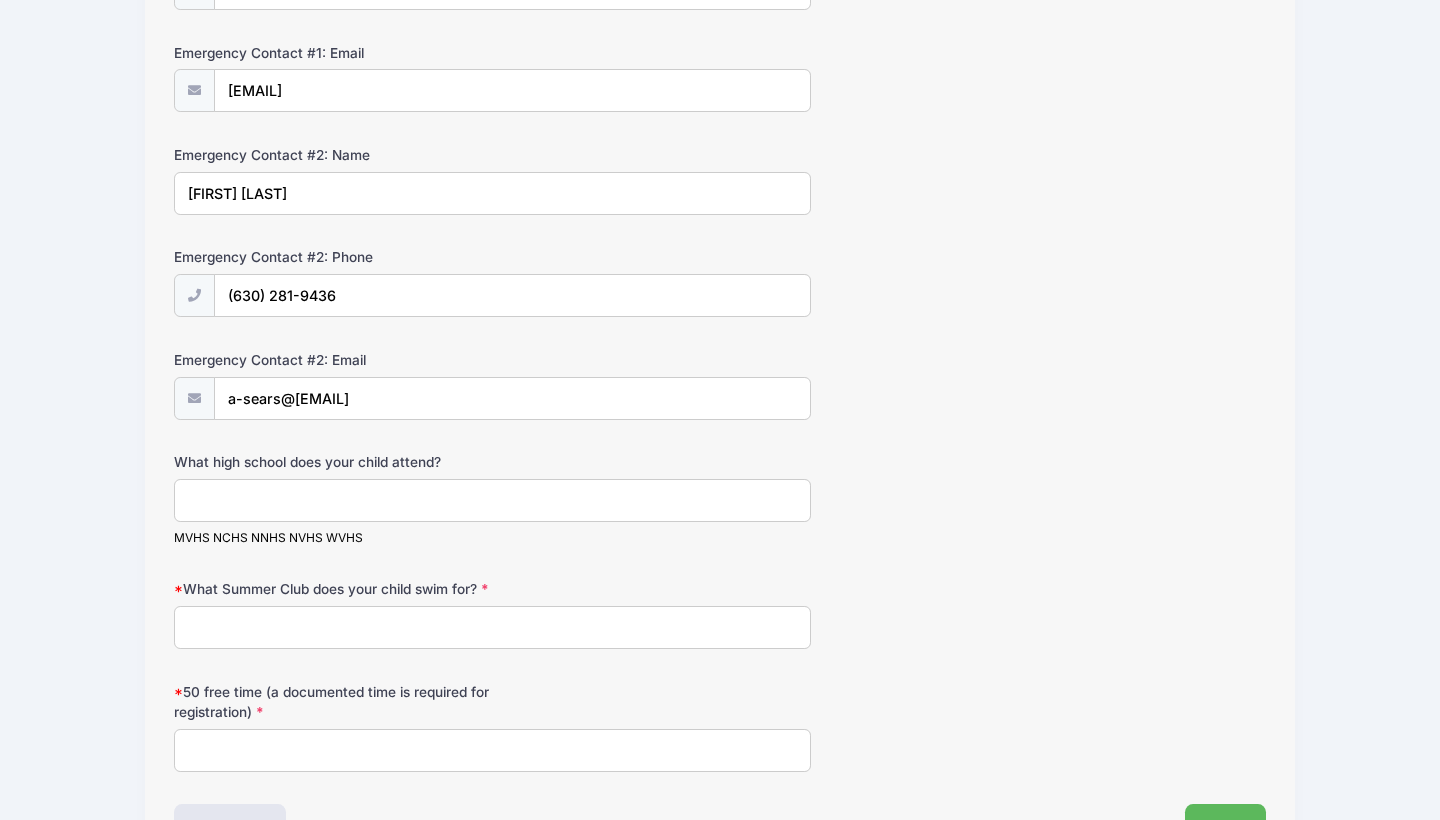 click on "What high school does your child attend?" at bounding box center [492, 500] 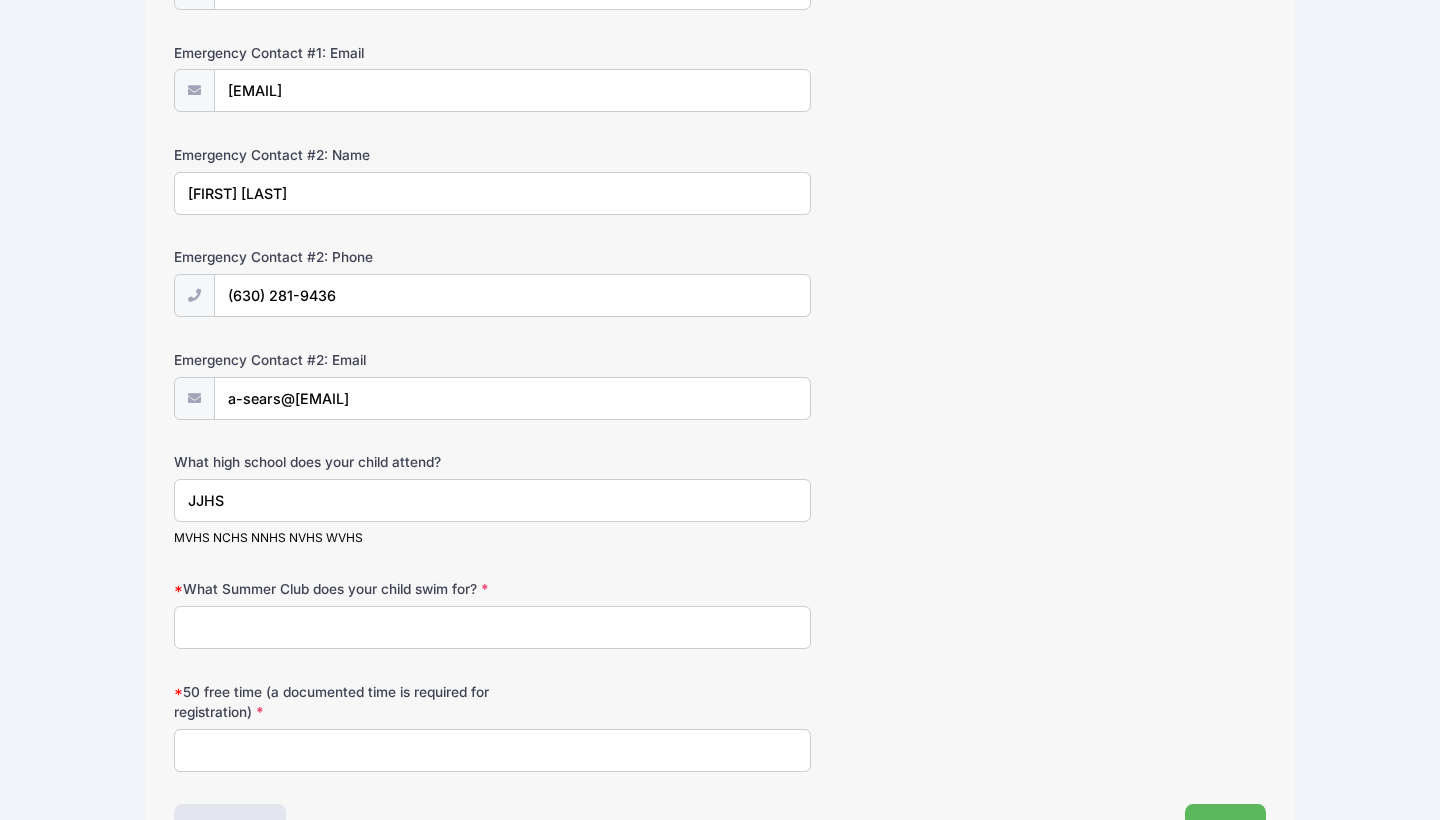 type on "JJHS" 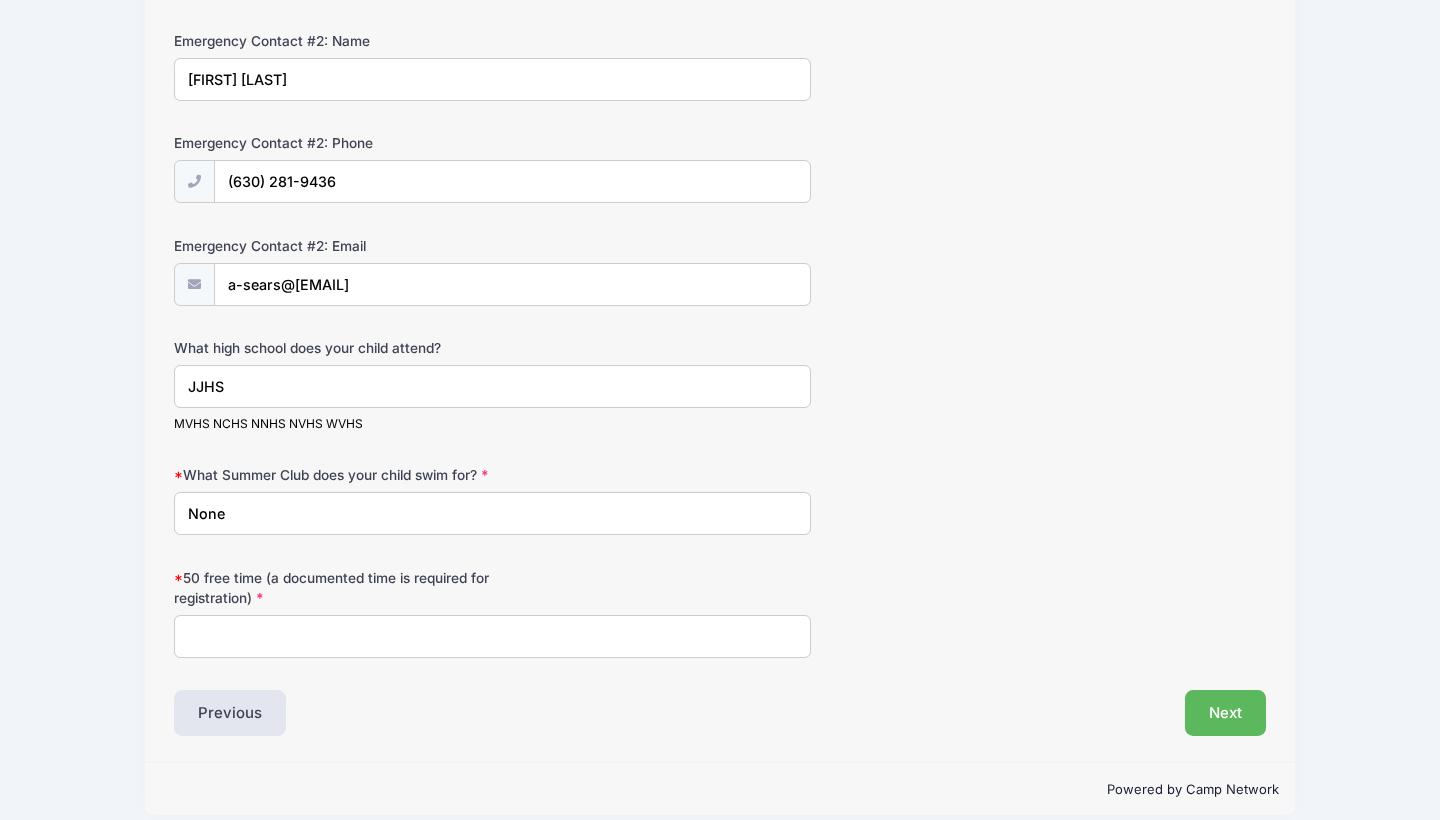 scroll, scrollTop: 858, scrollLeft: 0, axis: vertical 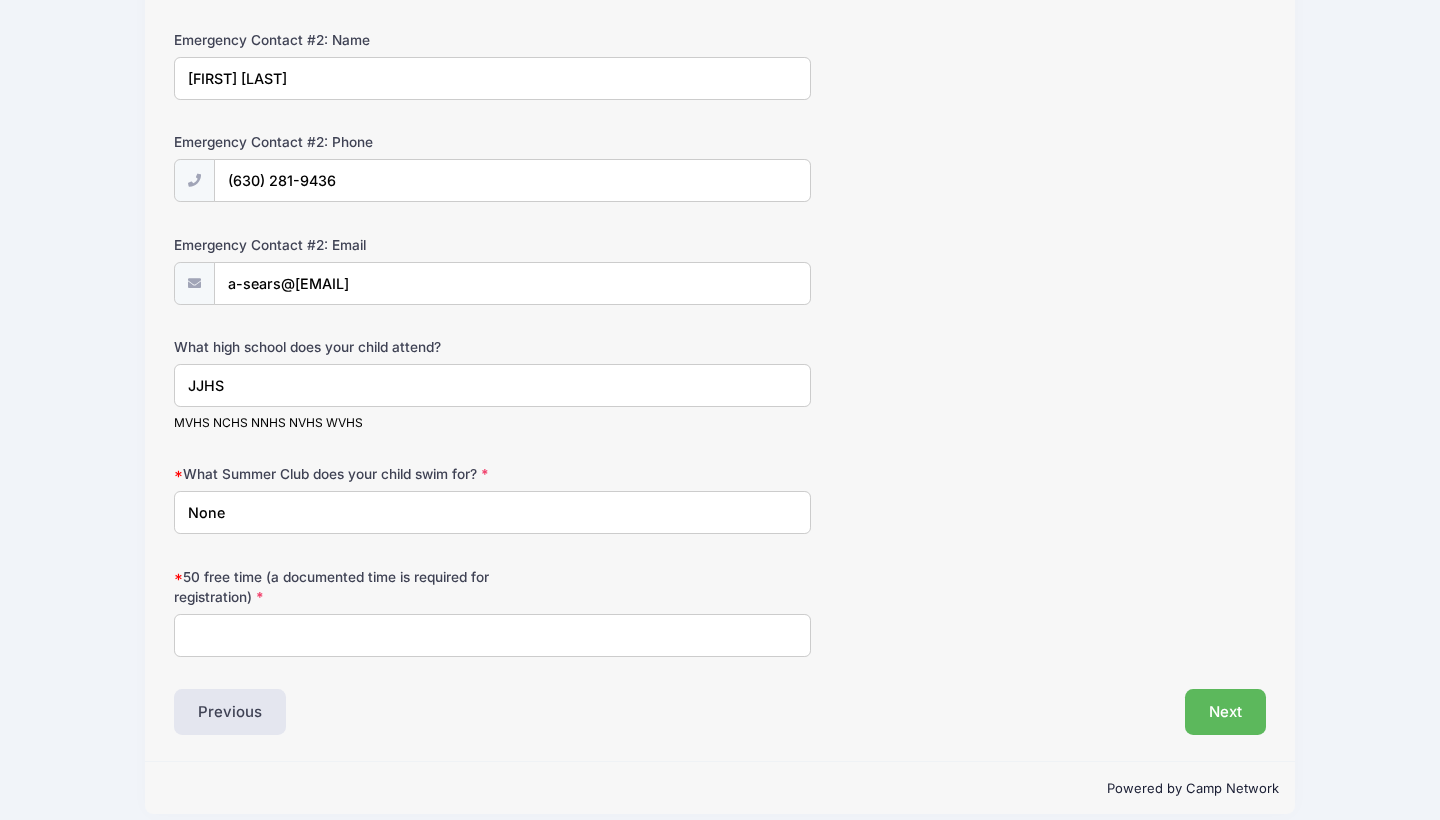 drag, startPoint x: 245, startPoint y: 507, endPoint x: 162, endPoint y: 504, distance: 83.0542 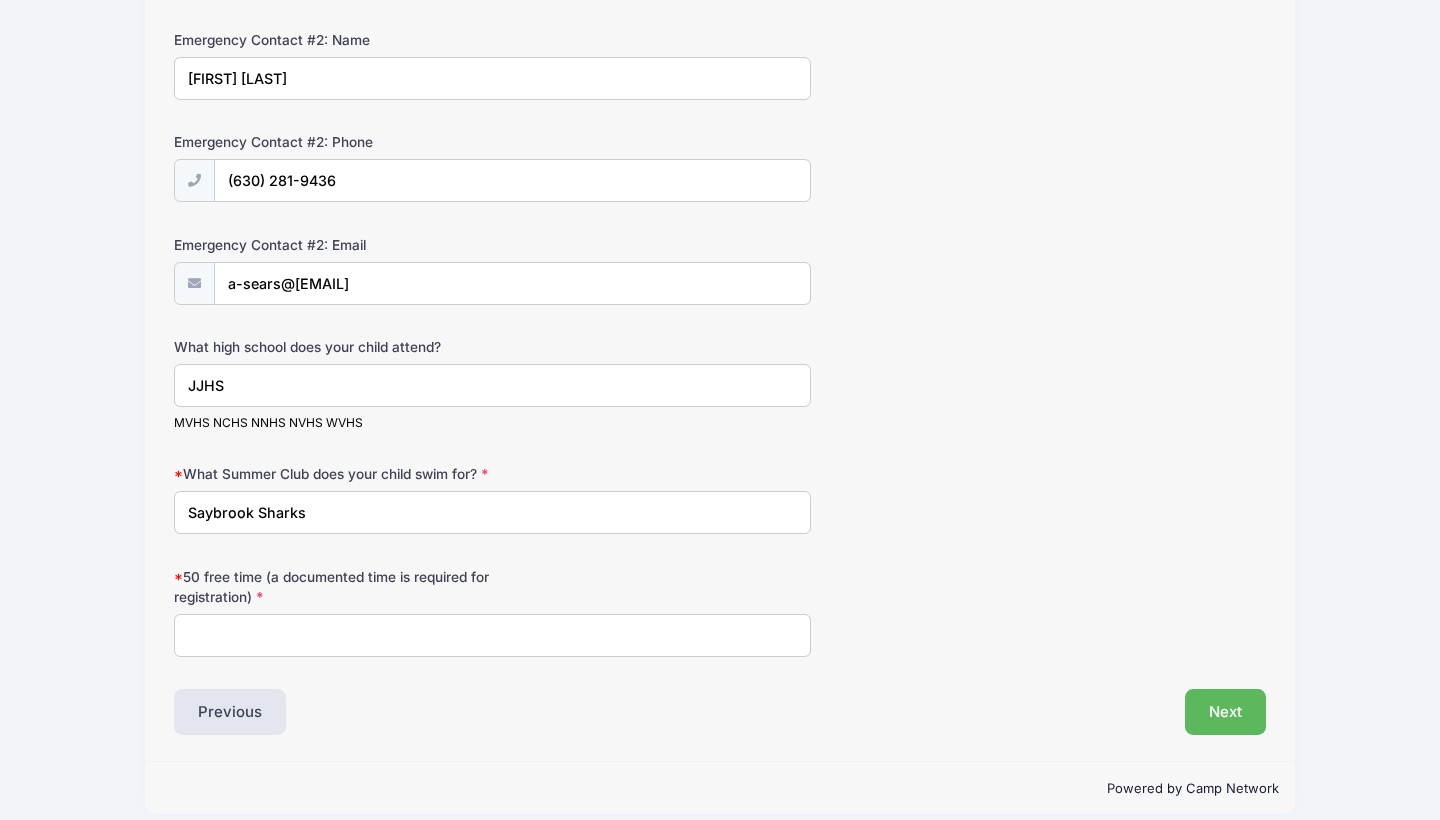 type on "Saybrook Sharks" 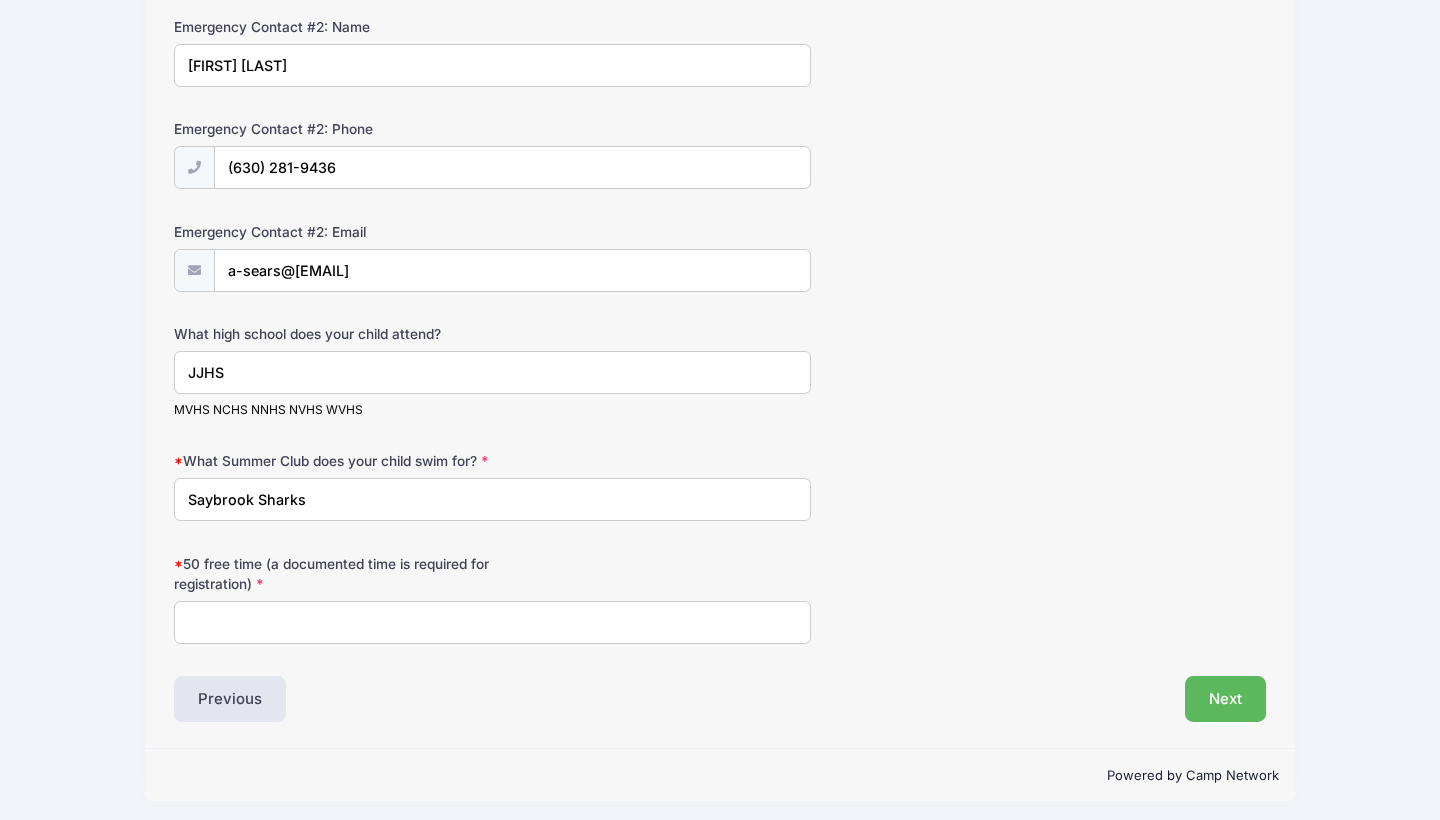 scroll, scrollTop: 870, scrollLeft: 0, axis: vertical 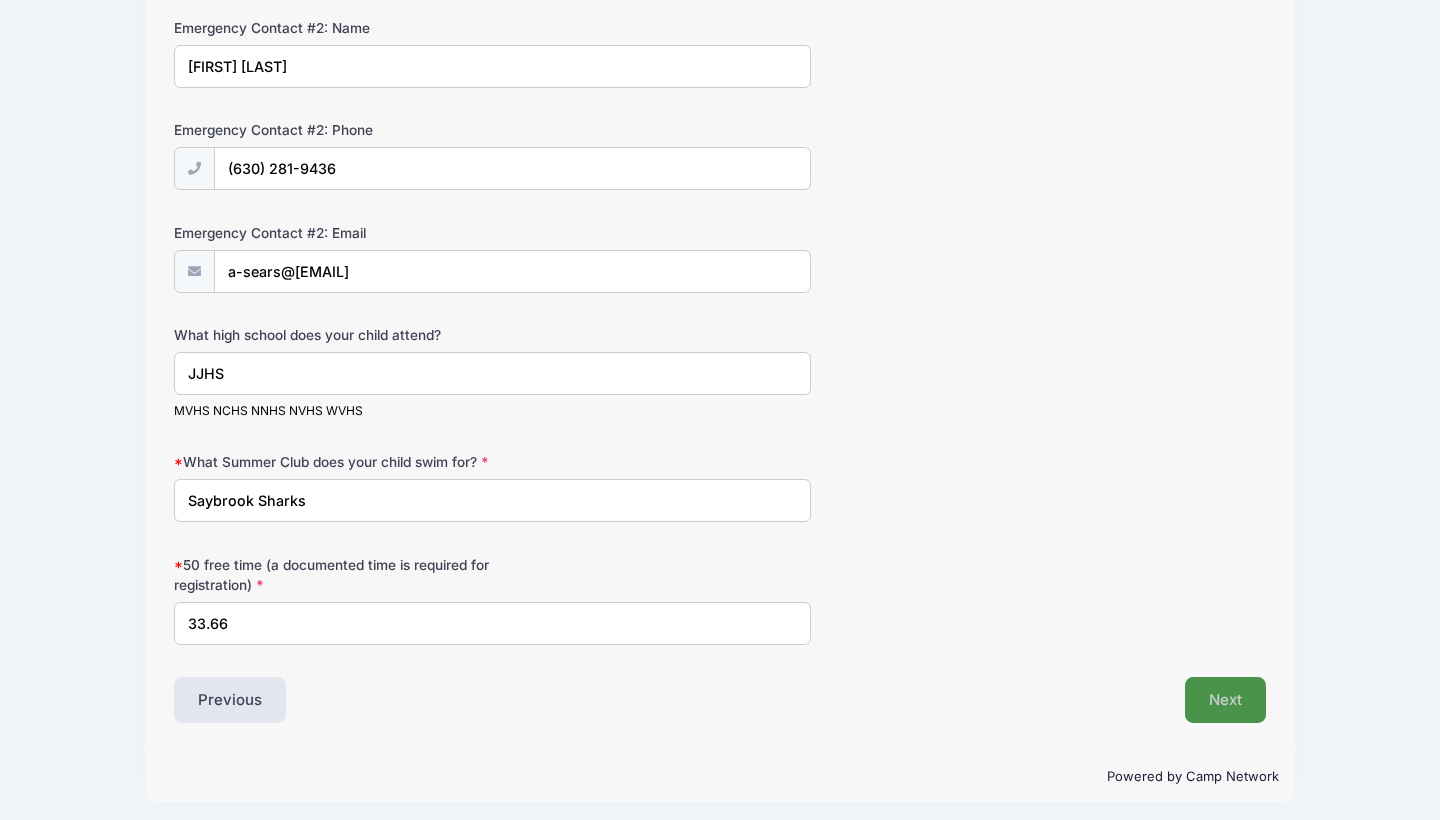 type on "33.66" 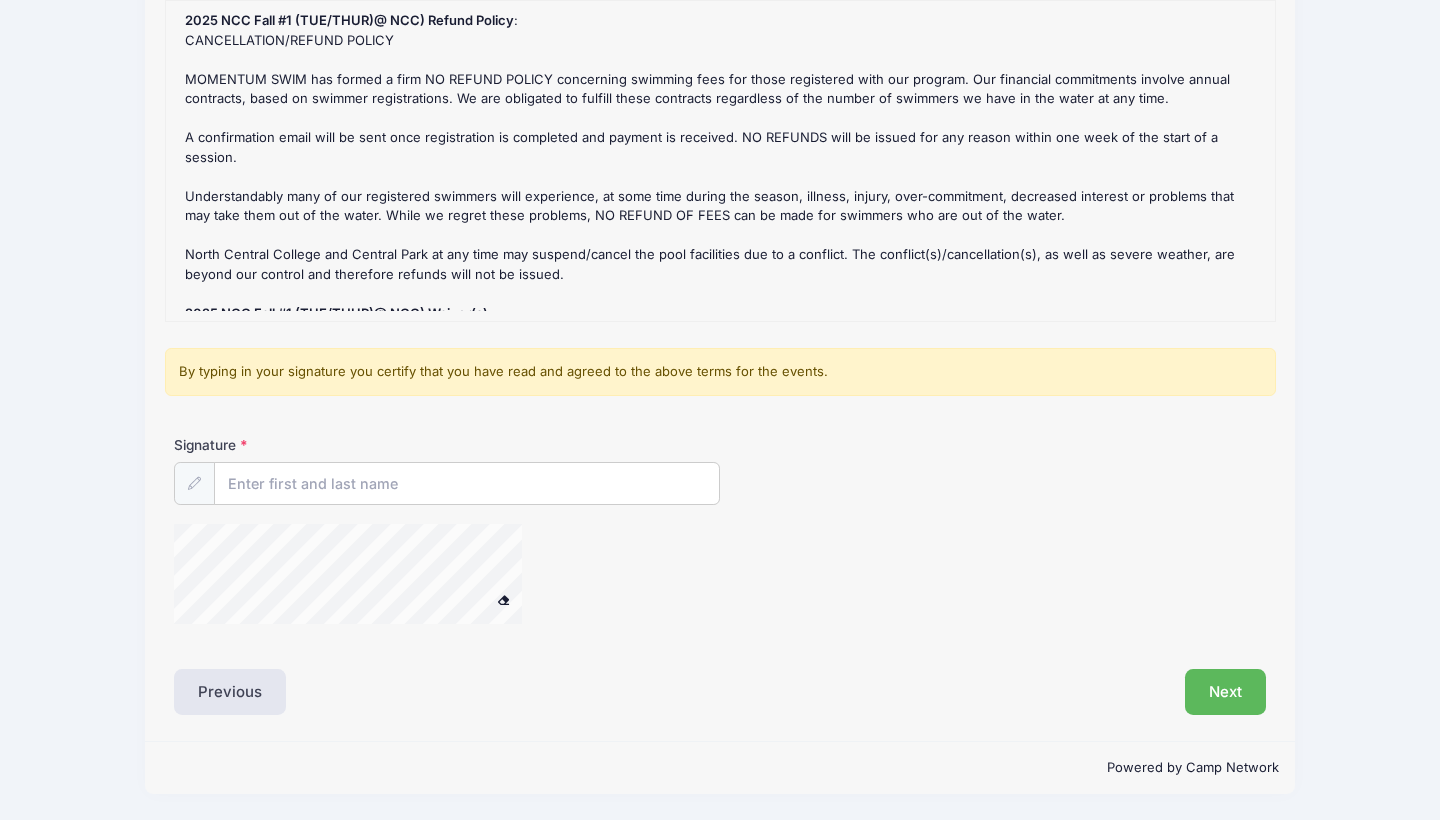 scroll, scrollTop: 171, scrollLeft: 0, axis: vertical 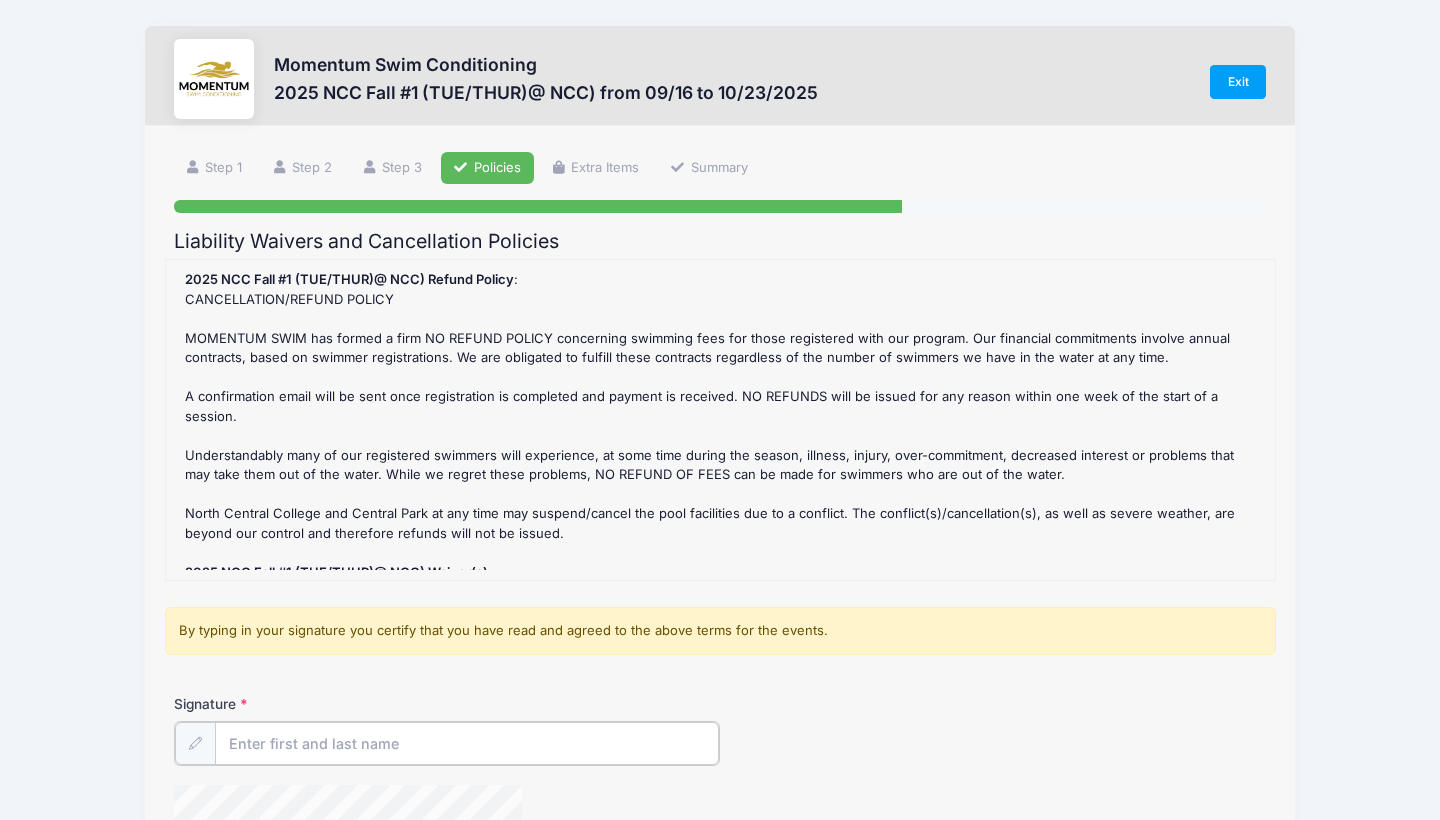 click on "Signature" at bounding box center [467, 743] 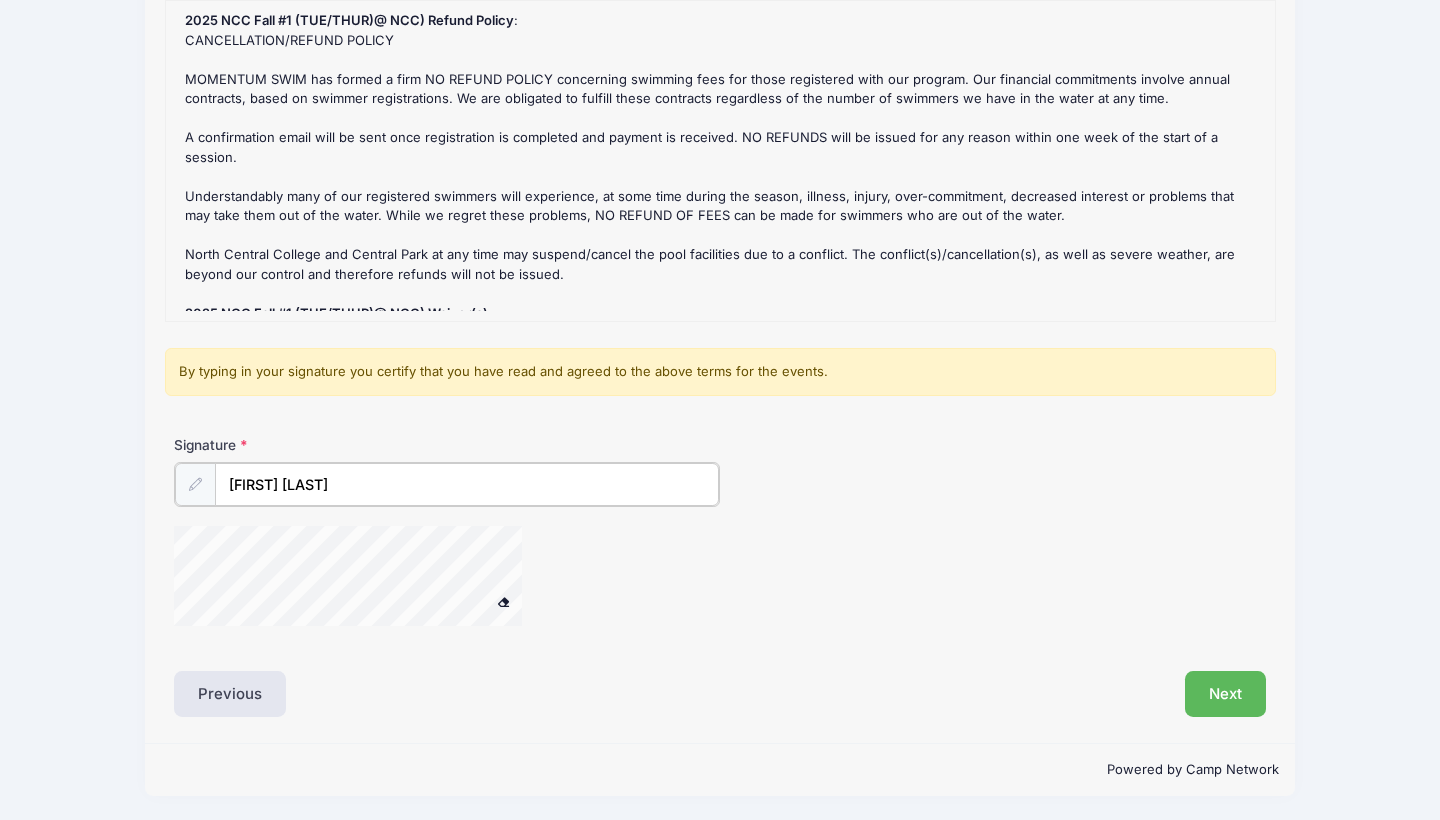 scroll, scrollTop: 257, scrollLeft: 0, axis: vertical 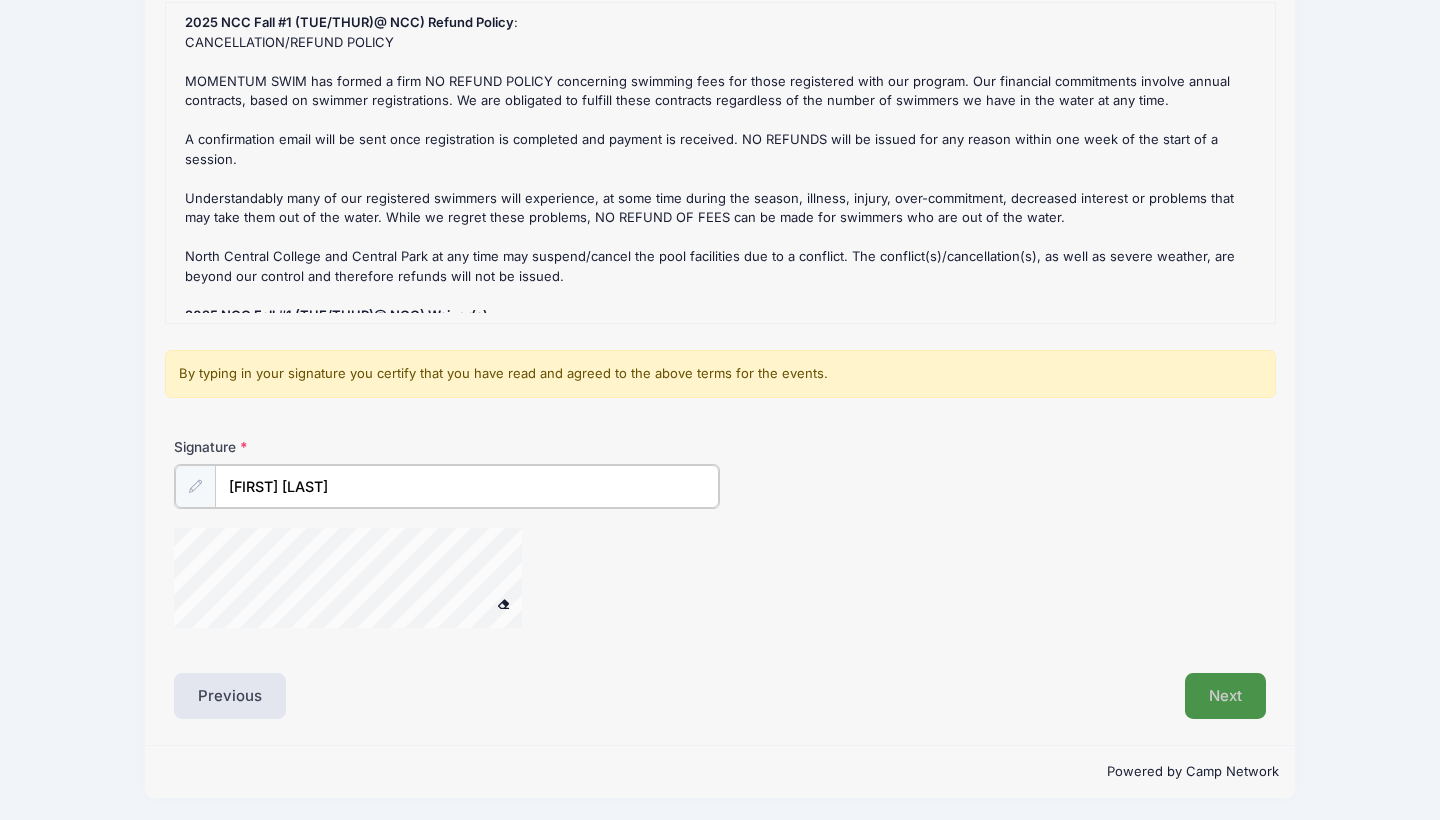 type on "[FIRST] [LAST]" 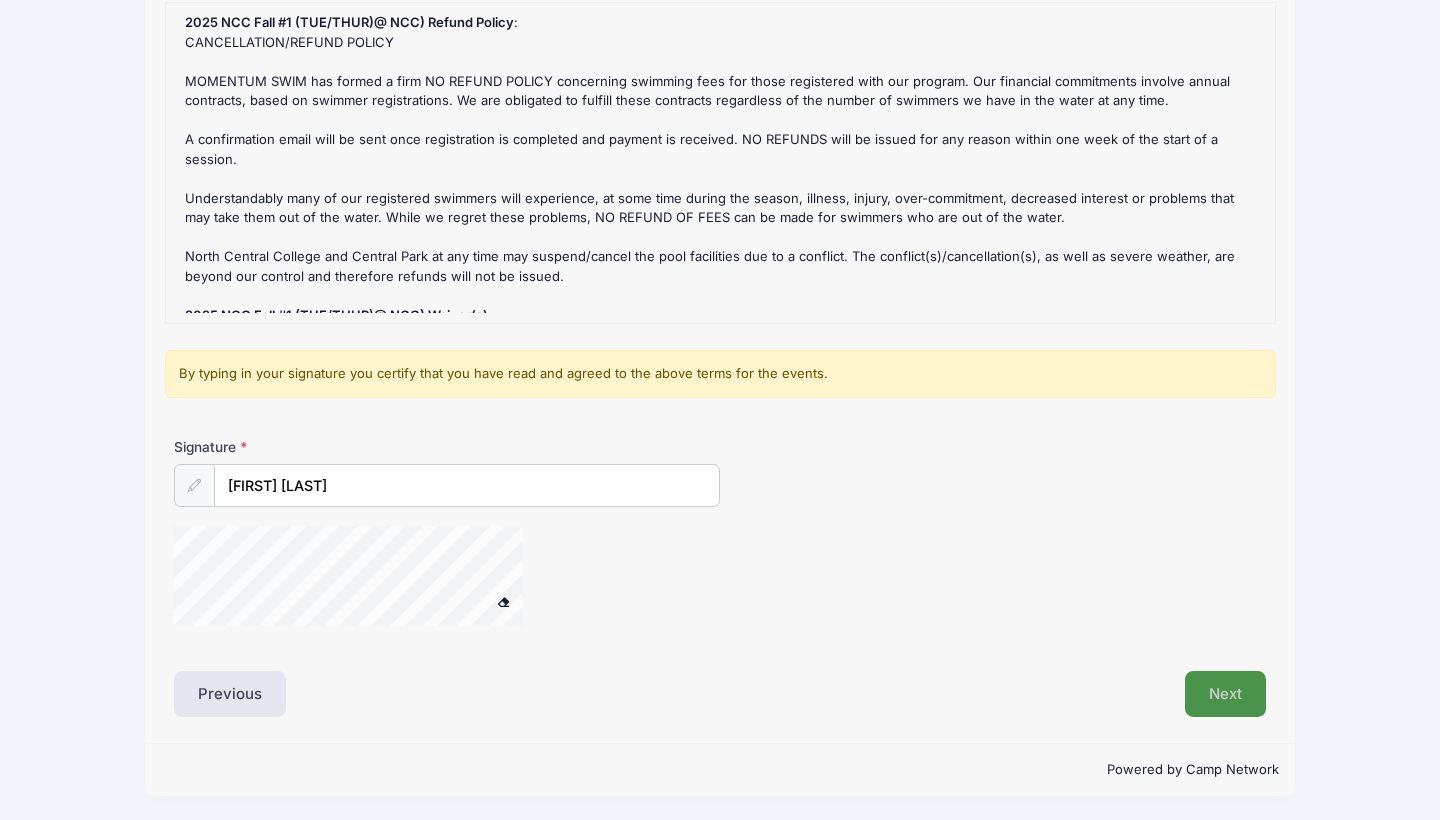 click on "Next" at bounding box center [1225, 694] 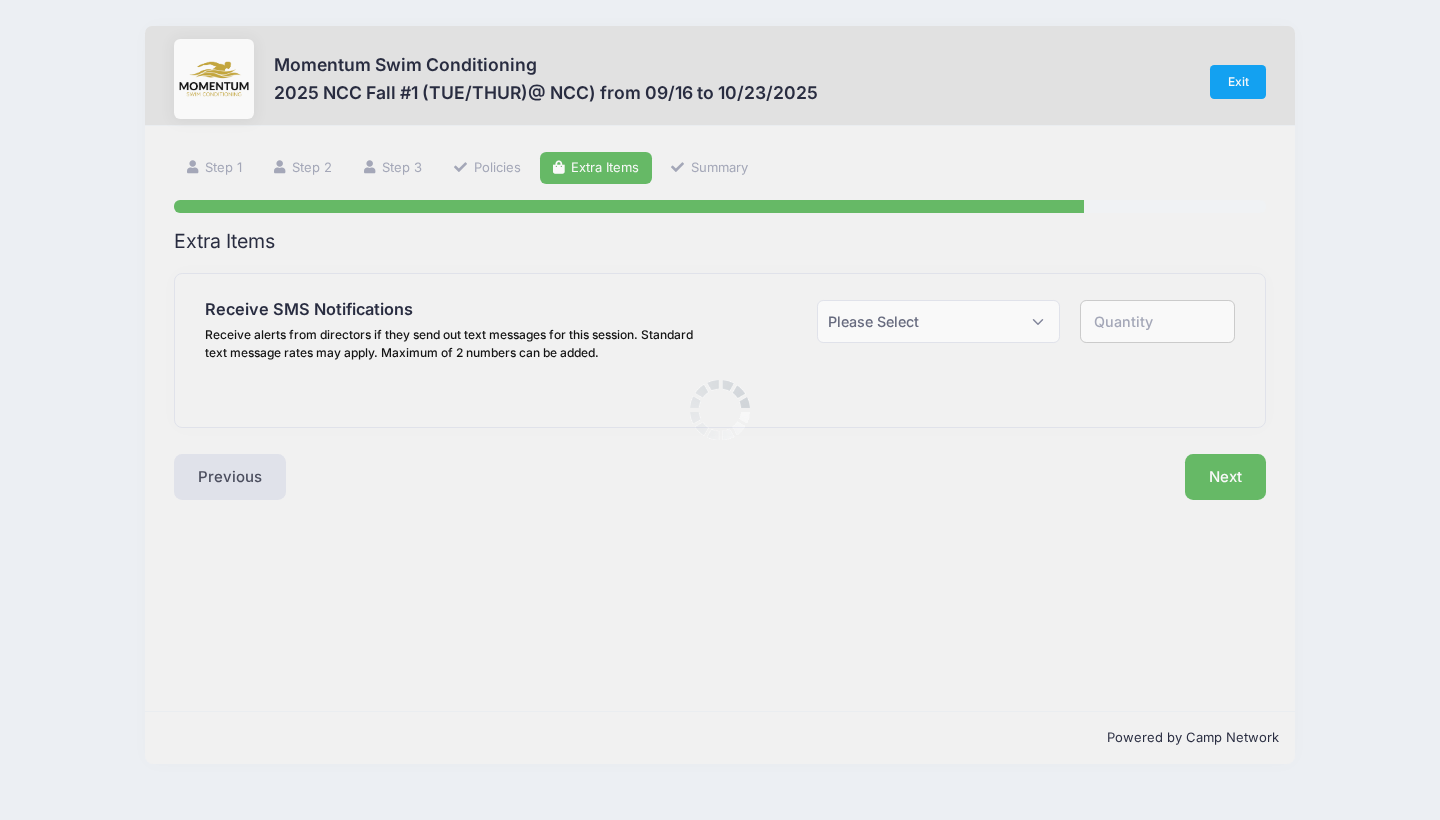 scroll, scrollTop: 0, scrollLeft: 0, axis: both 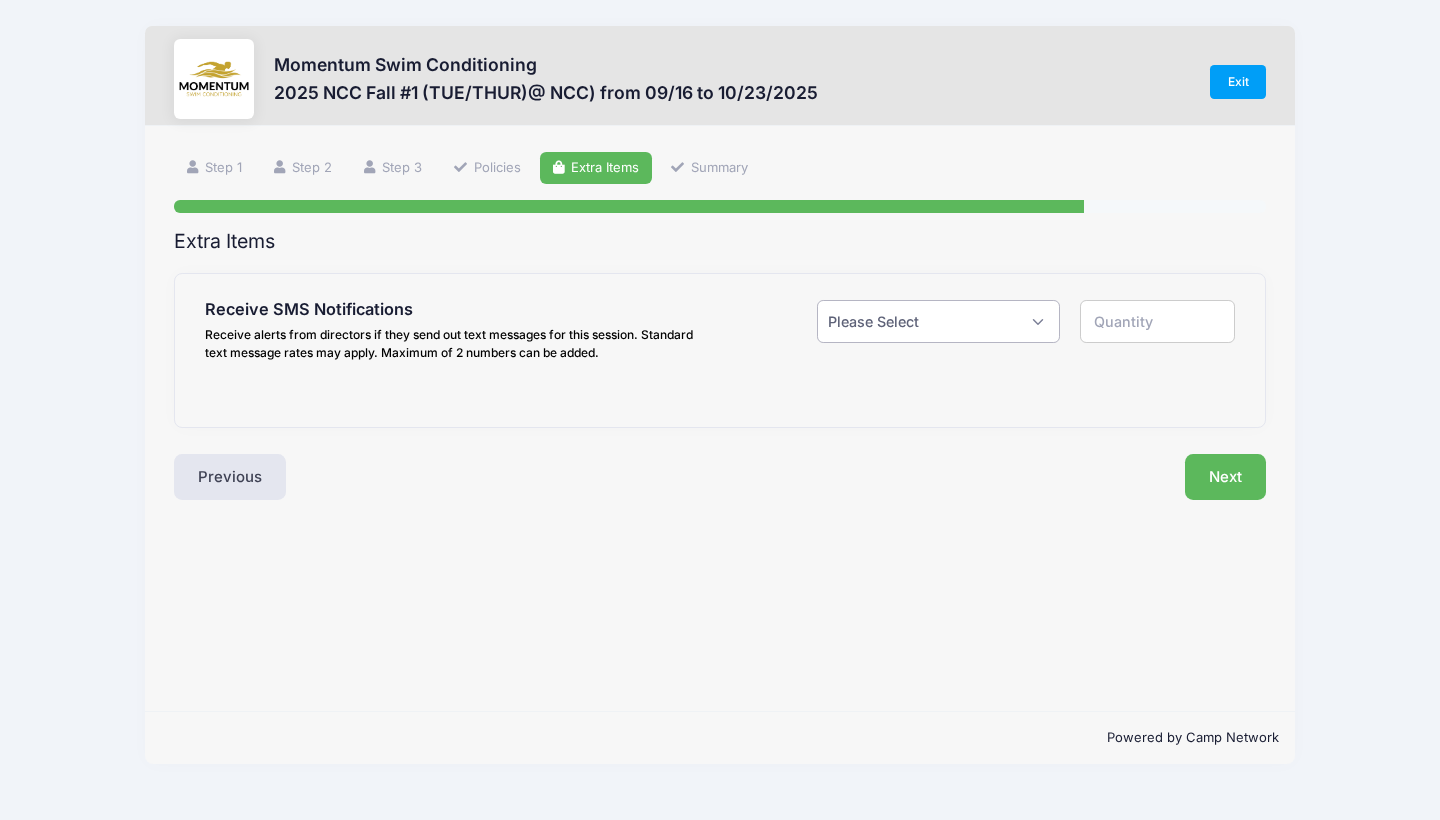 select on "1" 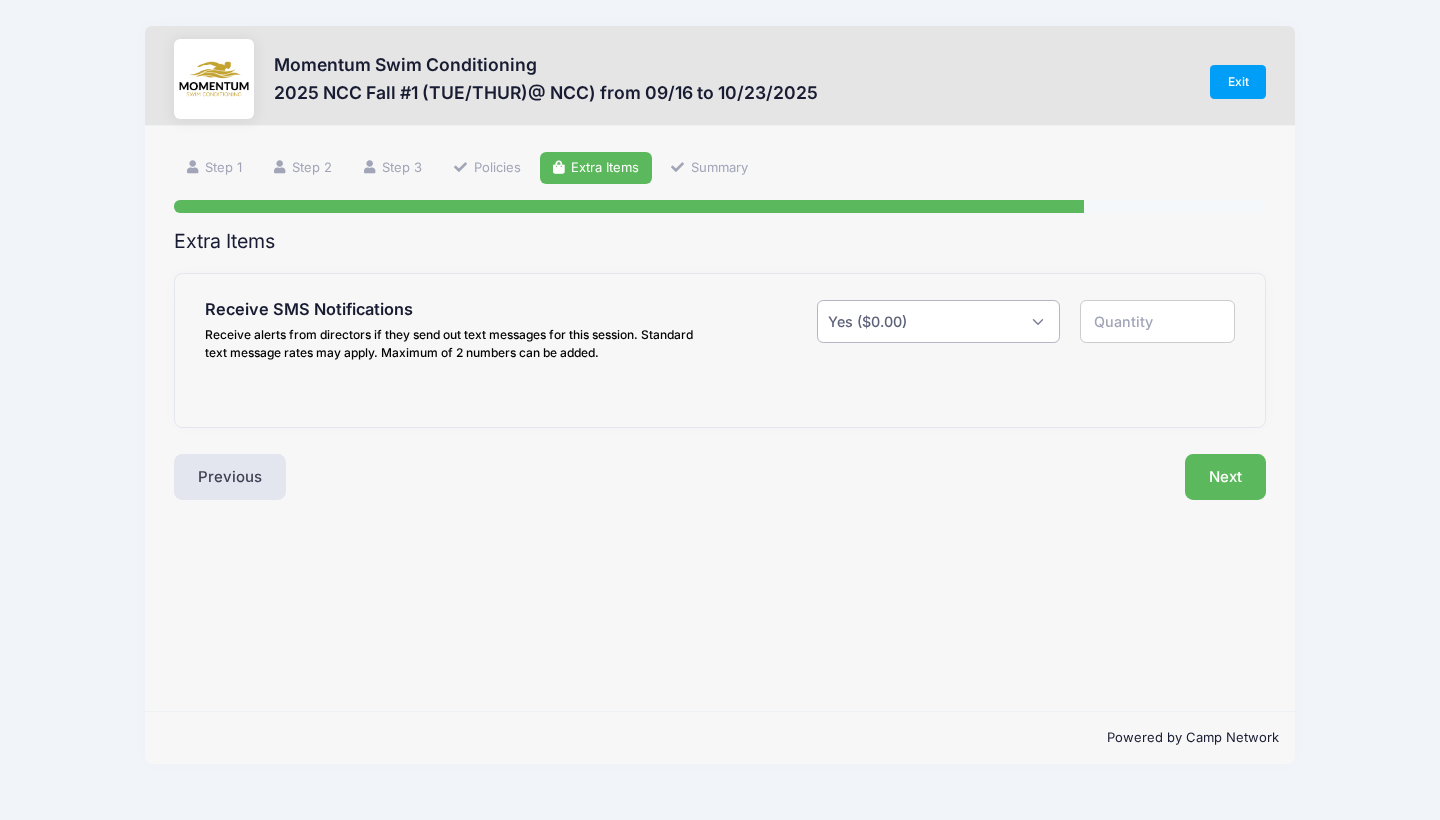 type on "1" 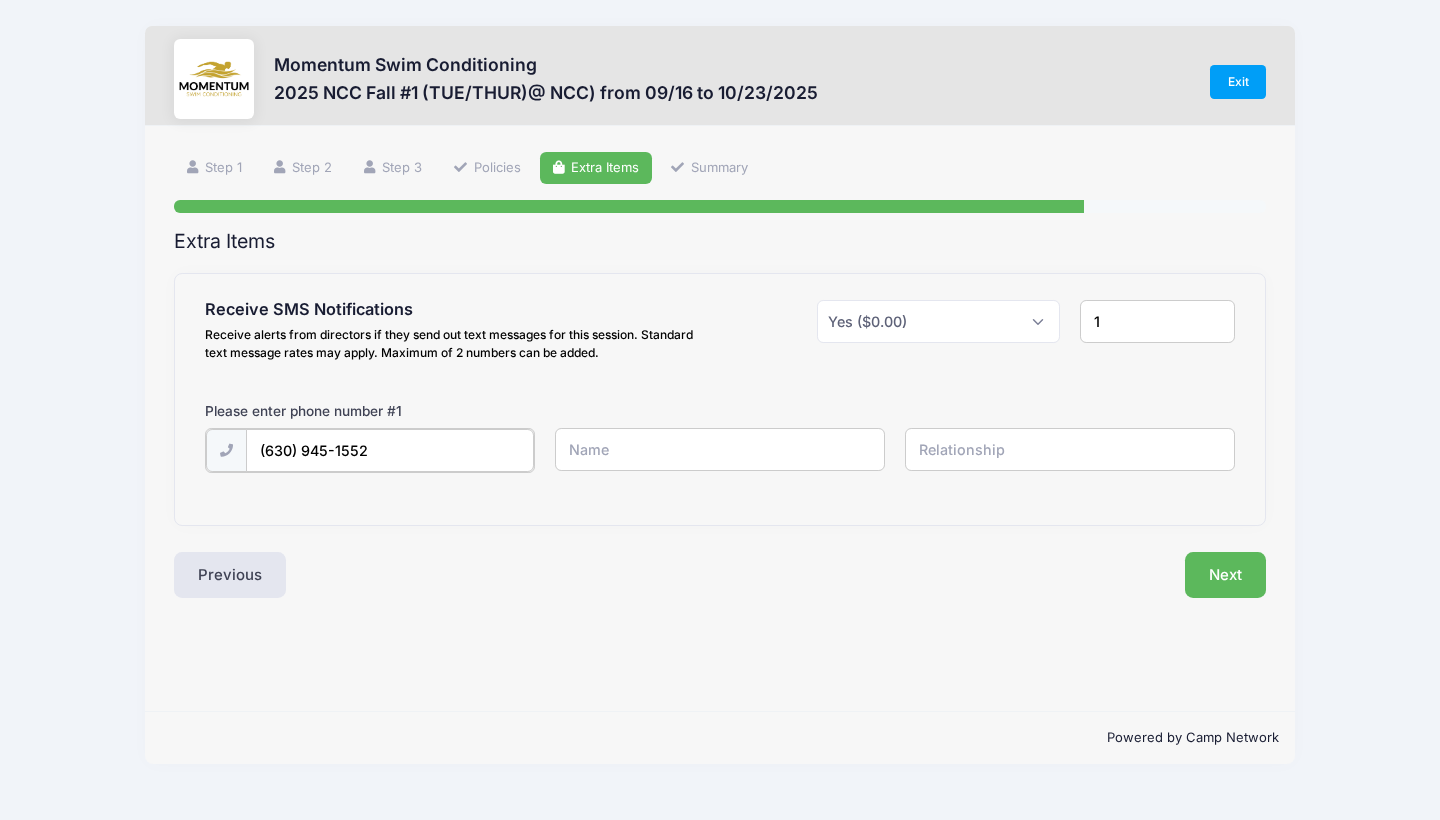 type on "(630) 945-1552" 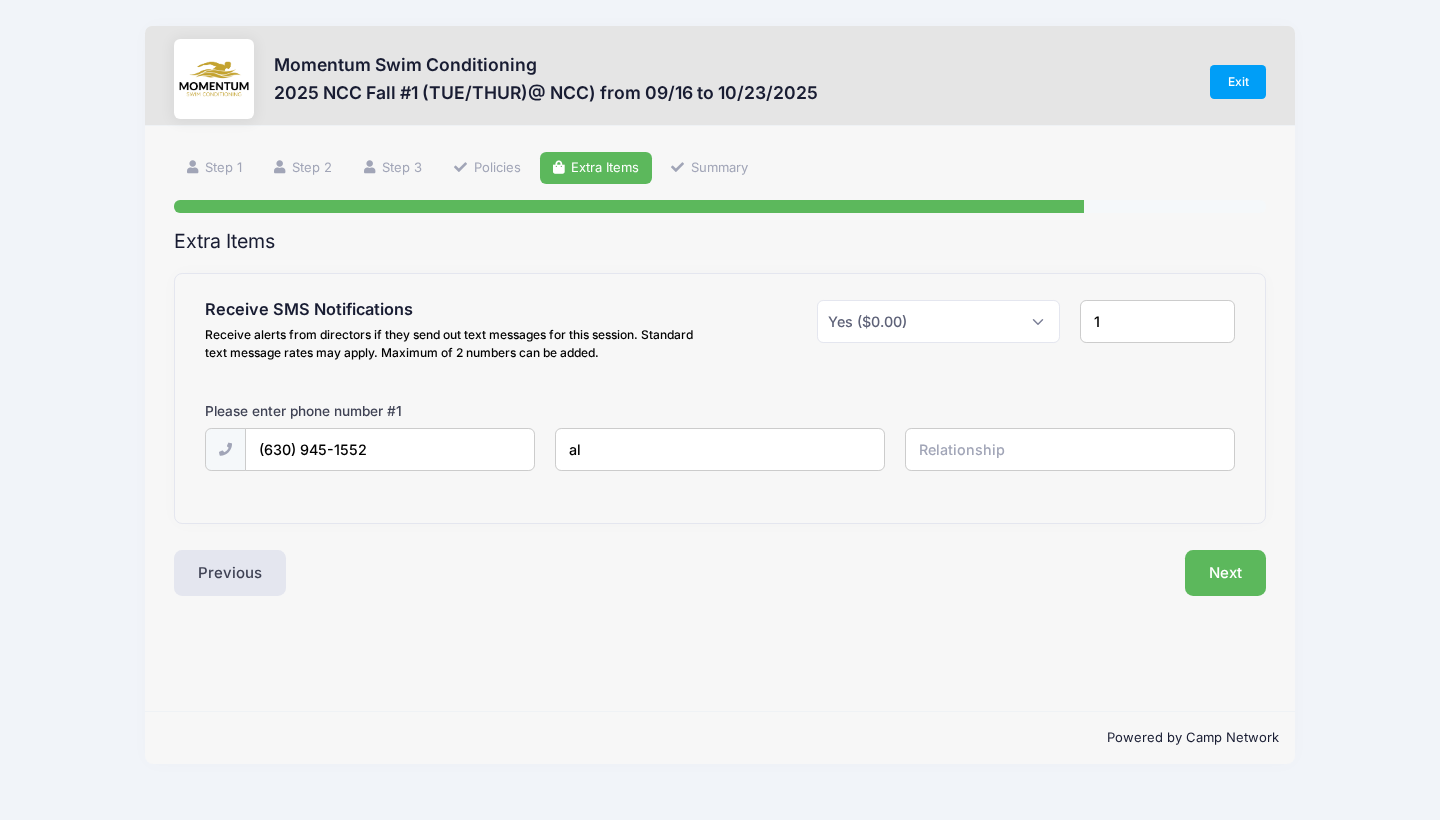 type on "a" 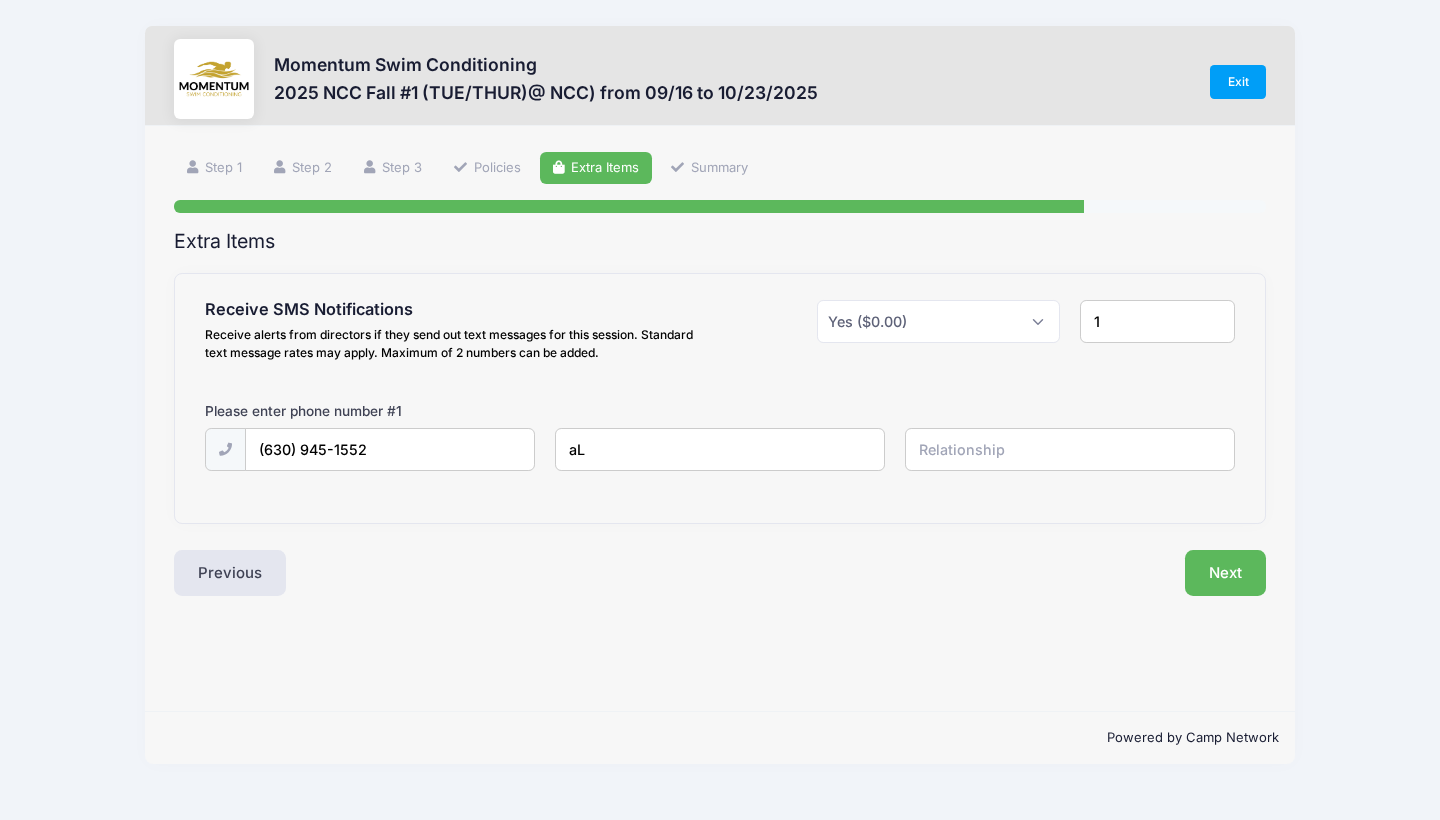 type on "a" 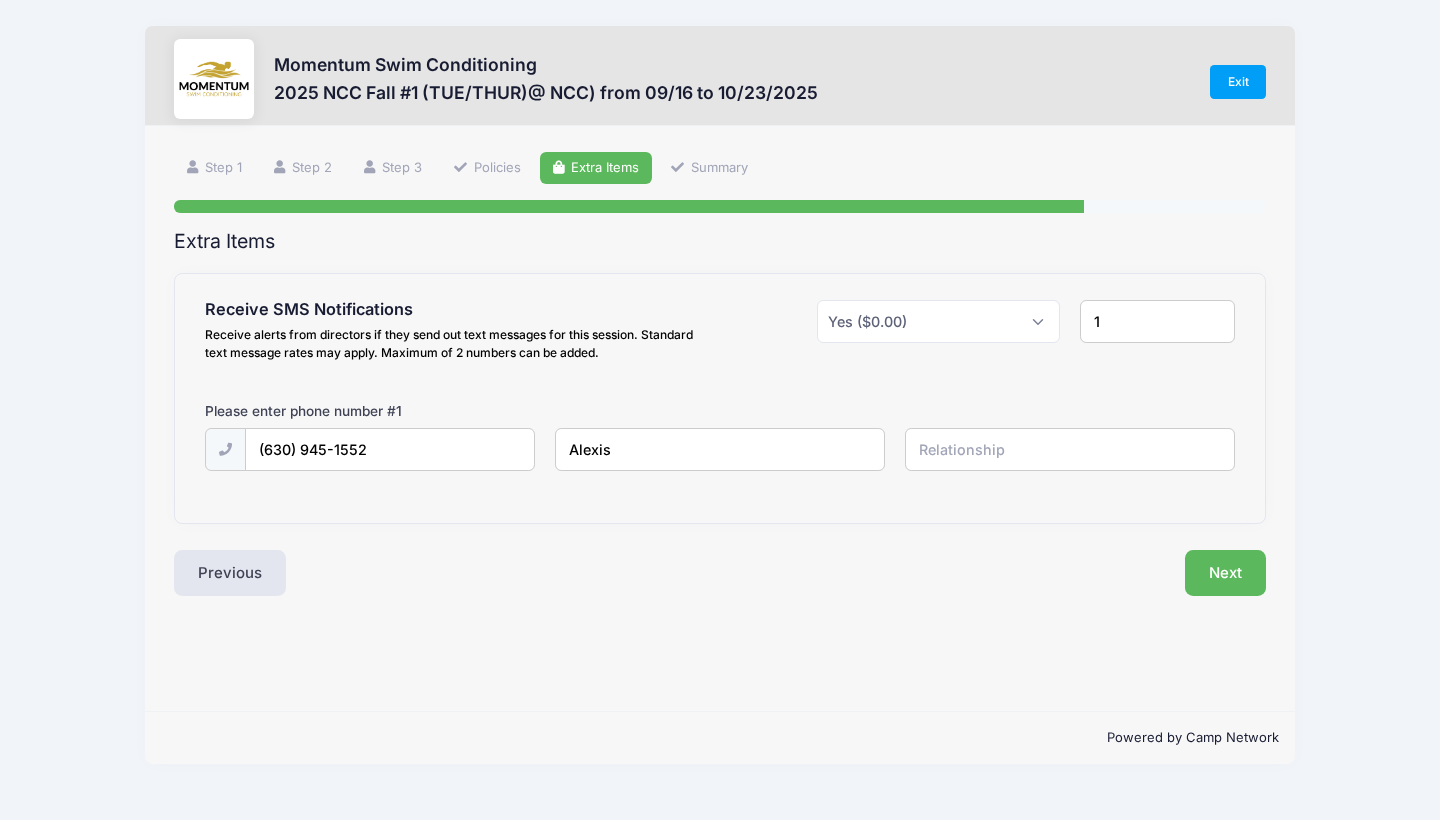 type on "Alexis" 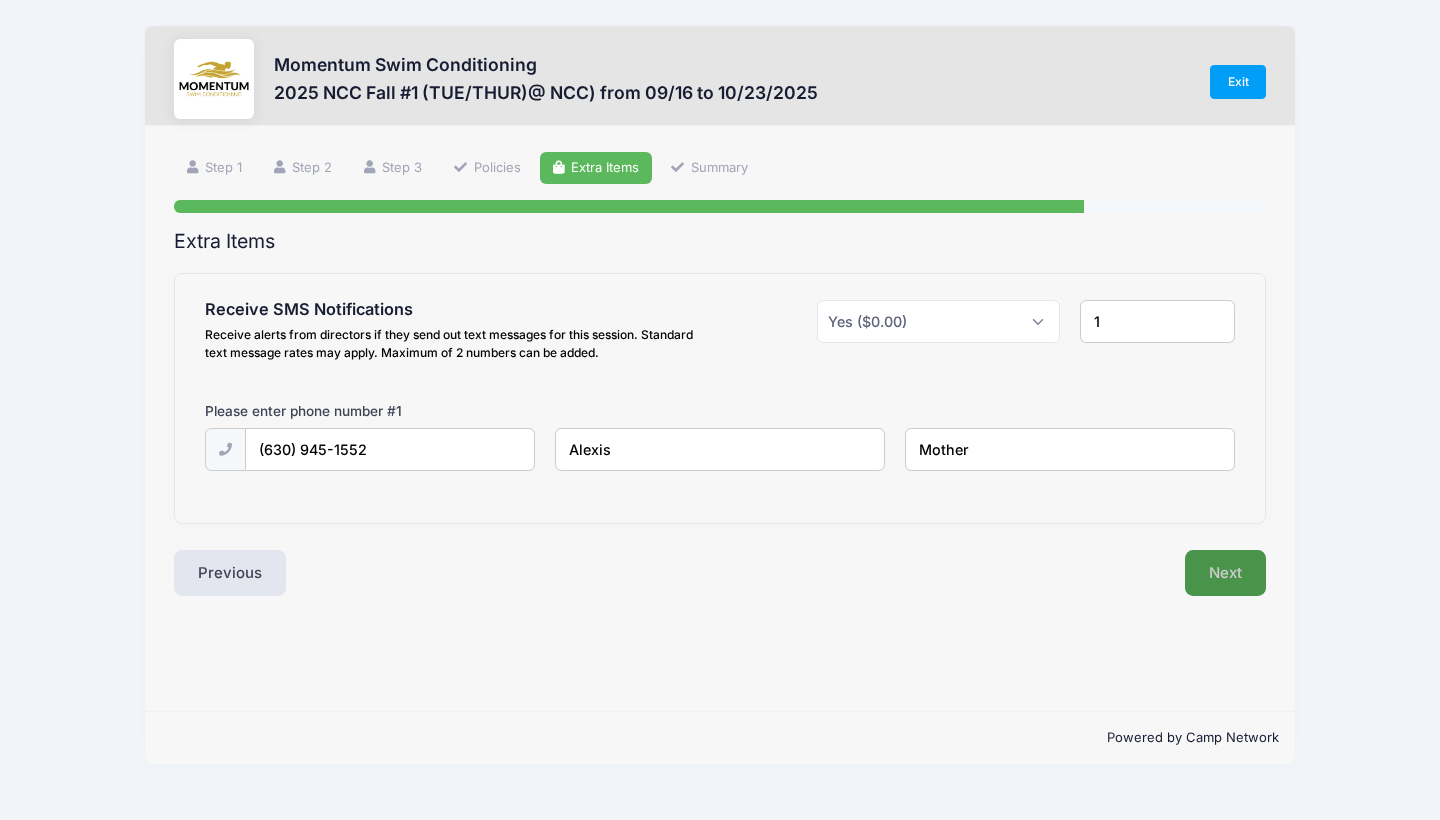 type on "Mother" 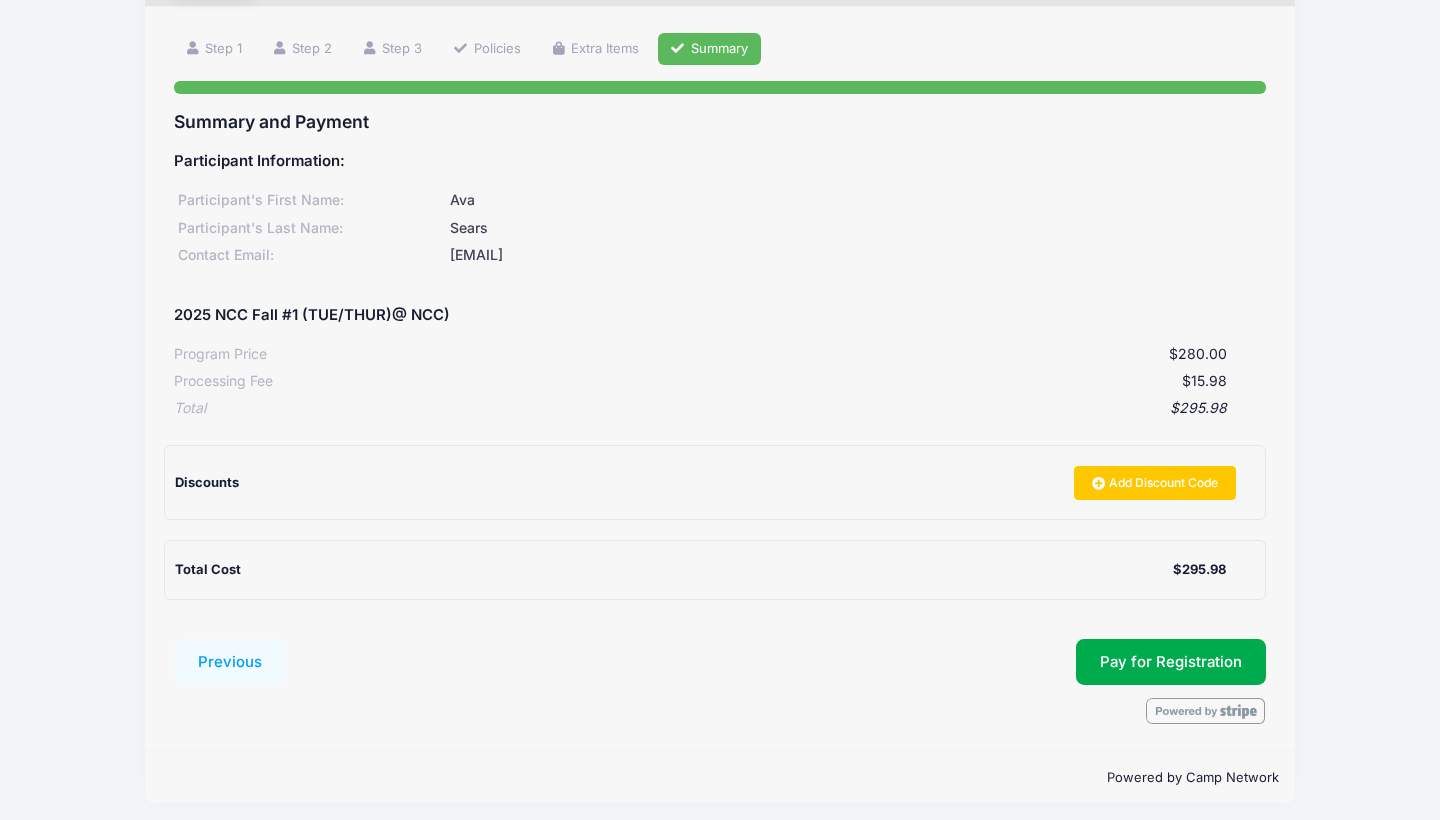 scroll, scrollTop: 118, scrollLeft: 0, axis: vertical 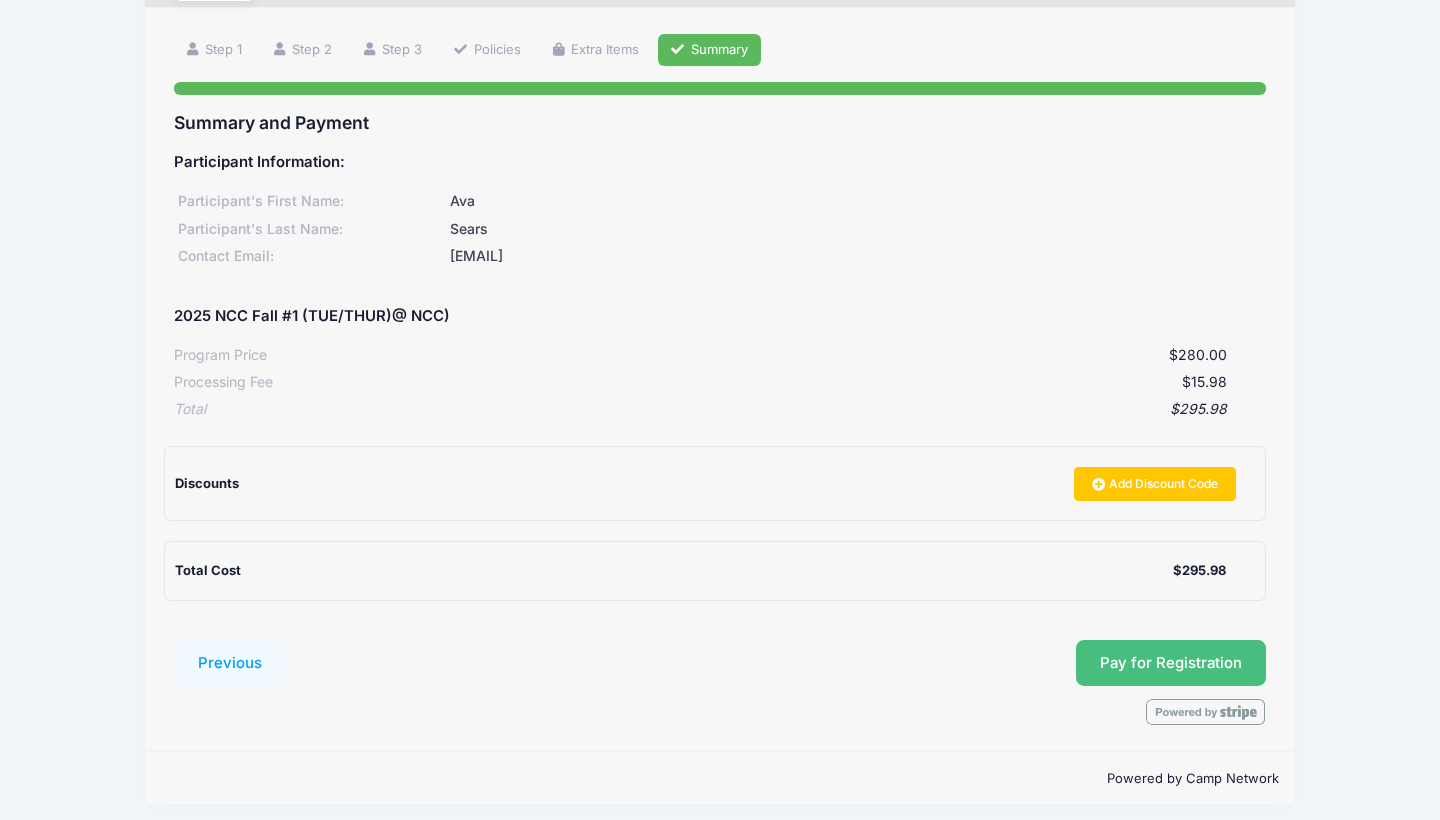 click on "Pay for Registration" at bounding box center [1171, 663] 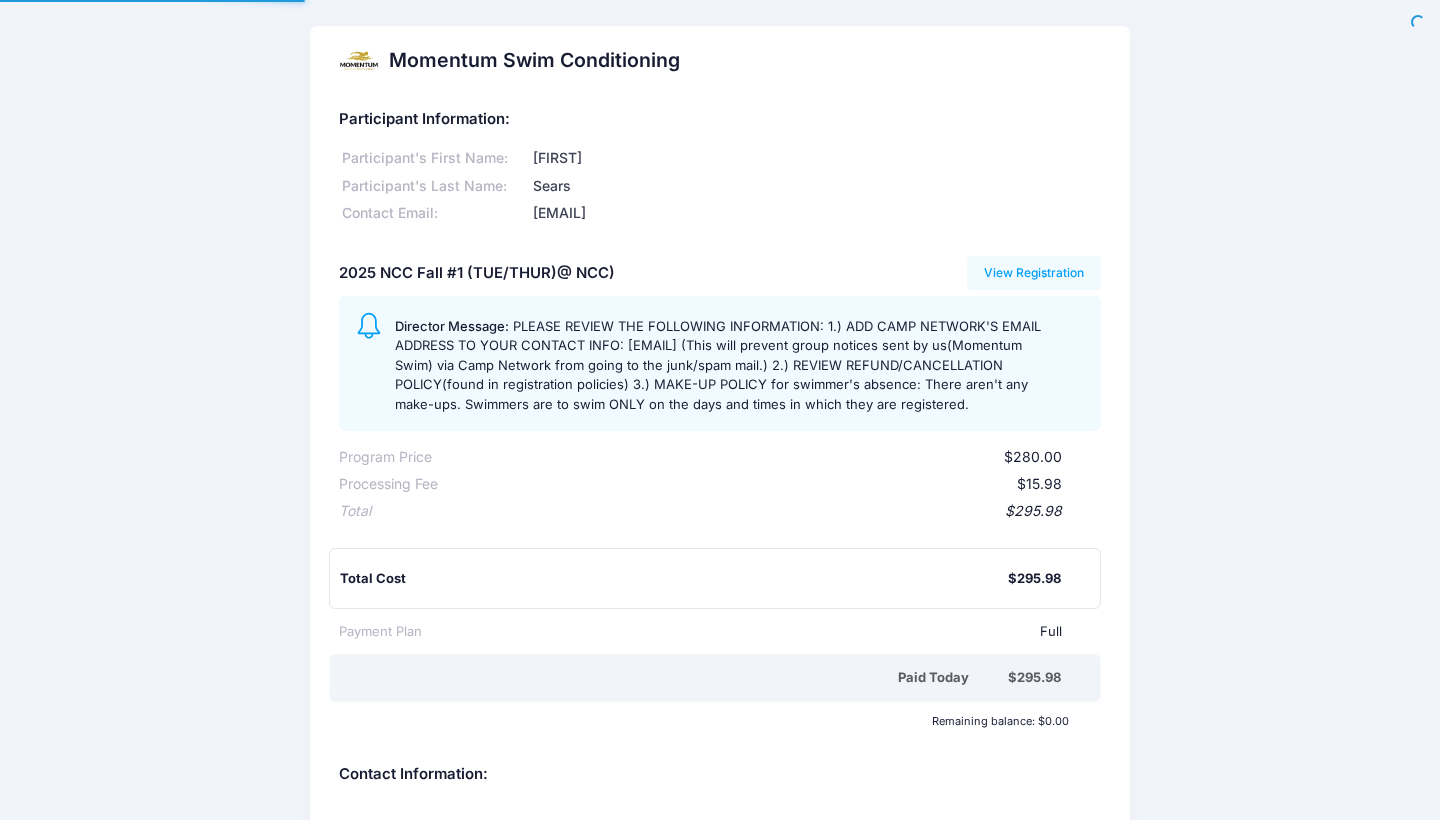 scroll, scrollTop: 0, scrollLeft: 0, axis: both 